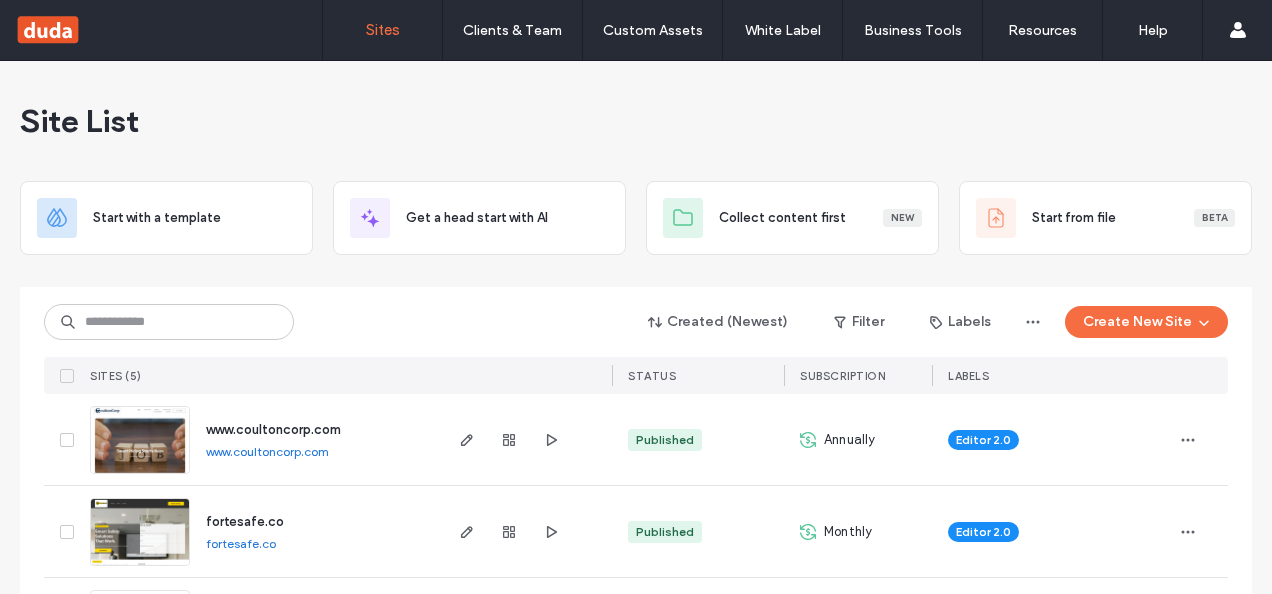 scroll, scrollTop: 0, scrollLeft: 0, axis: both 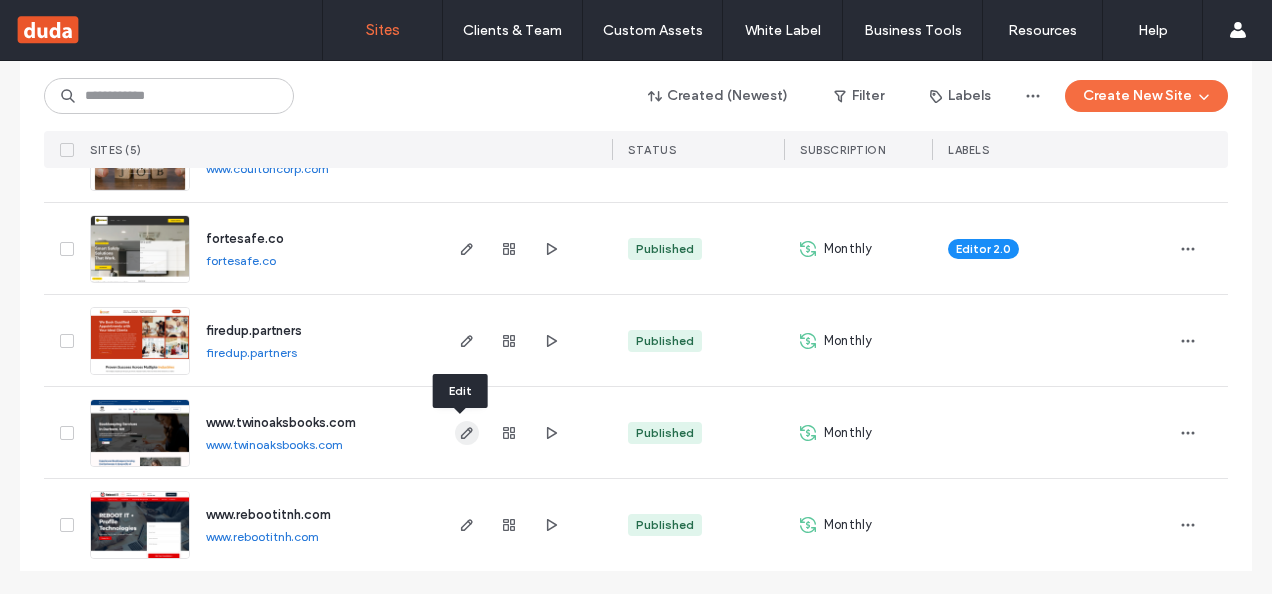 click 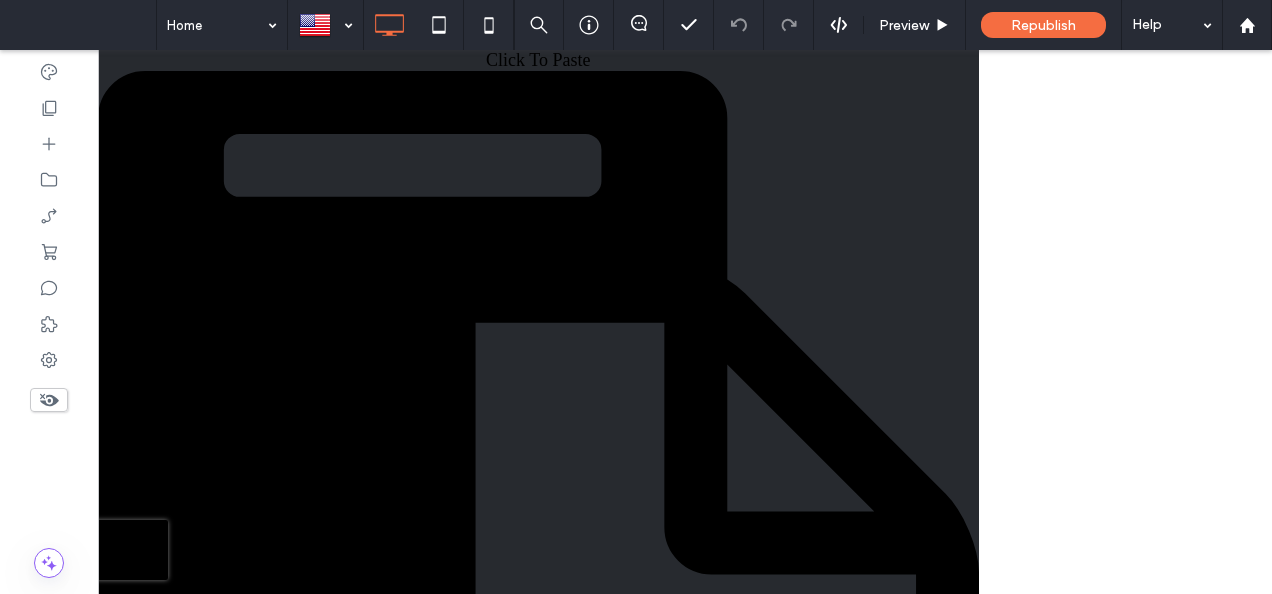 scroll, scrollTop: 0, scrollLeft: 0, axis: both 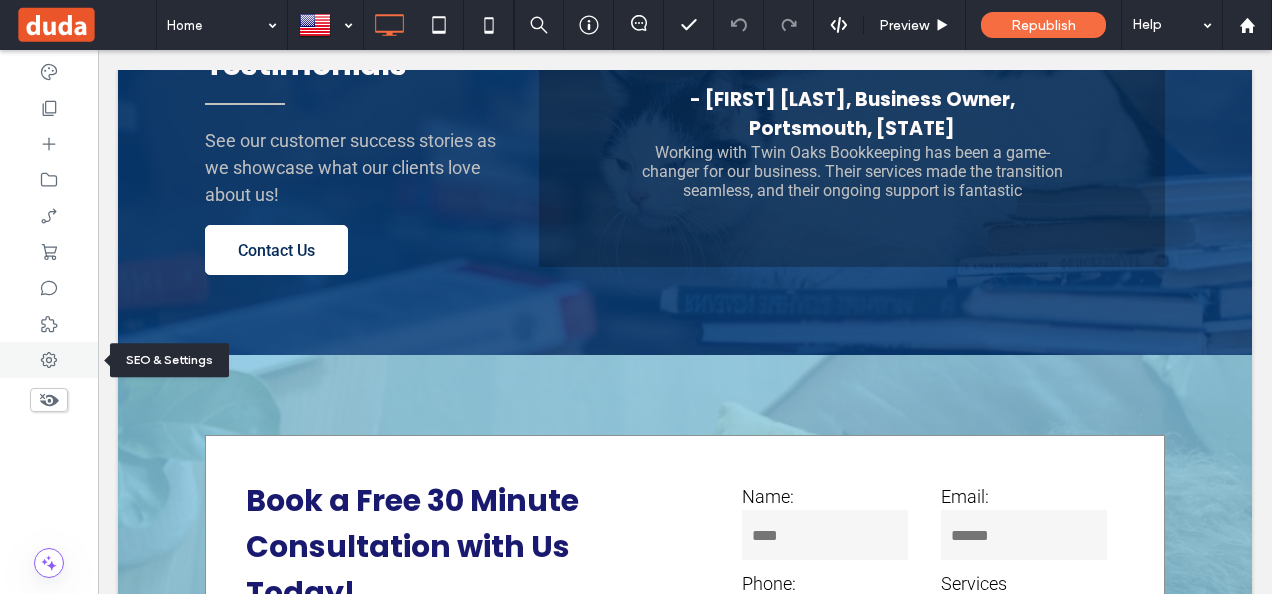 click 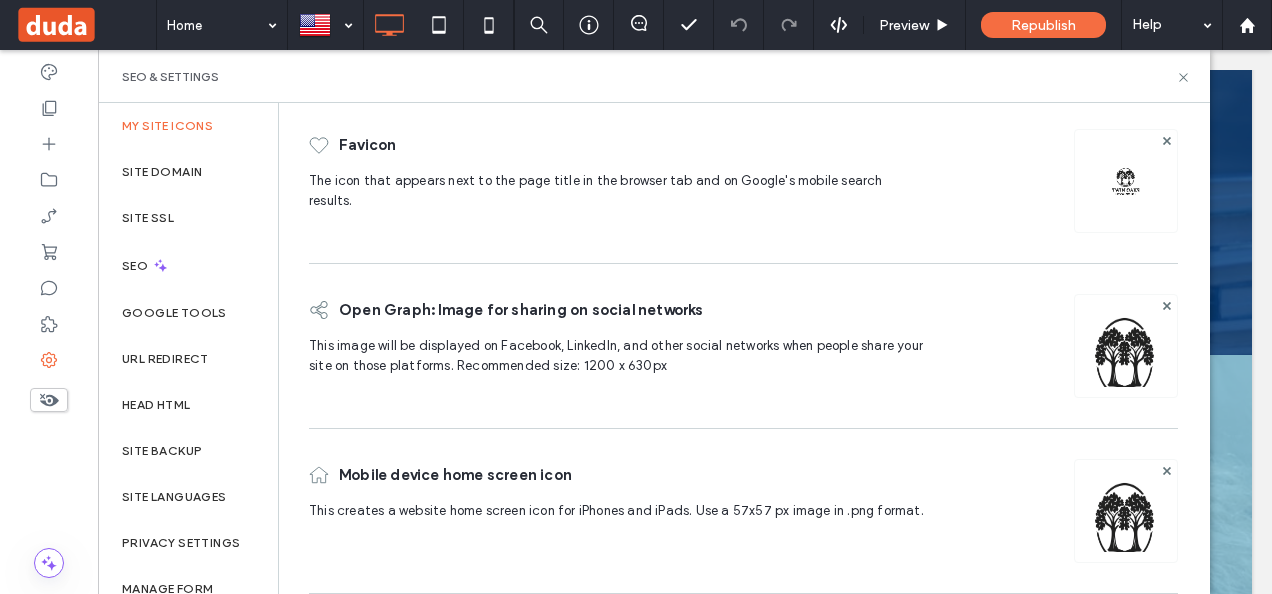 scroll, scrollTop: 72, scrollLeft: 0, axis: vertical 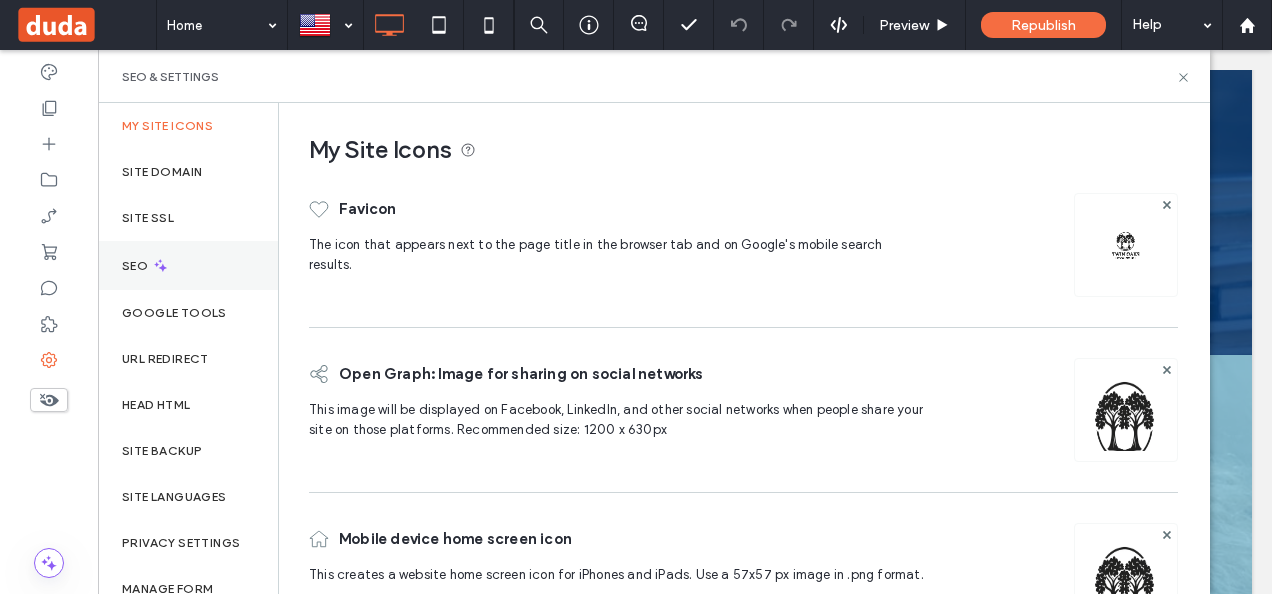 click on "SEO" at bounding box center [188, 265] 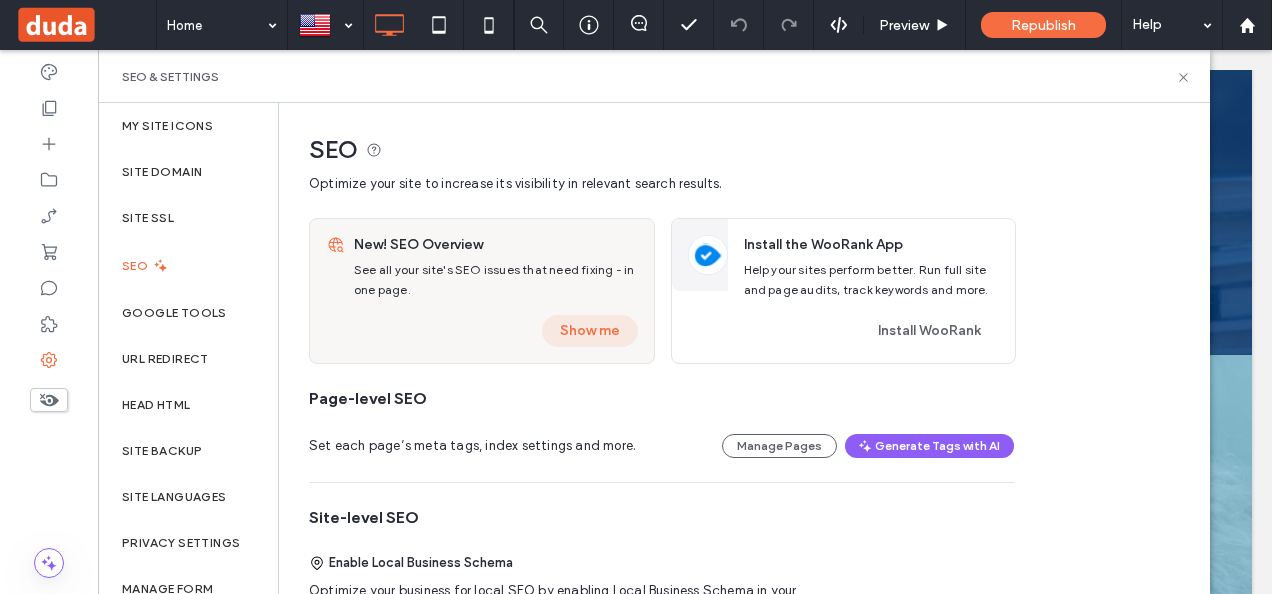 click on "Show me" at bounding box center [590, 331] 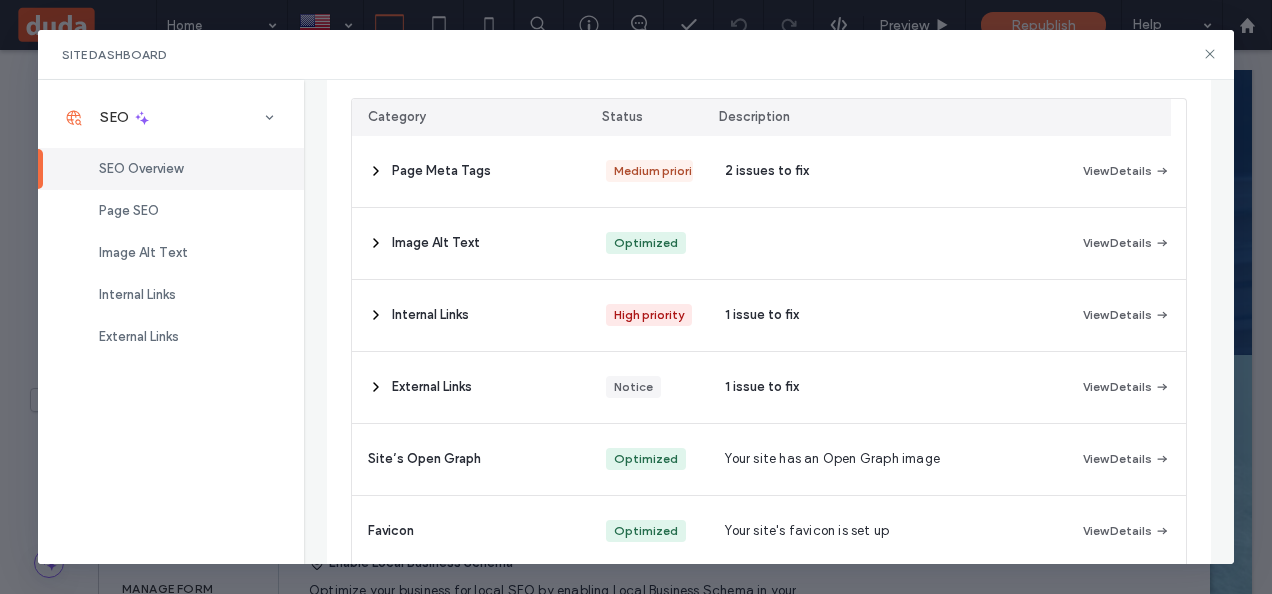 scroll, scrollTop: 323, scrollLeft: 0, axis: vertical 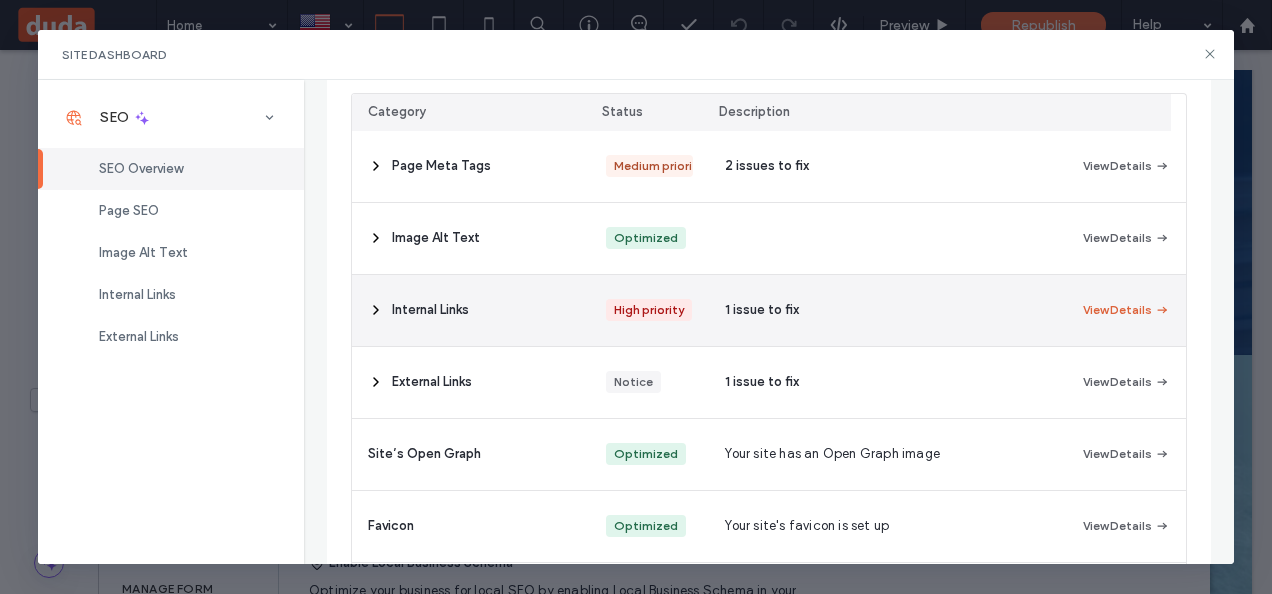 click on "View Details" at bounding box center (1126, 310) 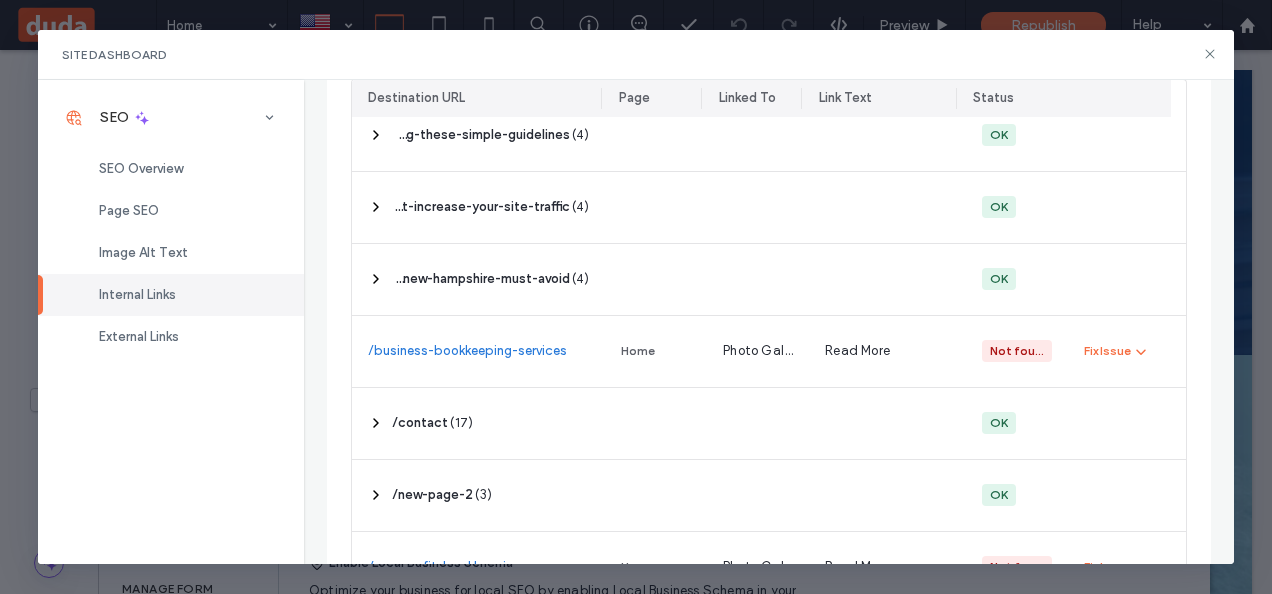scroll, scrollTop: 764, scrollLeft: 0, axis: vertical 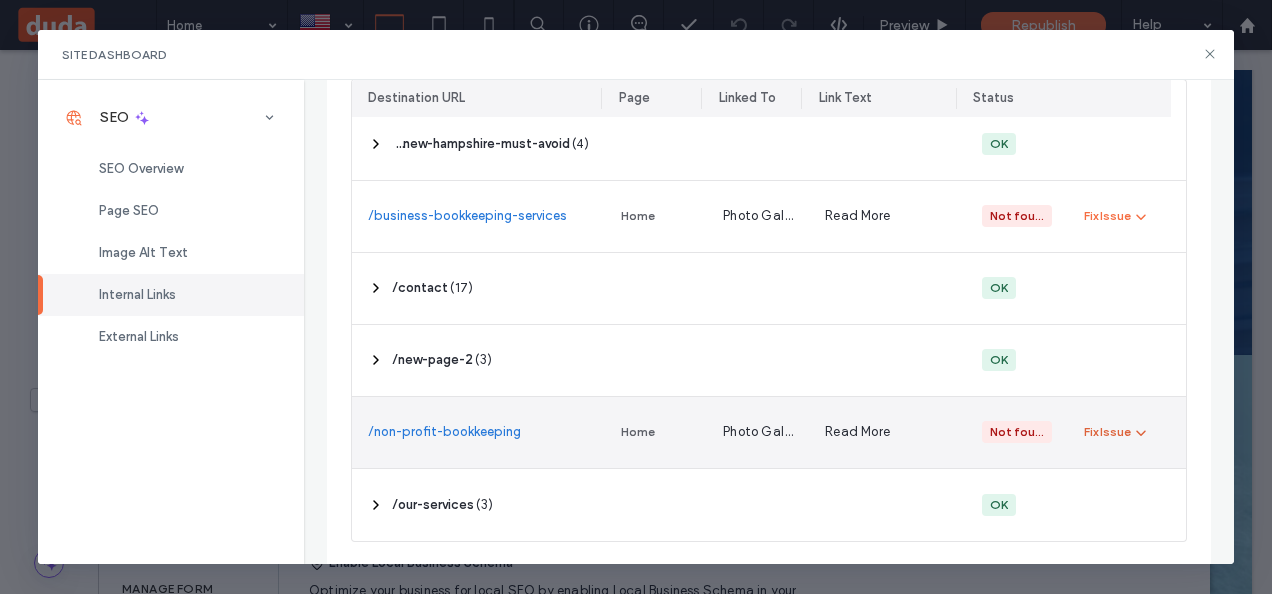 click 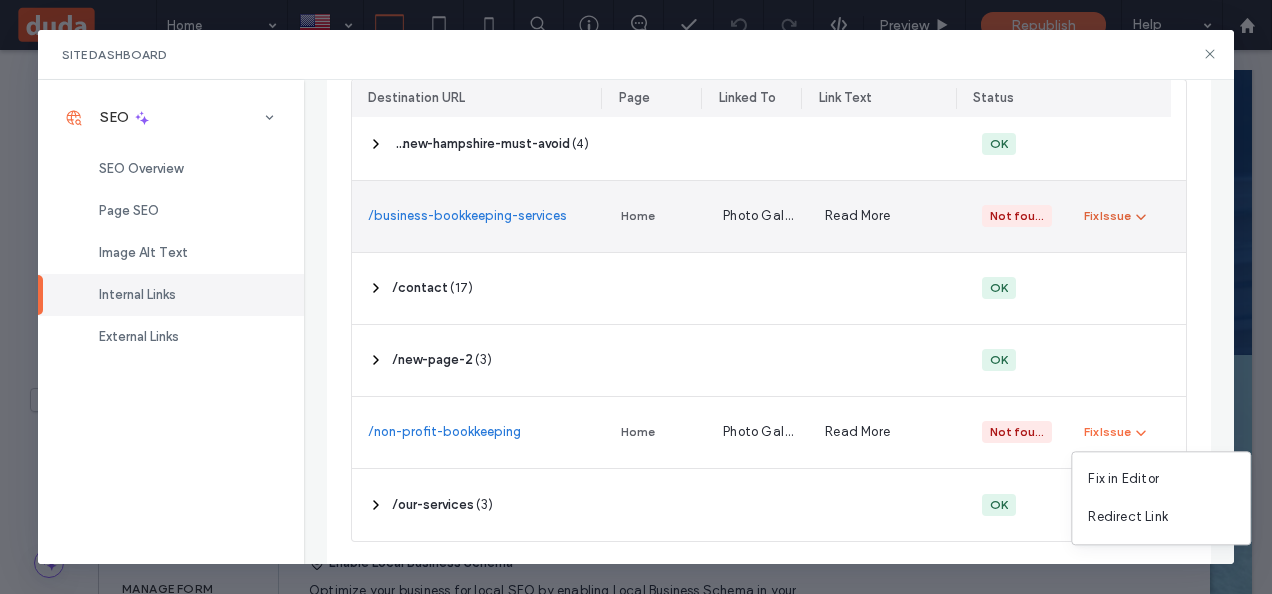 click 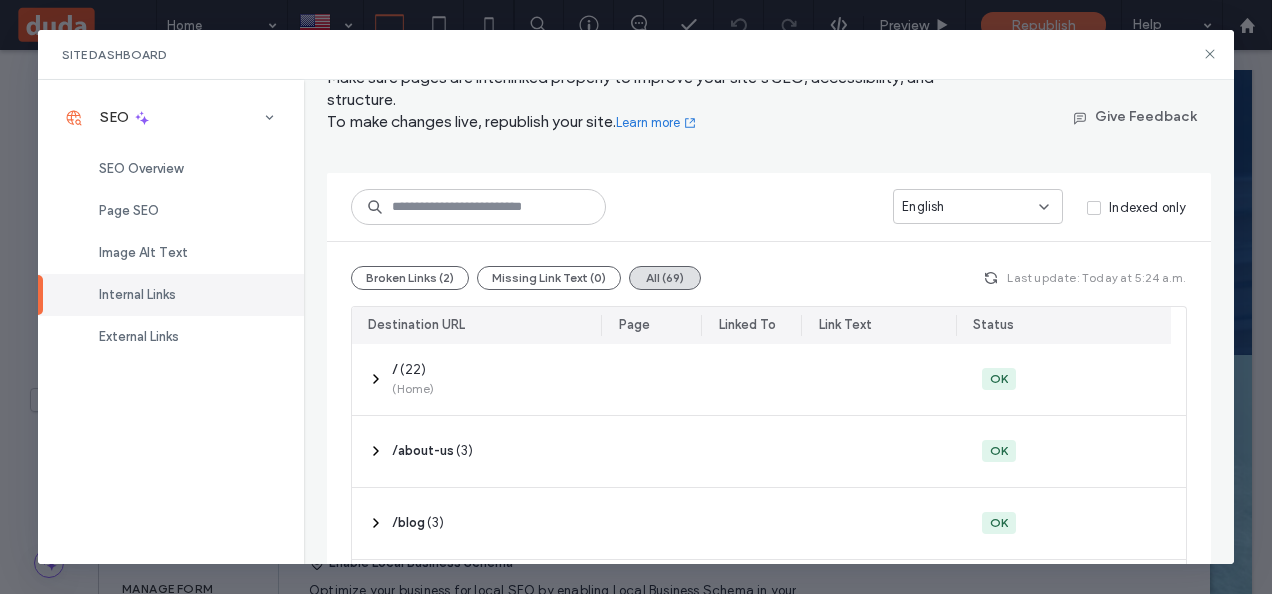 scroll, scrollTop: 0, scrollLeft: 0, axis: both 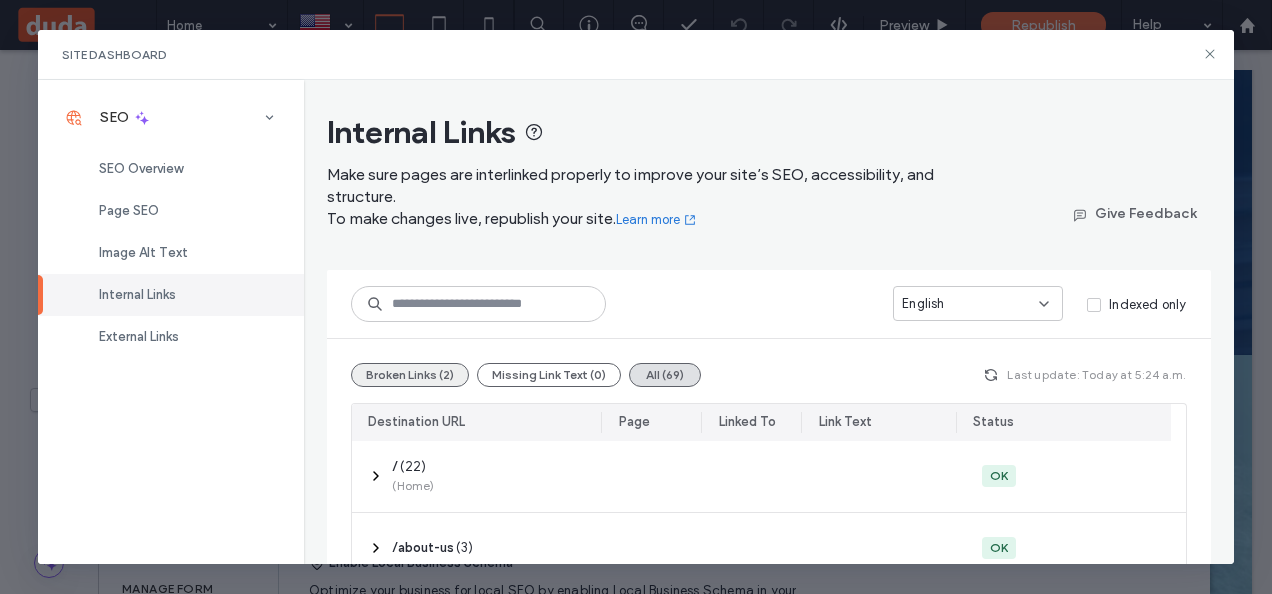 click on "Broken Links (2)" at bounding box center [410, 375] 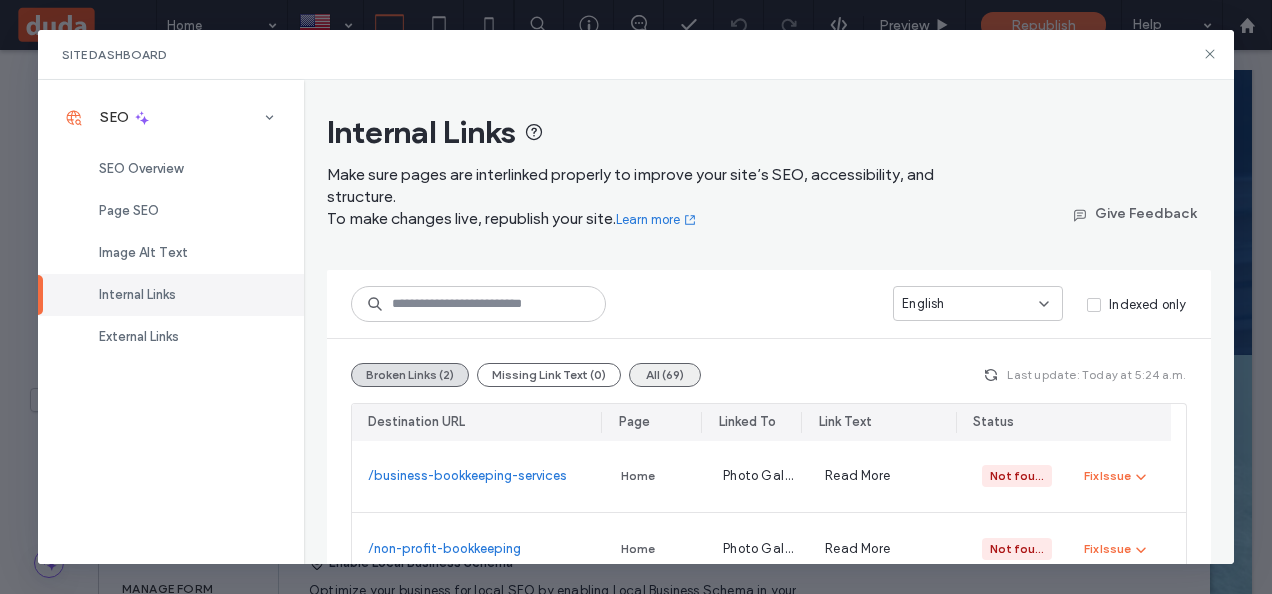 click on "All (69)" at bounding box center (665, 375) 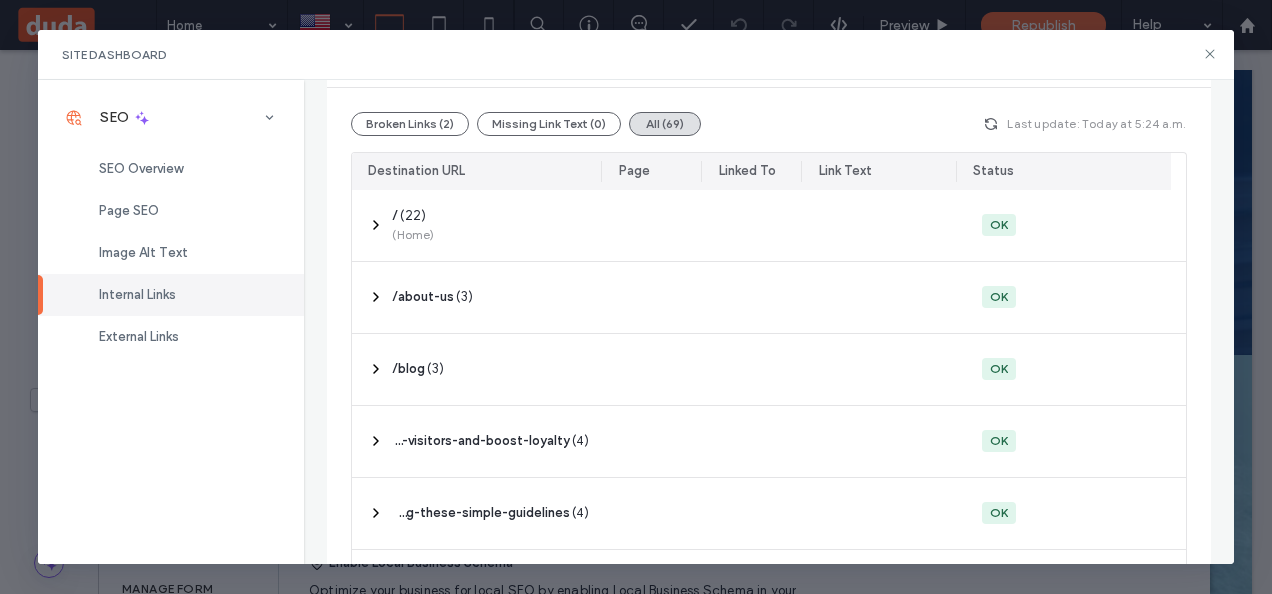 scroll, scrollTop: 264, scrollLeft: 0, axis: vertical 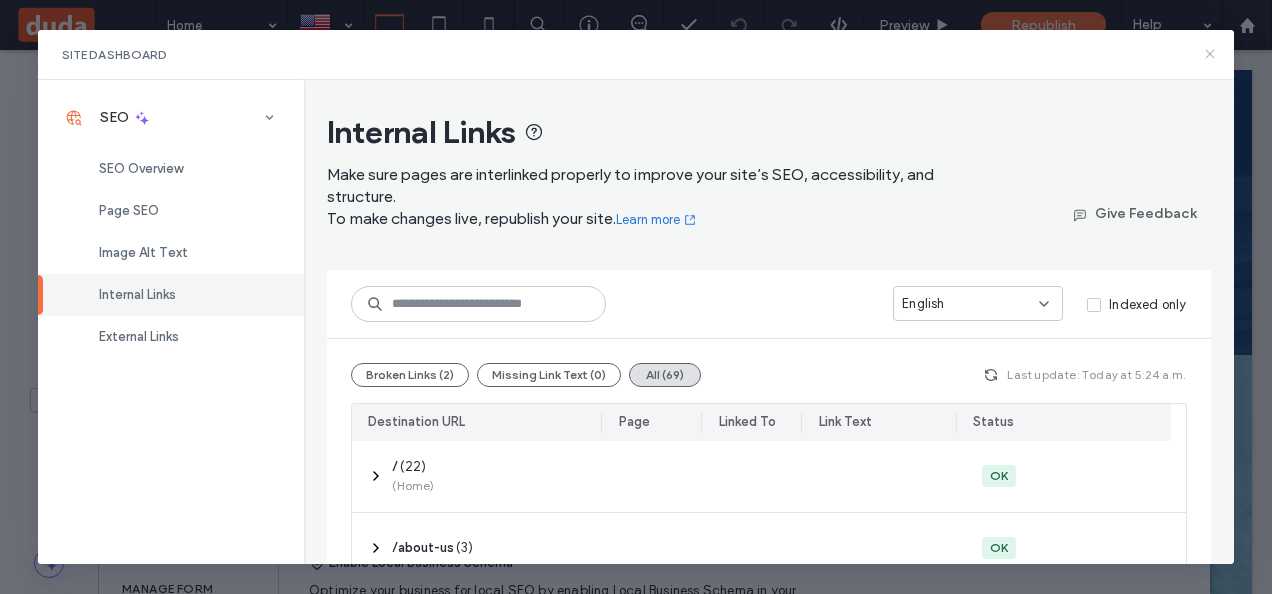 click 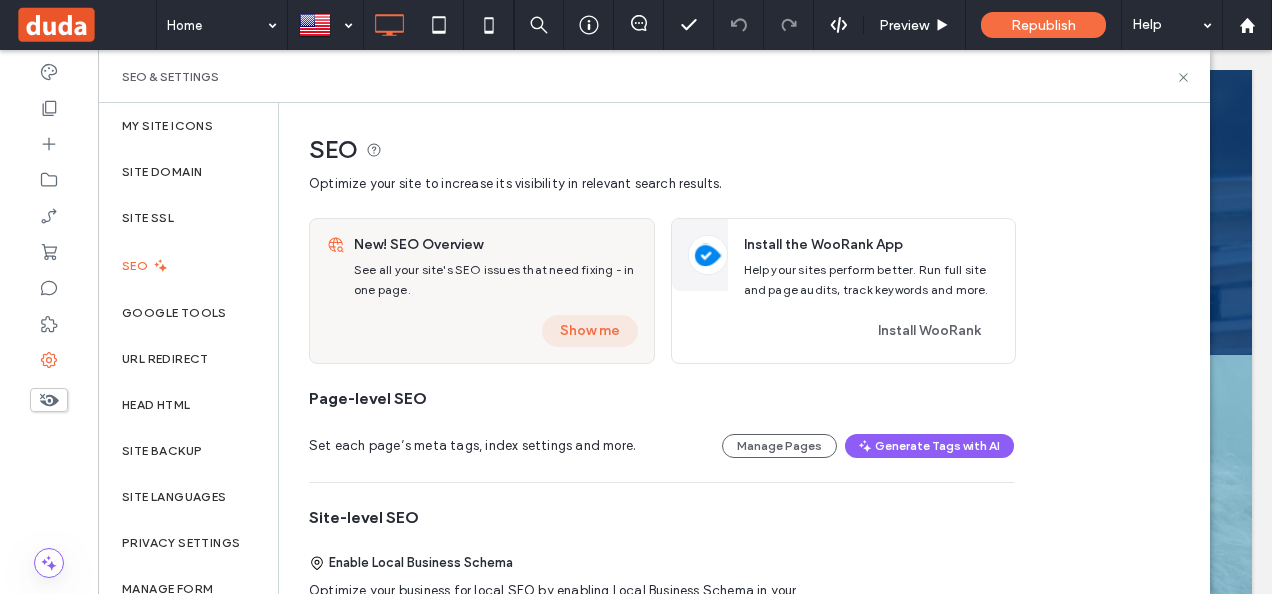 click on "Show me" at bounding box center [590, 331] 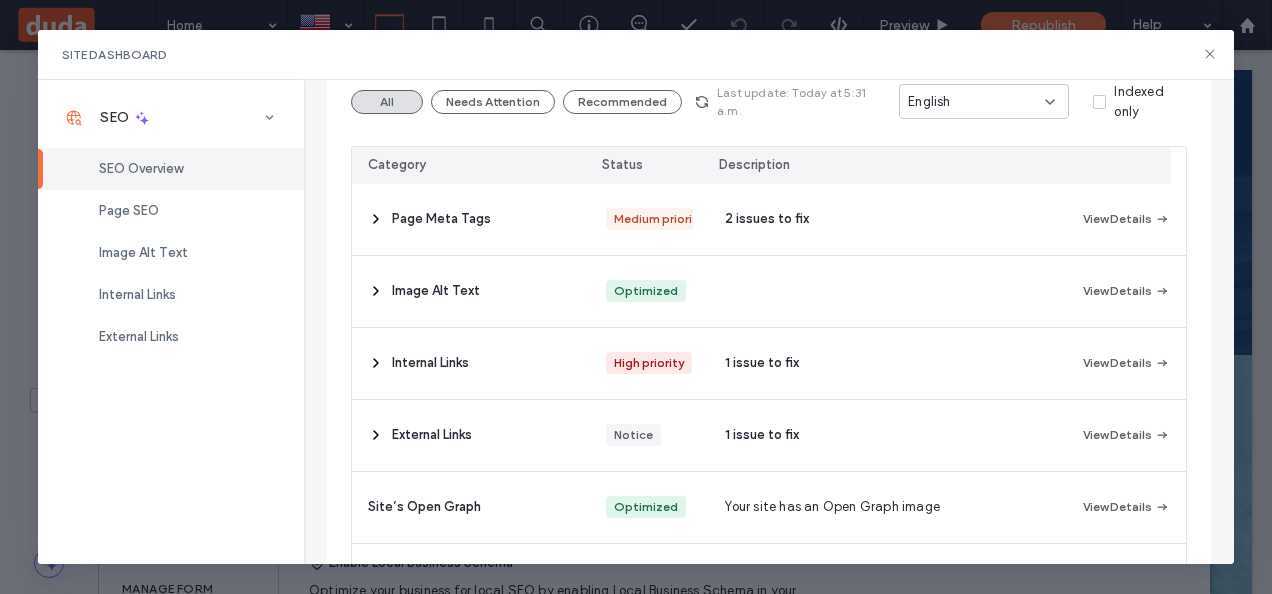 scroll, scrollTop: 290, scrollLeft: 0, axis: vertical 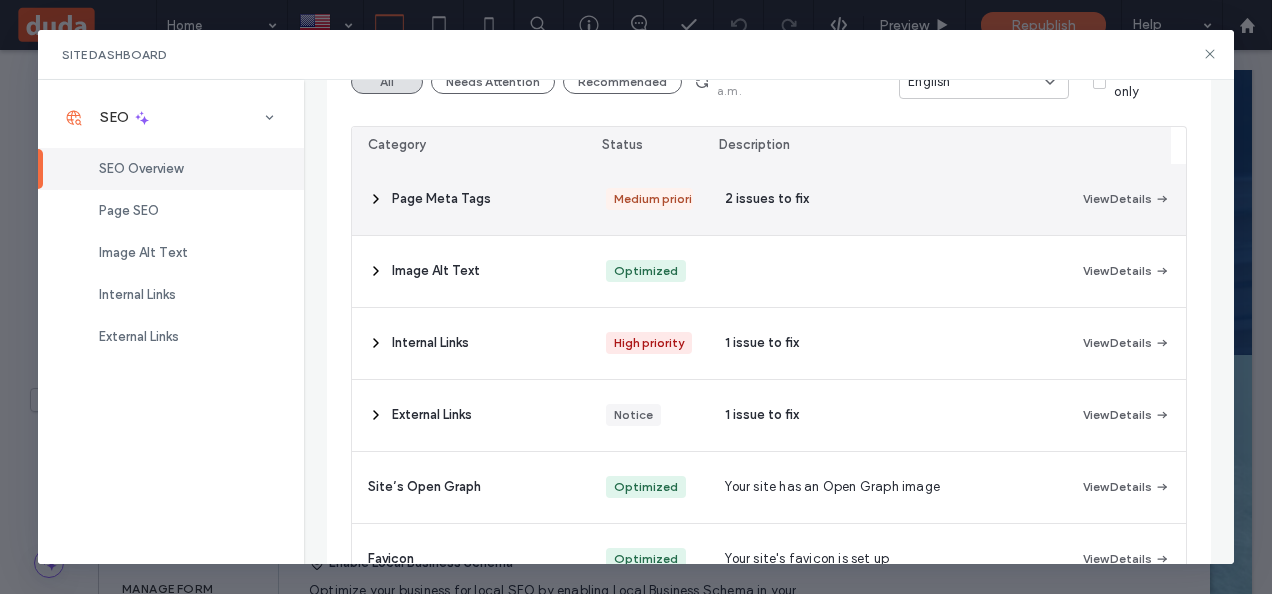 click on "2 issues to fix" at bounding box center [887, 199] 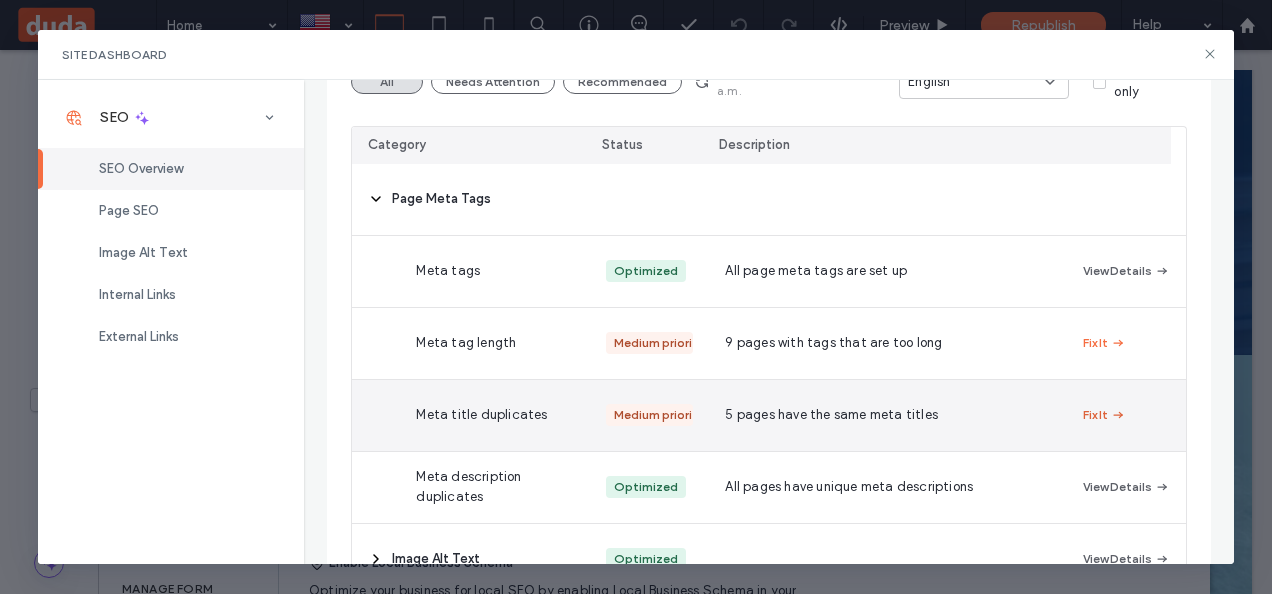 click 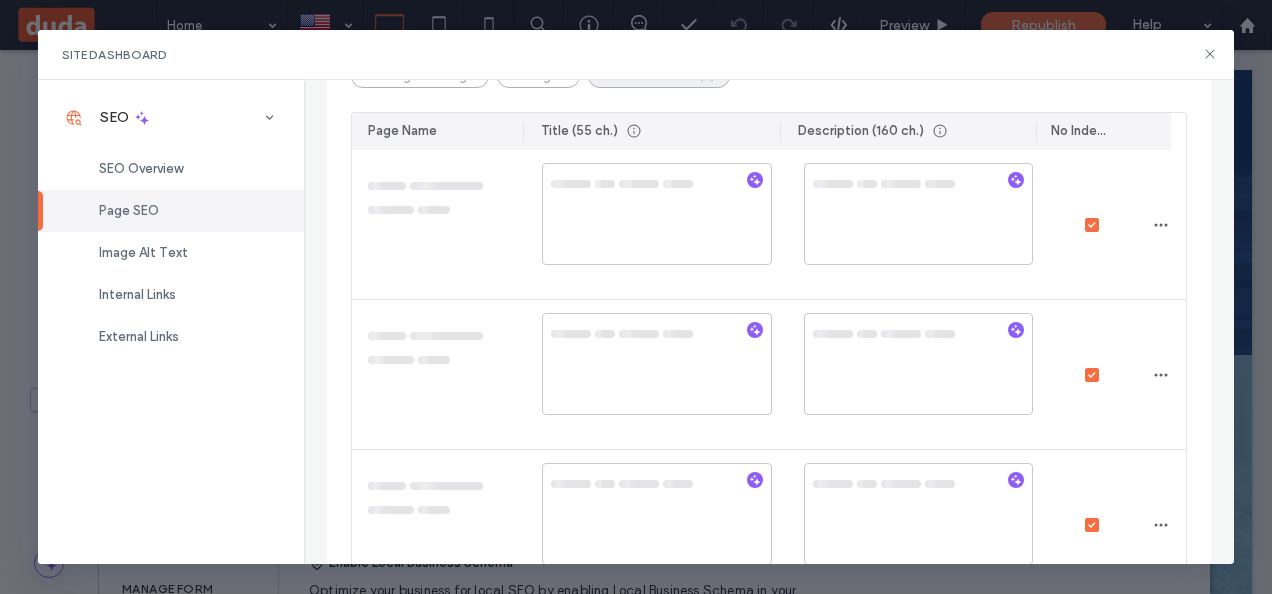 scroll, scrollTop: 0, scrollLeft: 0, axis: both 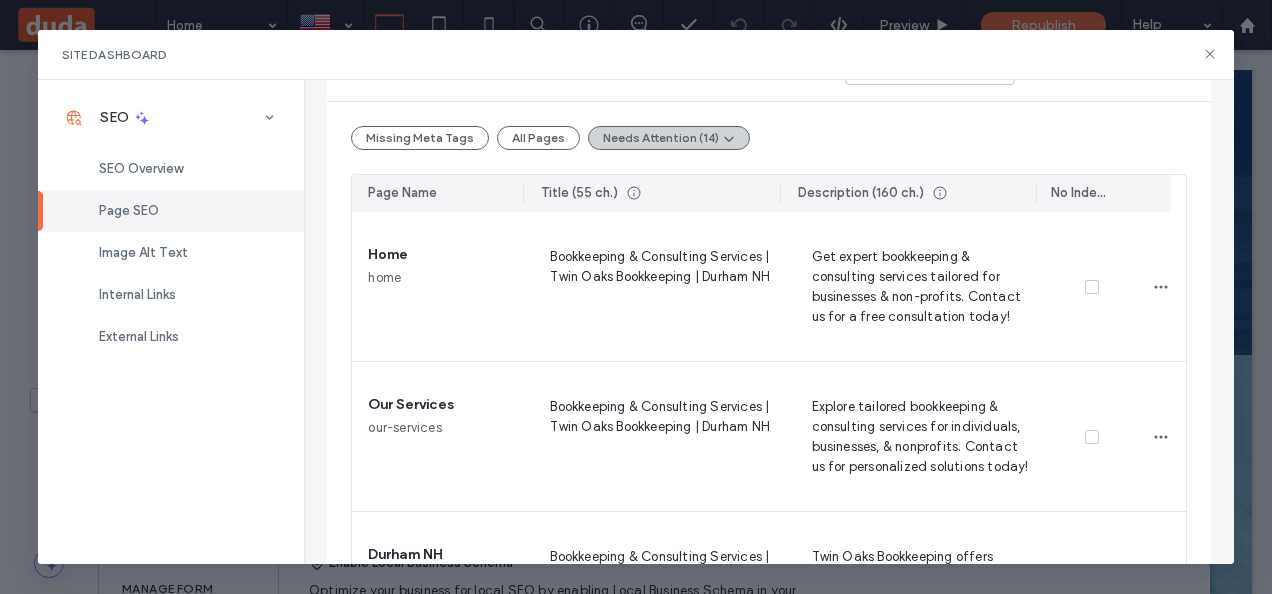 click on "Needs Attention (14)" at bounding box center [669, 138] 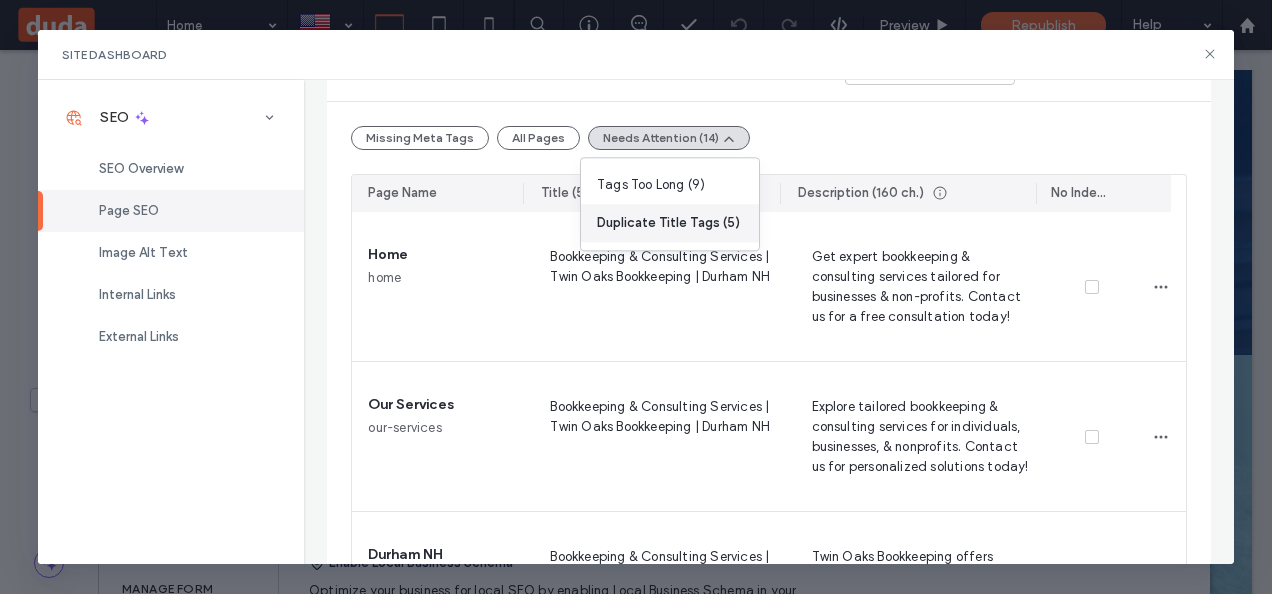 click on "Duplicate Title Tags (5)" at bounding box center [670, 223] 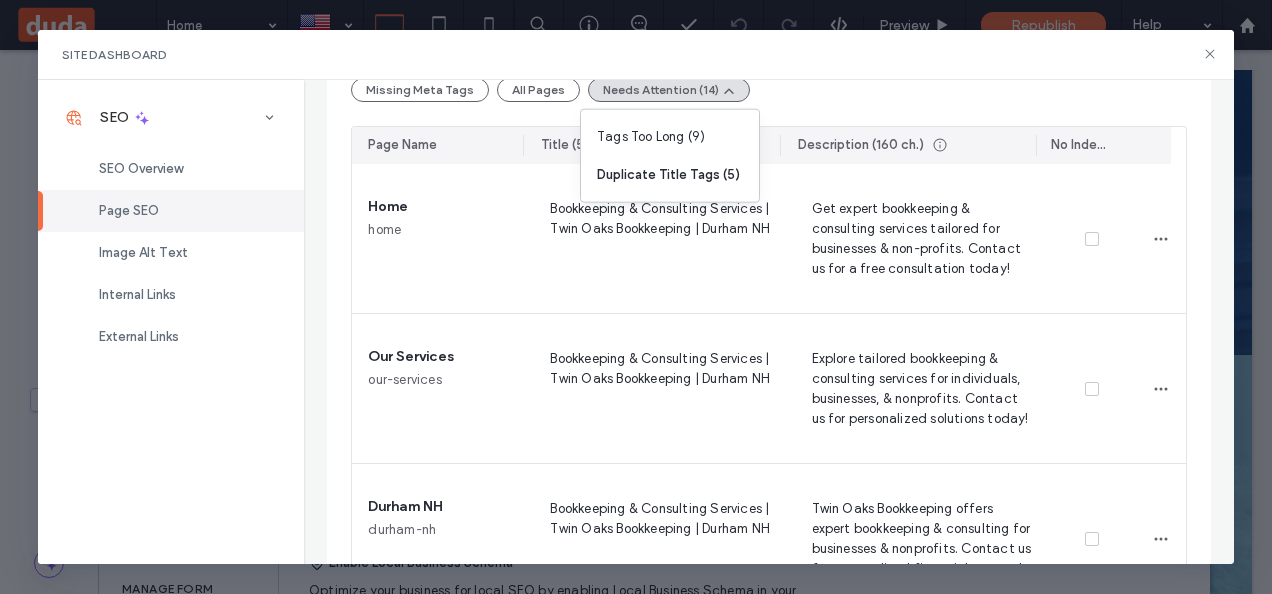 scroll, scrollTop: 261, scrollLeft: 0, axis: vertical 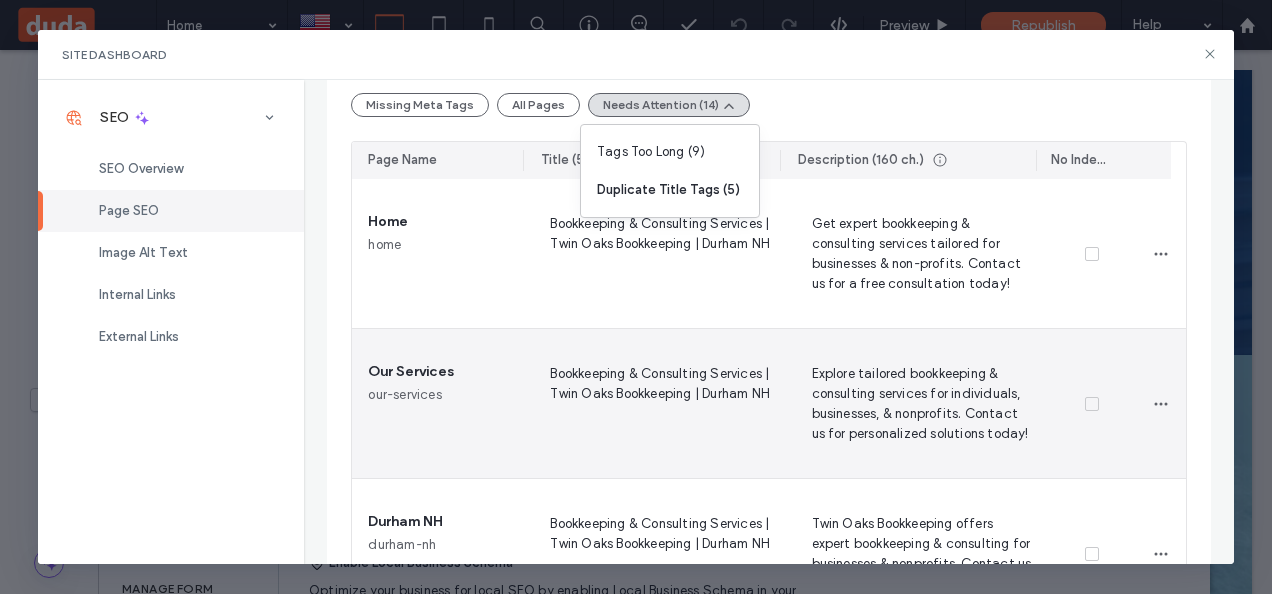 click on "Bookkeeping & Consulting Services | Twin Oaks Bookkeeping | Durham NH" at bounding box center [656, 403] 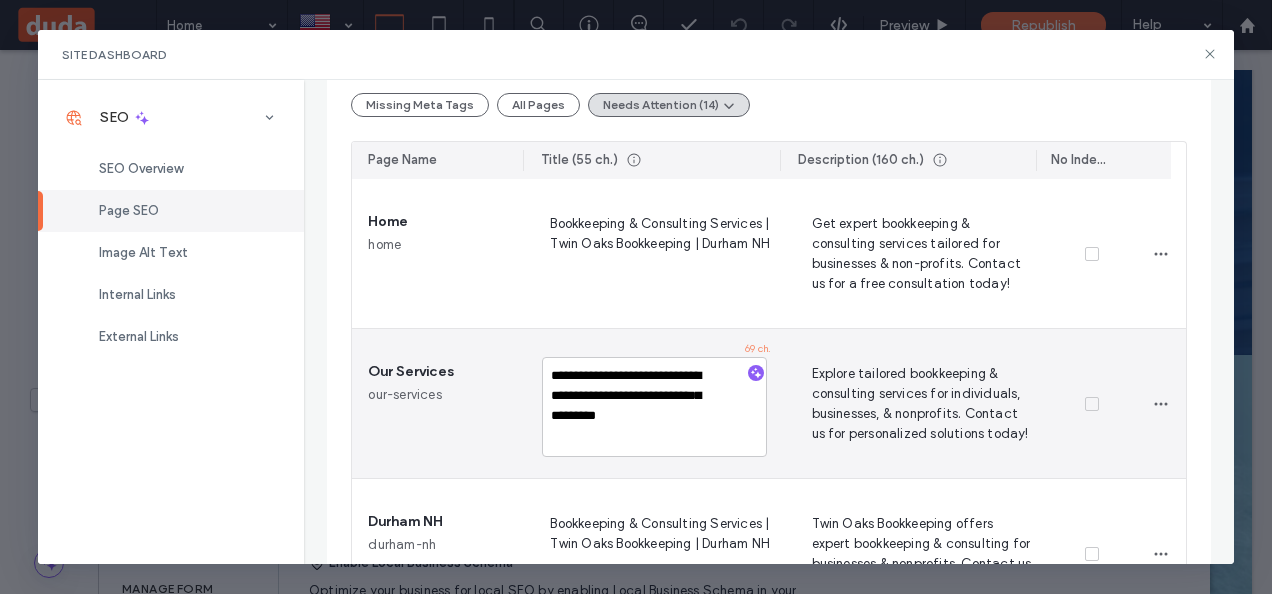 click on "**********" at bounding box center (654, 407) 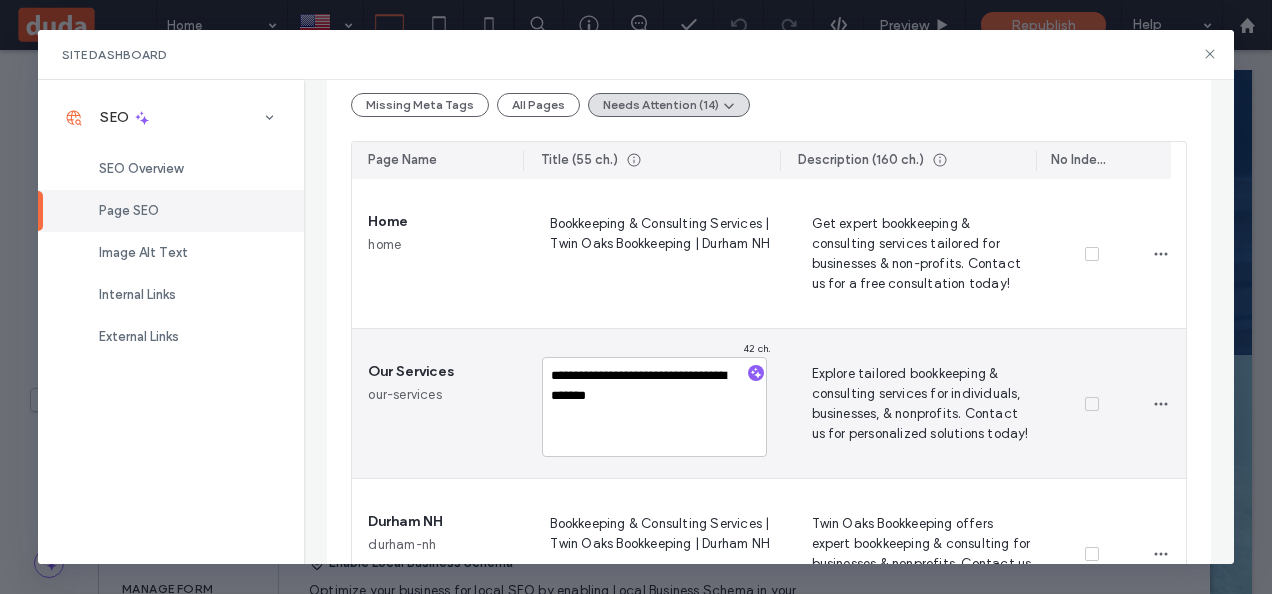 type on "**********" 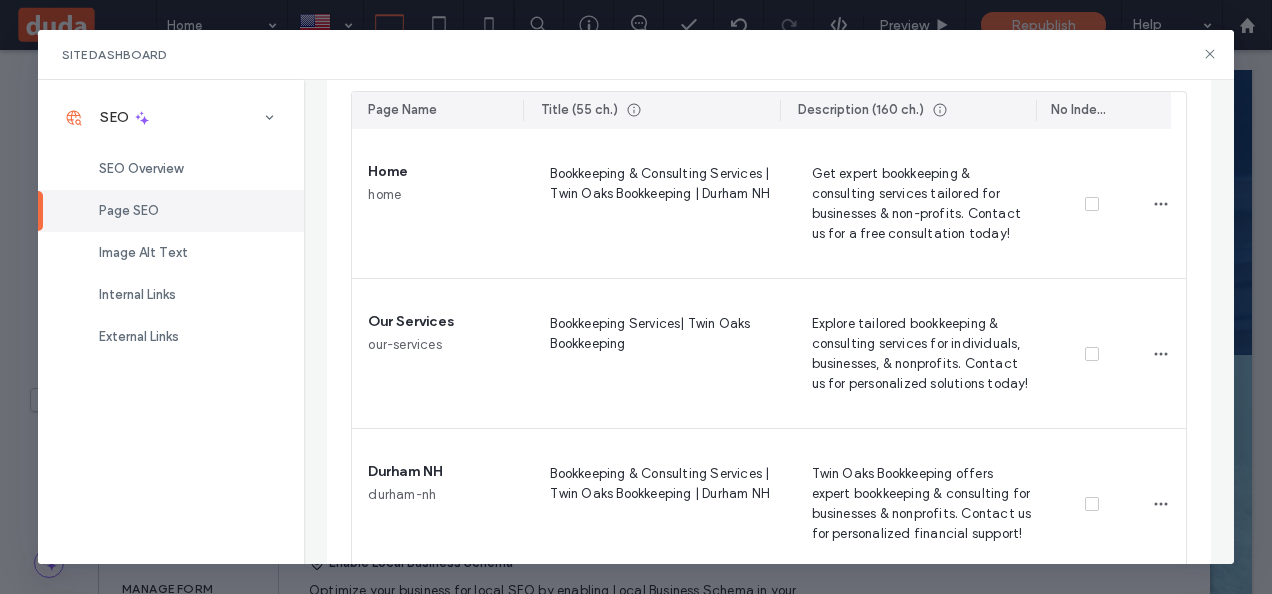 scroll, scrollTop: 314, scrollLeft: 0, axis: vertical 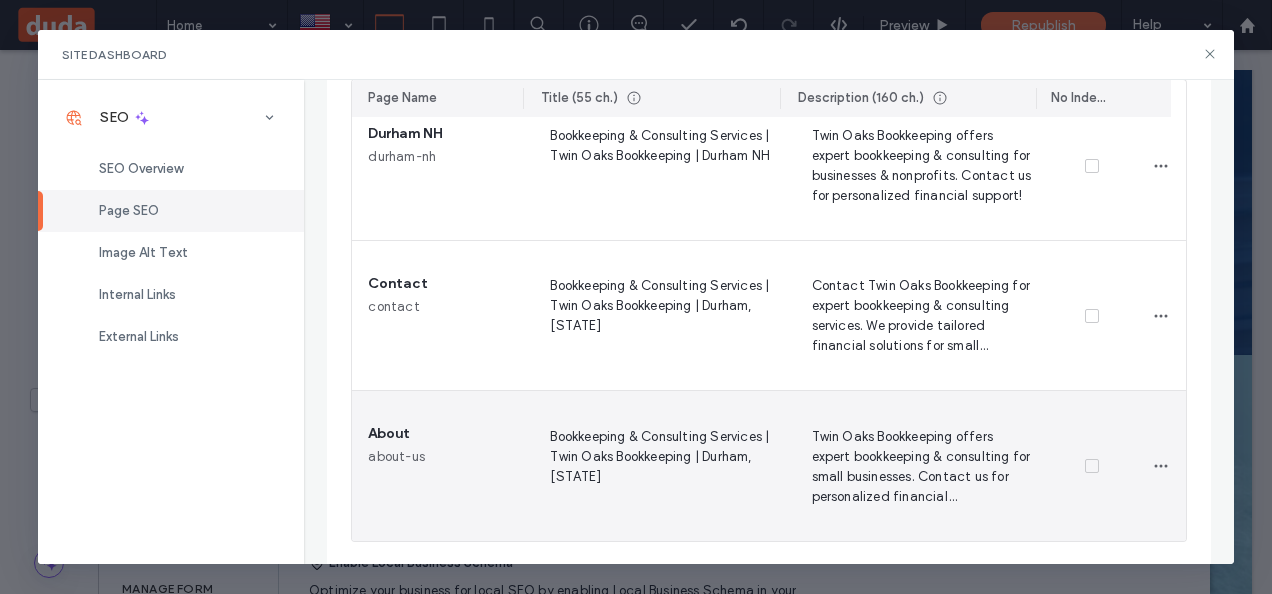 click on "Bookkeeping & Consulting Services | Twin Oaks Bookkeeping | Durham, [STATE]" at bounding box center (656, 466) 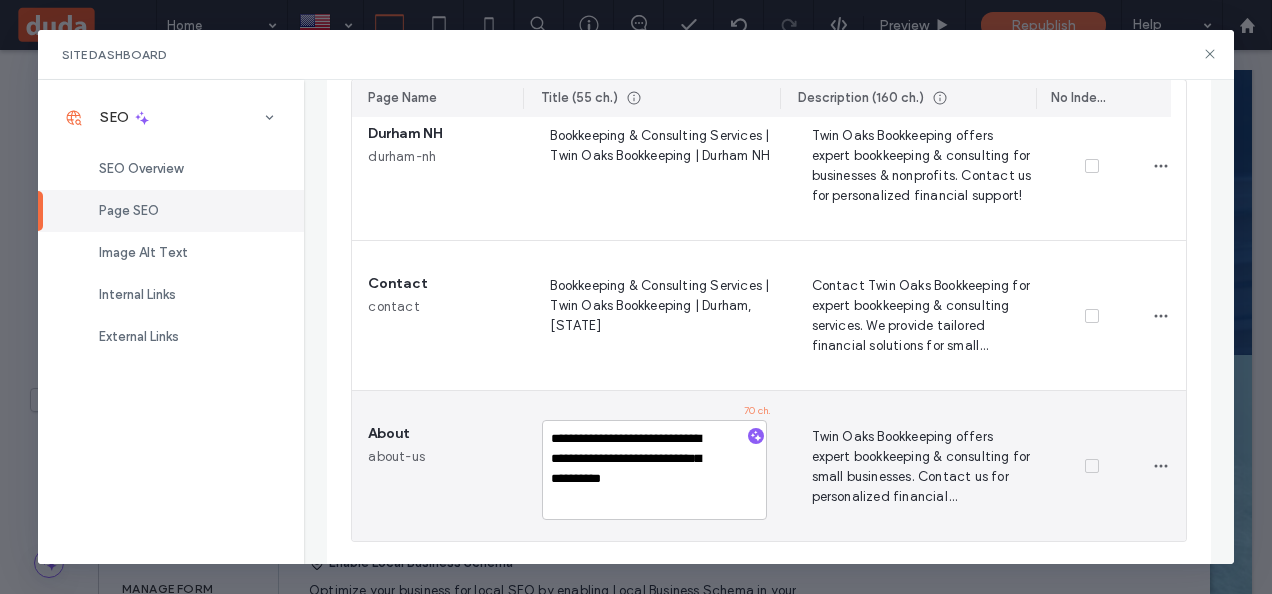 click on "**********" at bounding box center (654, 470) 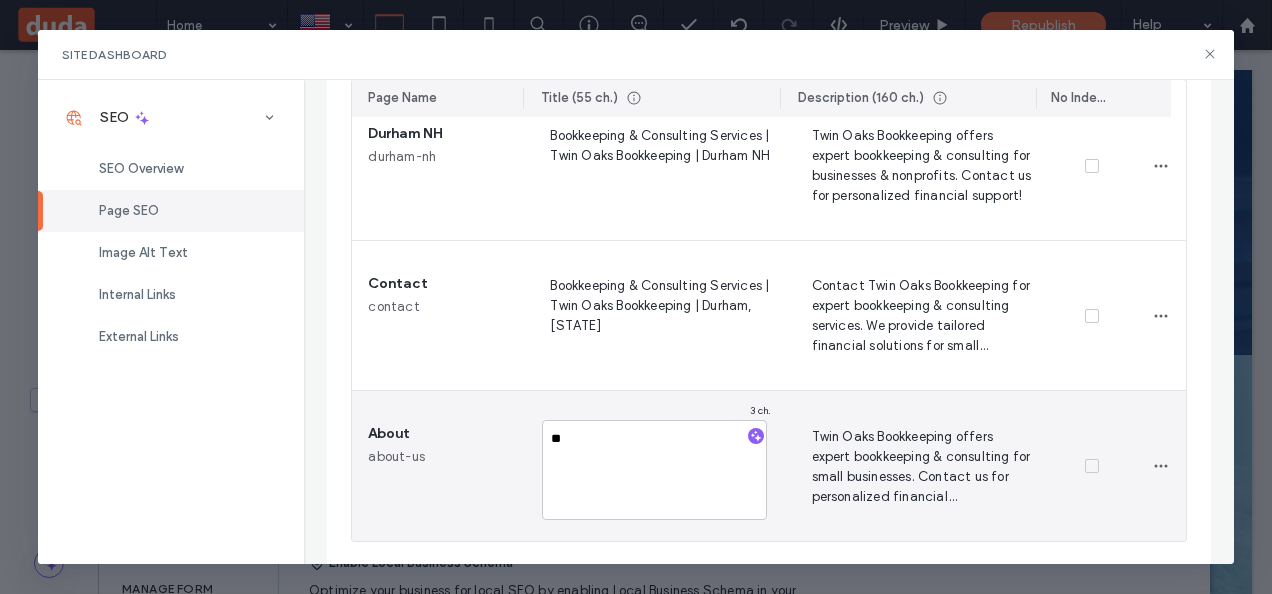 type on "*" 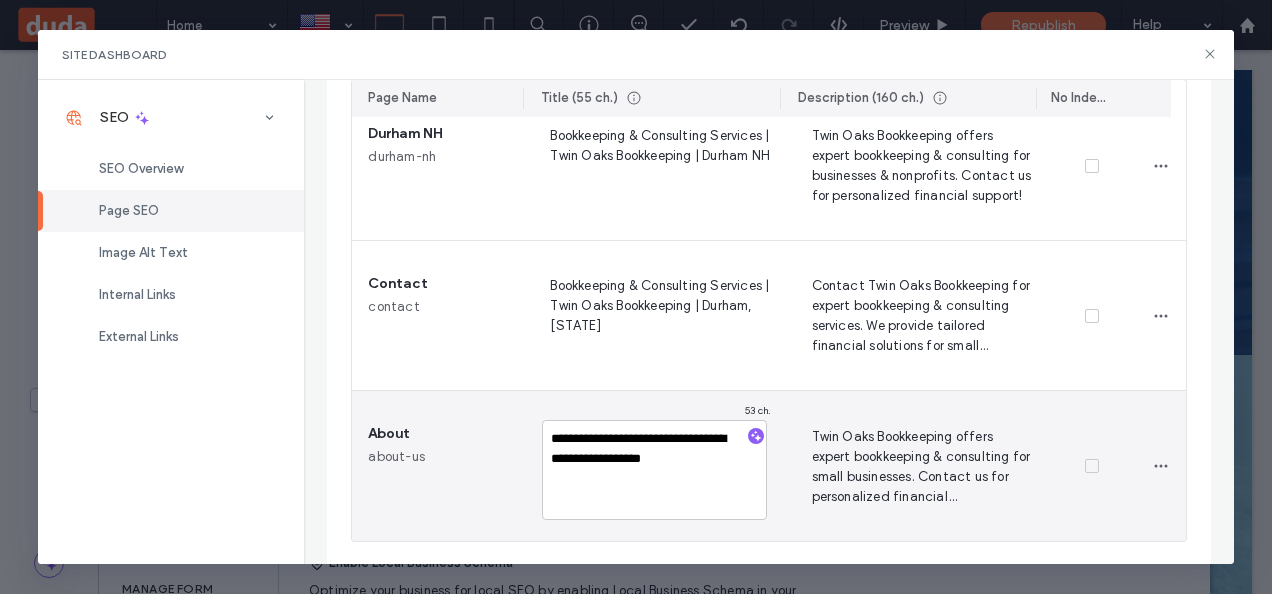 type on "**********" 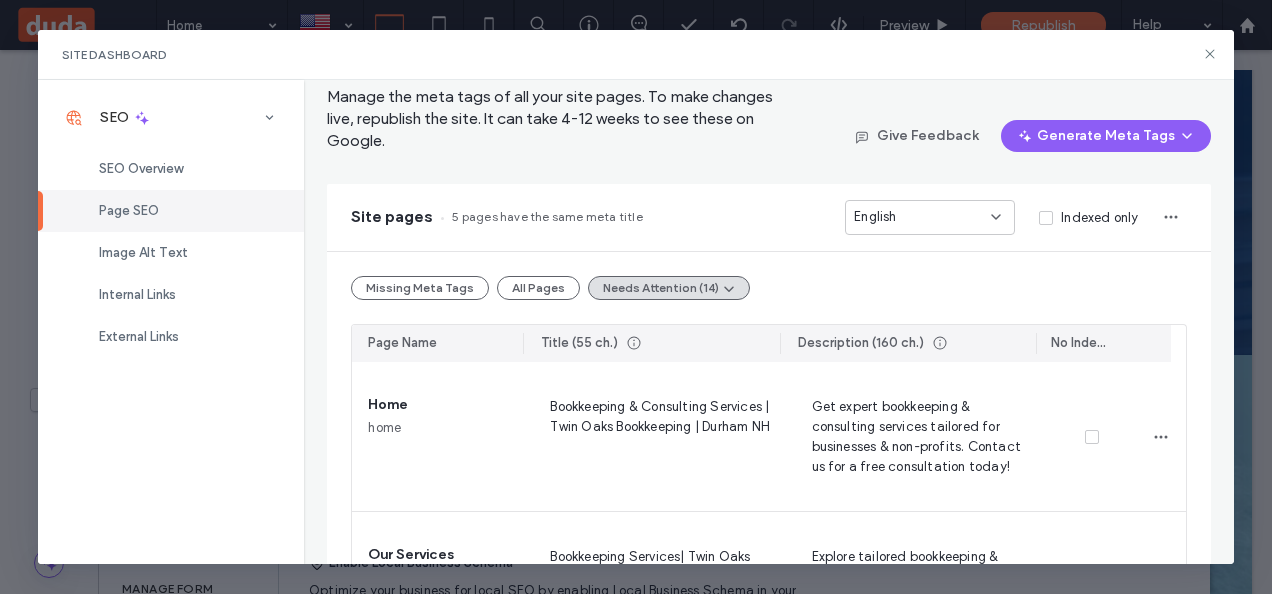 scroll, scrollTop: 0, scrollLeft: 0, axis: both 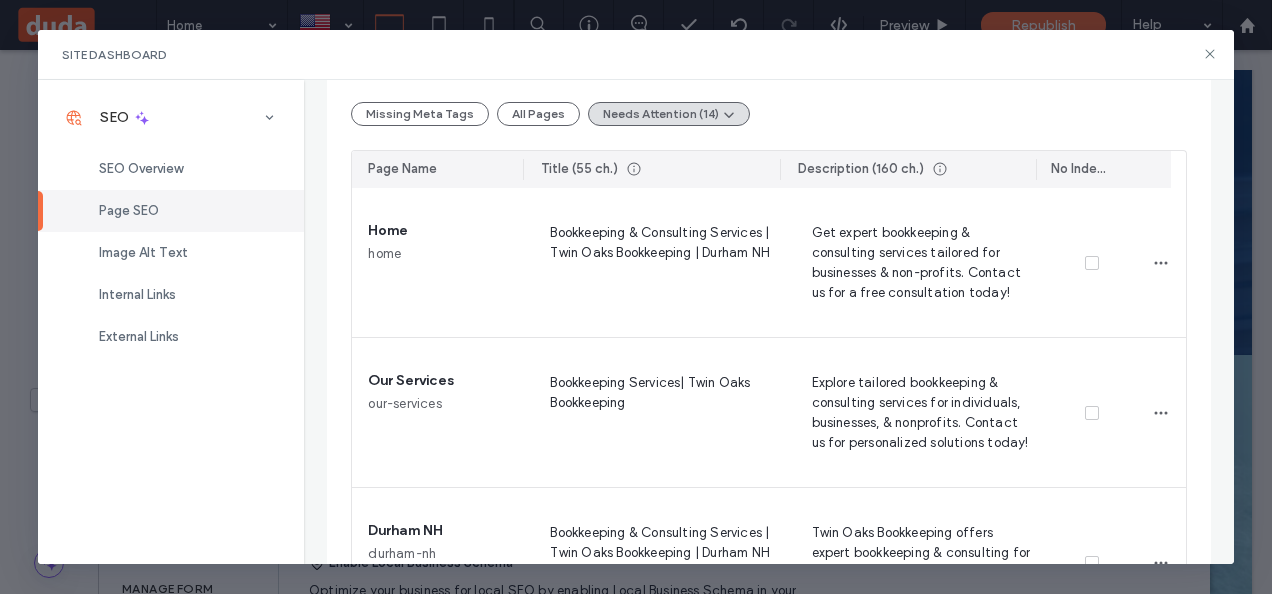 click on "Site Dashboard" at bounding box center (636, 55) 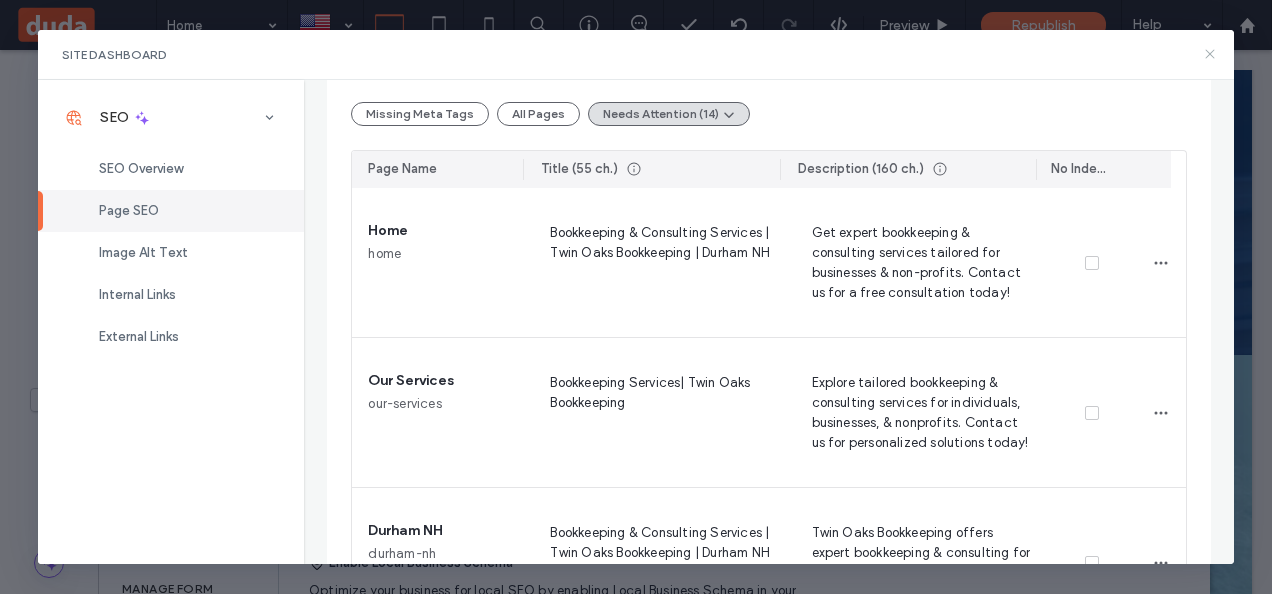 click 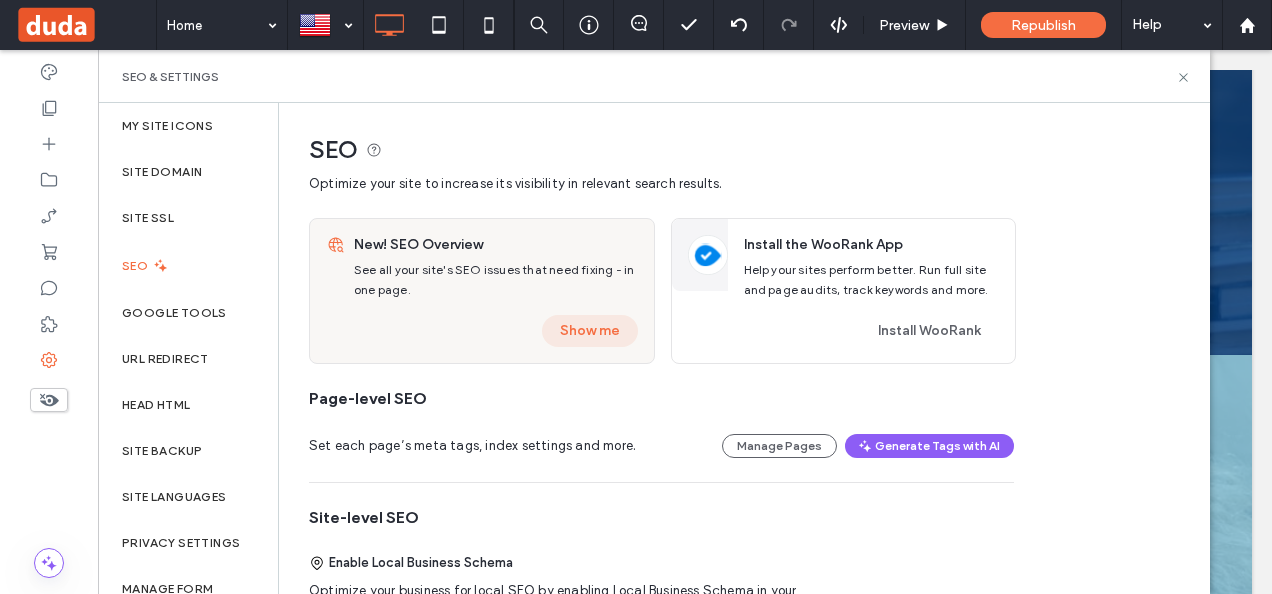 click on "Show me" at bounding box center [590, 331] 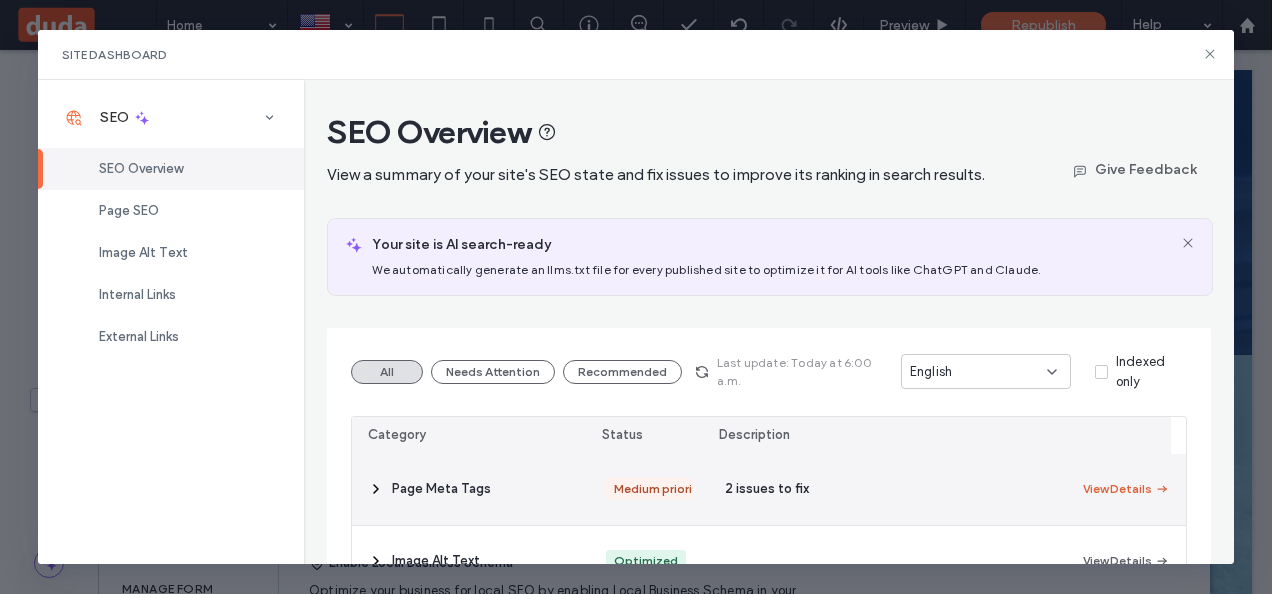 click on "View Details" at bounding box center [1126, 489] 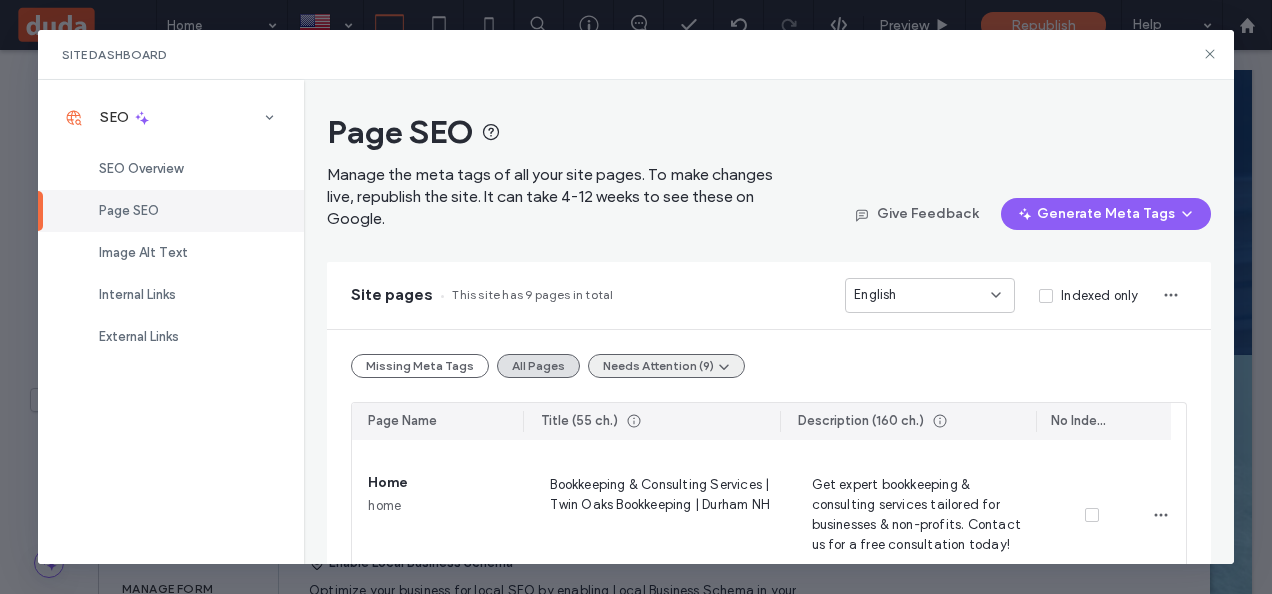 click on "Needs Attention (9)" at bounding box center (666, 366) 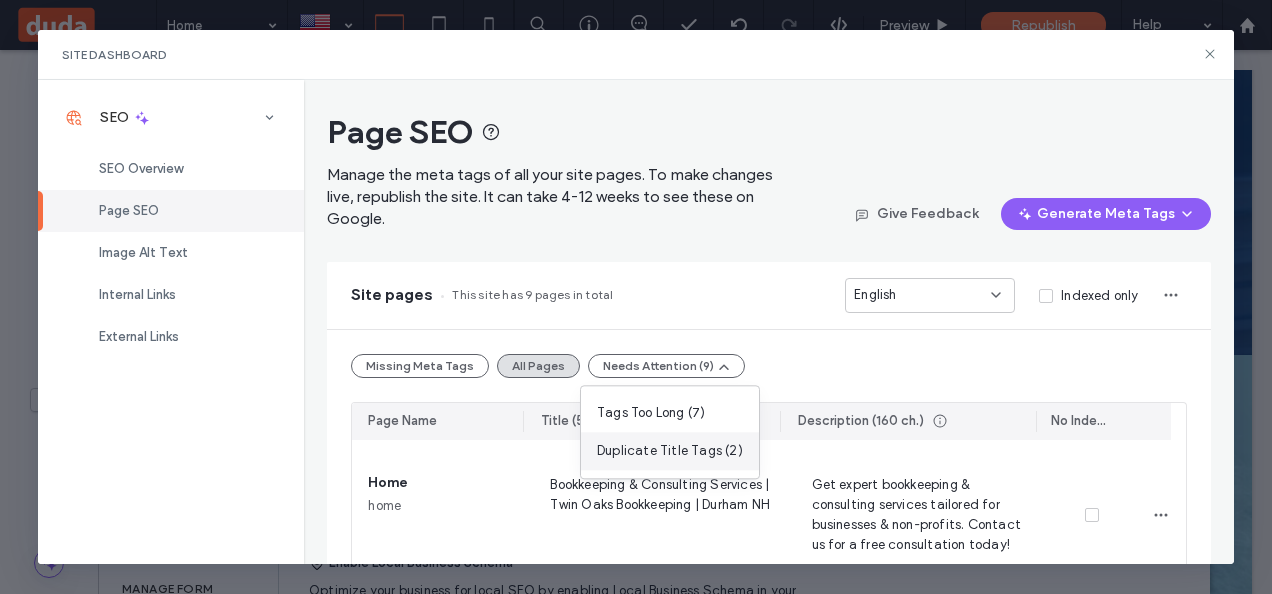click on "Duplicate Title Tags (2)" at bounding box center [670, 451] 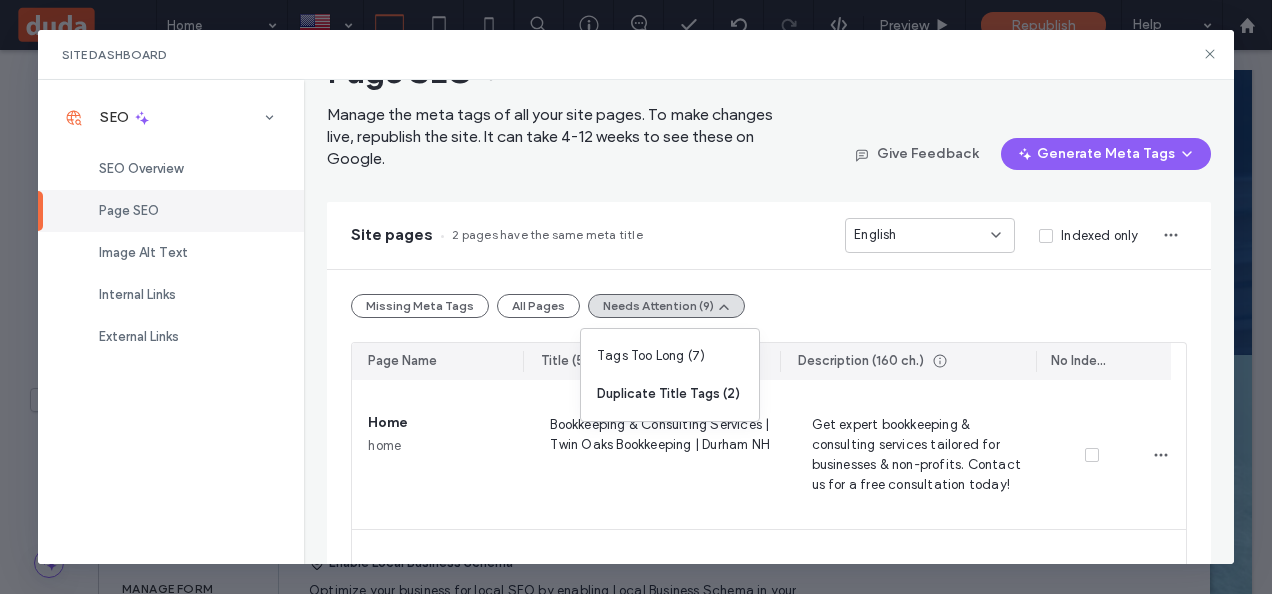 scroll, scrollTop: 57, scrollLeft: 0, axis: vertical 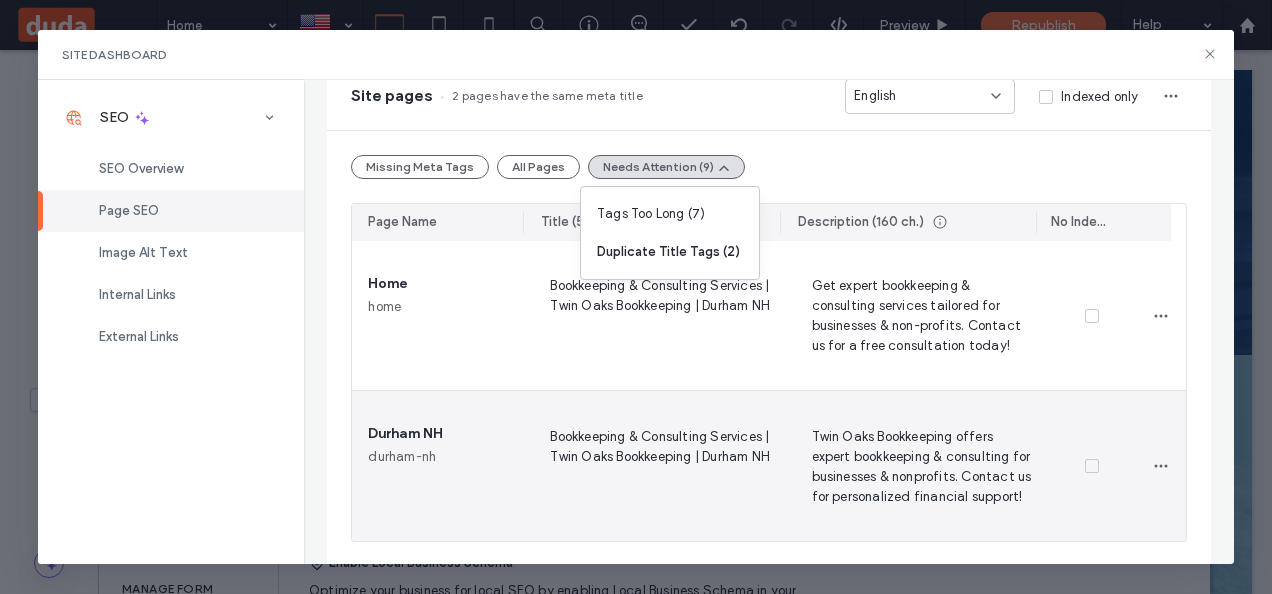 click on "Bookkeeping & Consulting Services | Twin Oaks Bookkeeping | Durham NH" at bounding box center [656, 466] 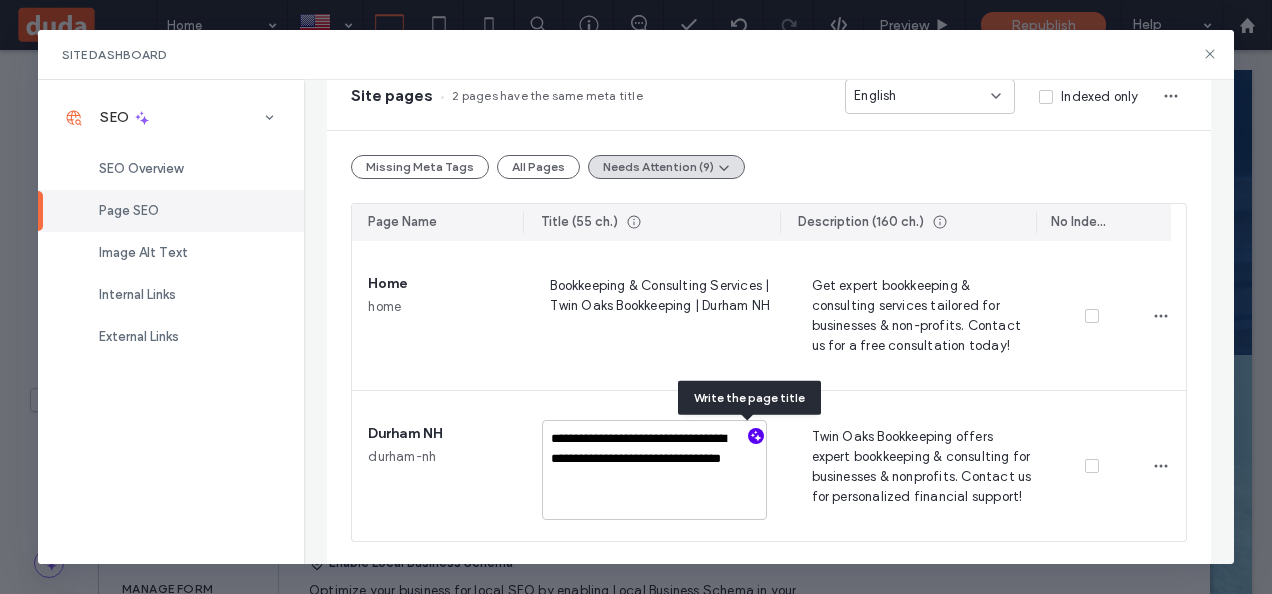 click 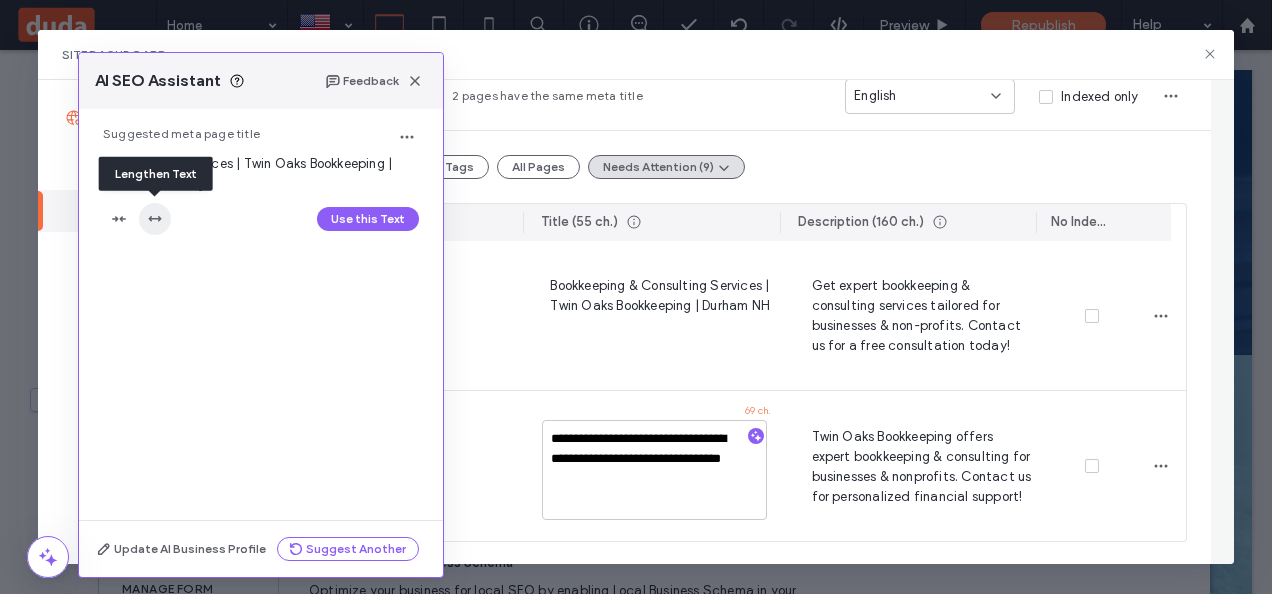 click 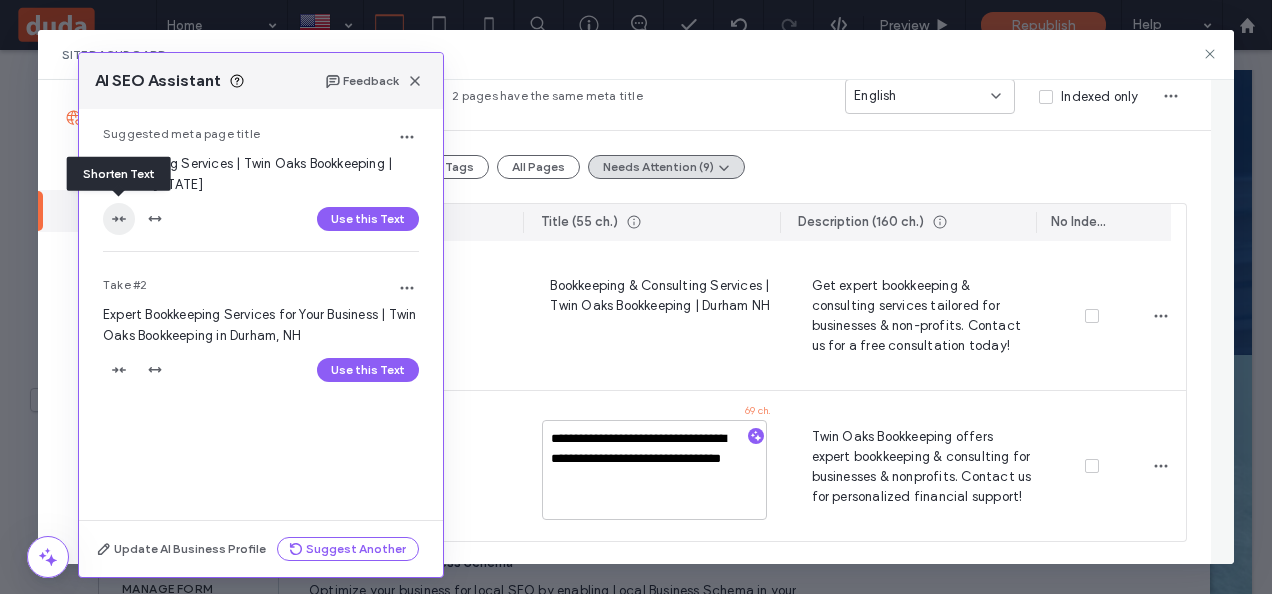 click 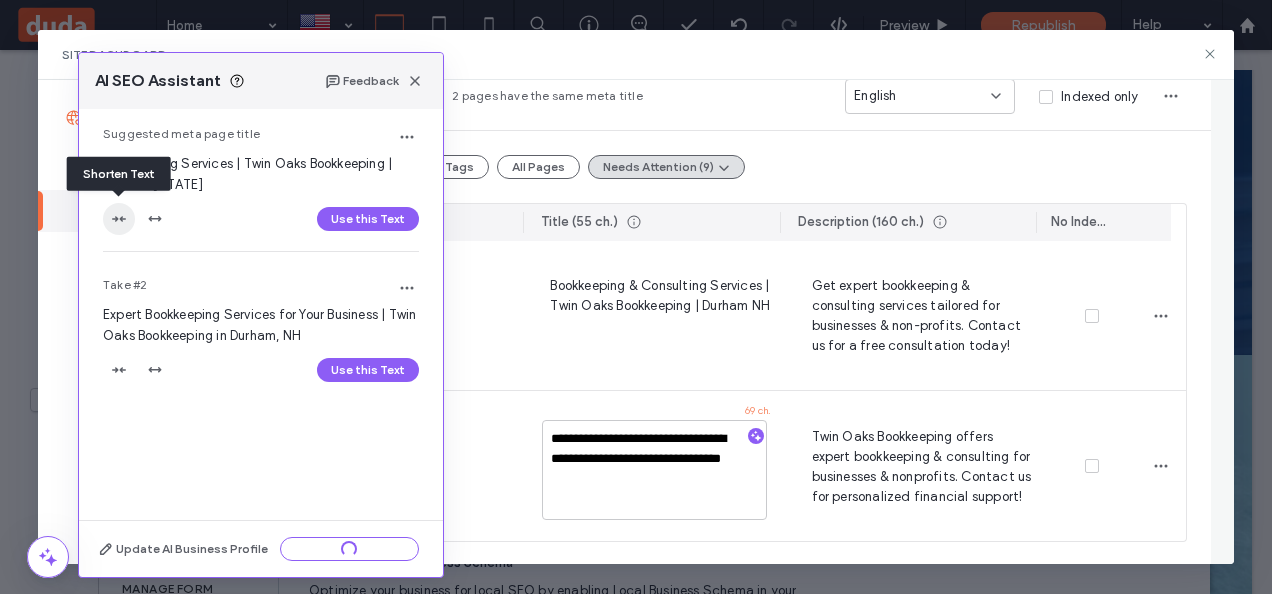 scroll, scrollTop: 17, scrollLeft: 0, axis: vertical 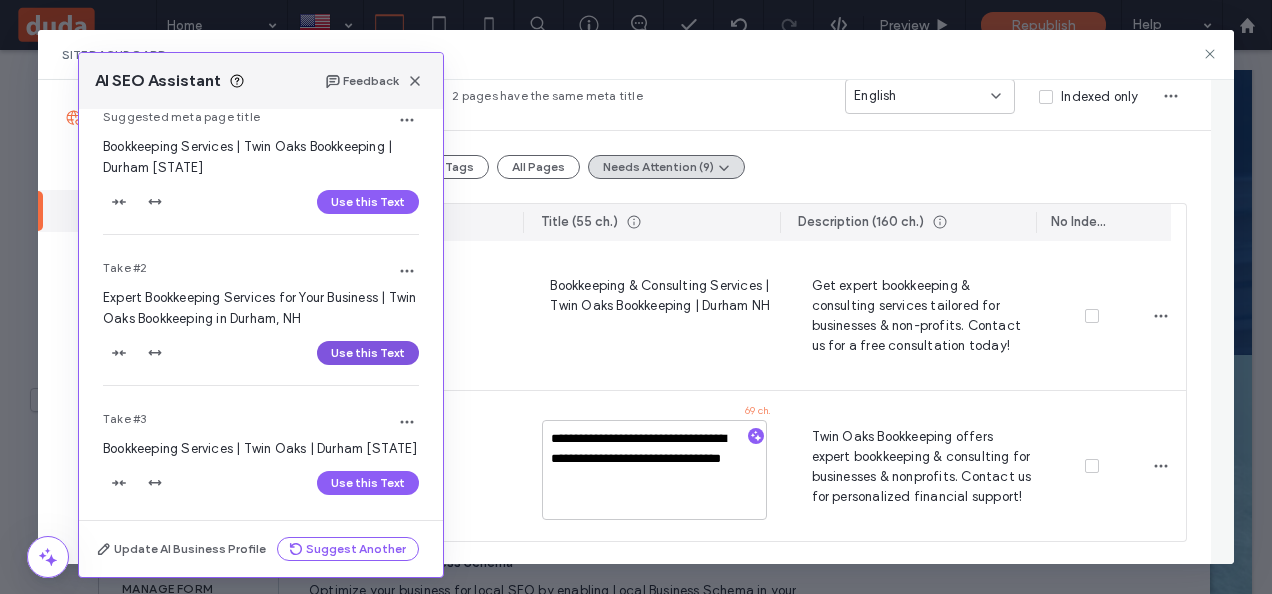 click on "Use this Text" at bounding box center [368, 353] 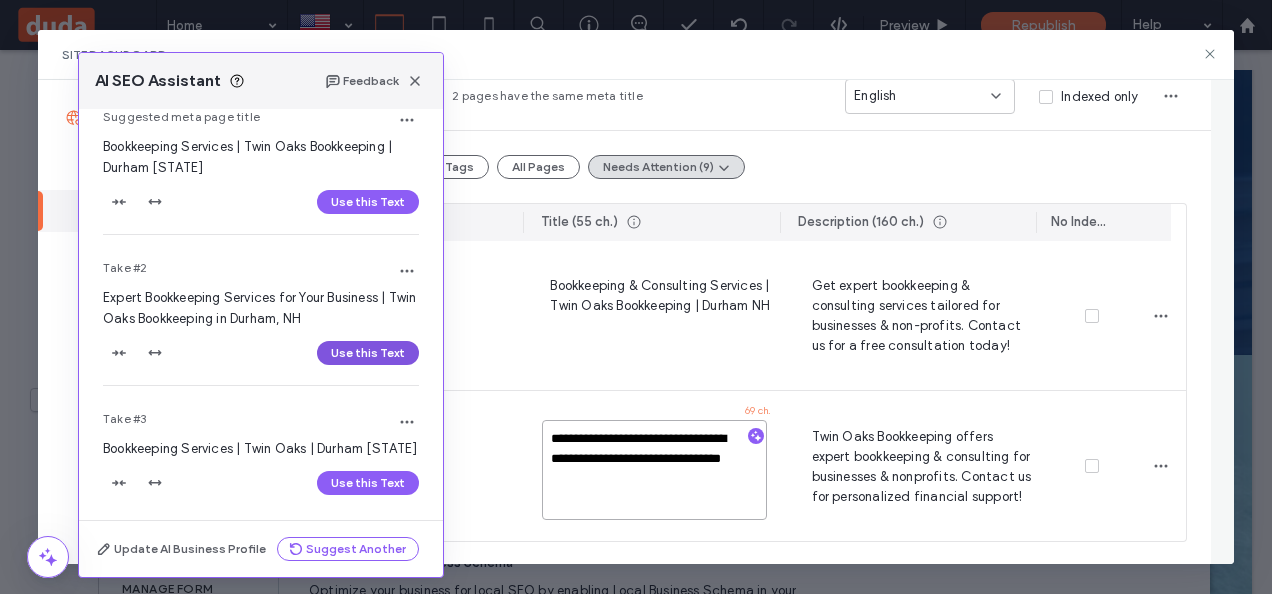 type on "**********" 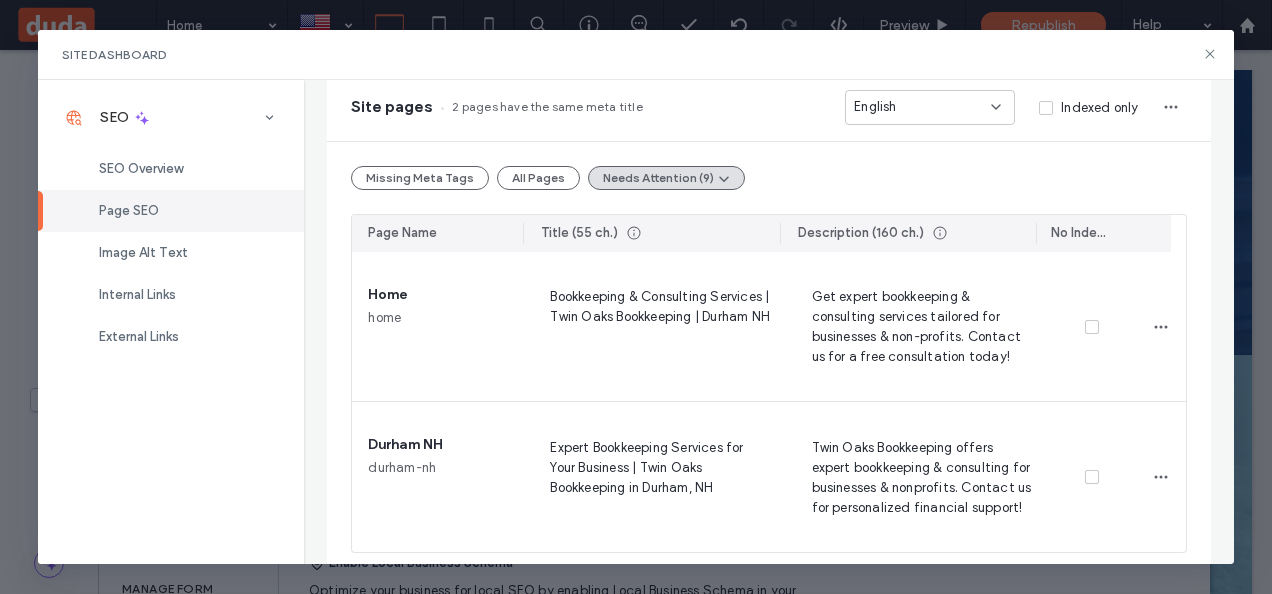 scroll, scrollTop: 199, scrollLeft: 0, axis: vertical 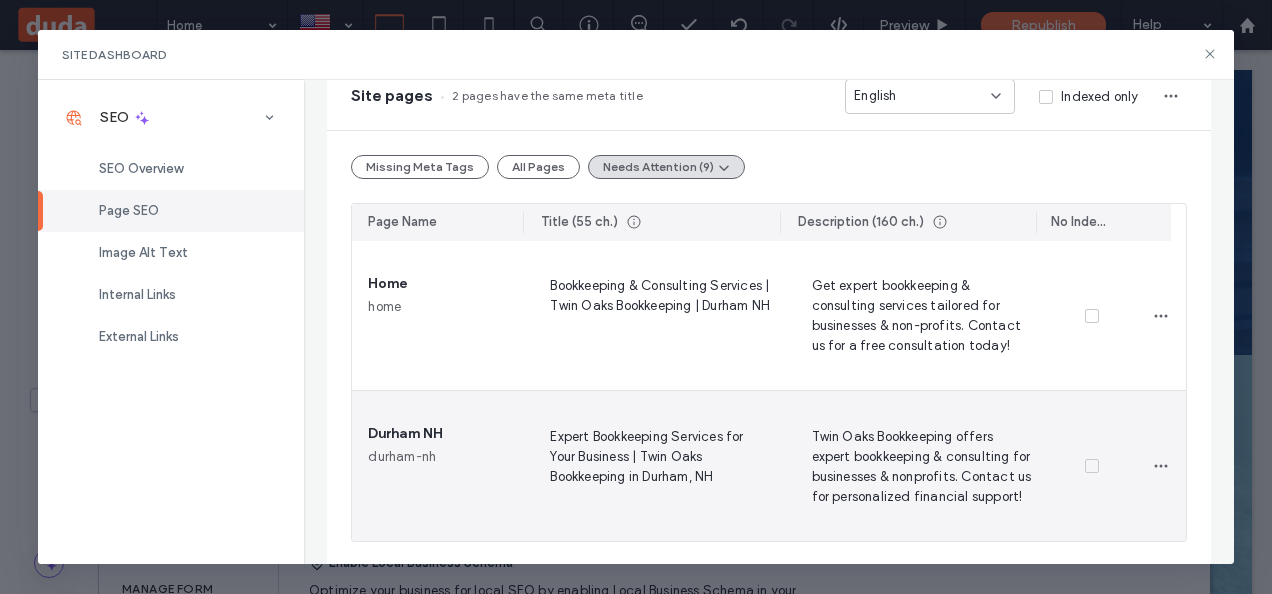 click on "Expert Bookkeeping Services for Your Business | Twin Oaks Bookkeeping in Durham, NH" at bounding box center [656, 466] 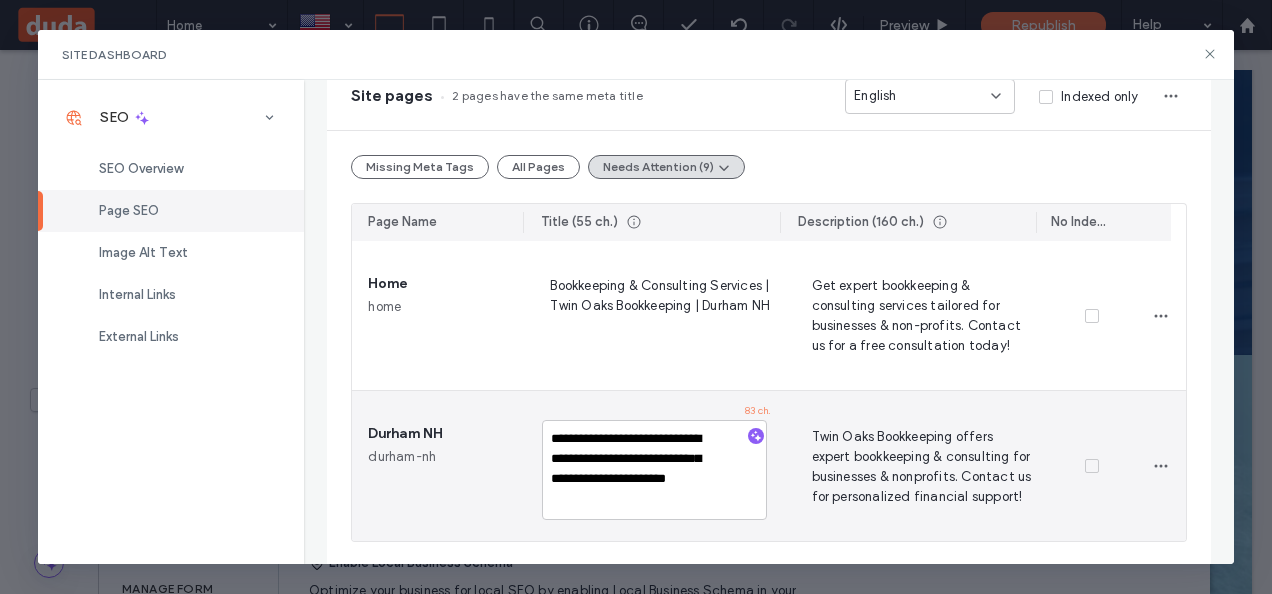 click on "**********" at bounding box center (654, 470) 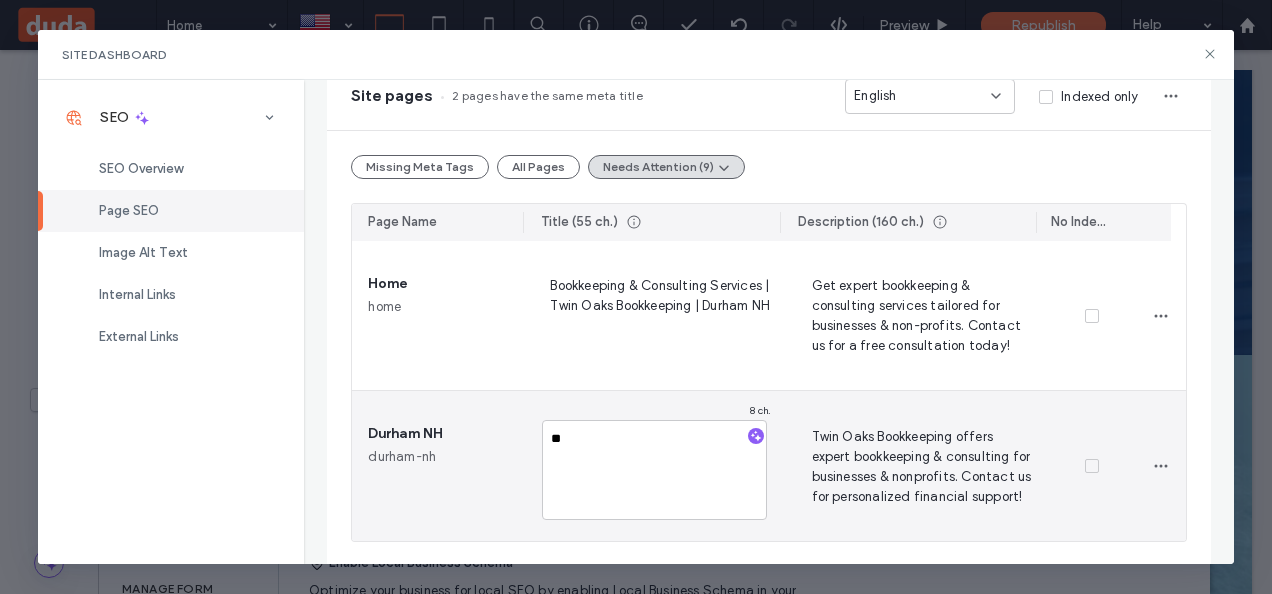 type on "*" 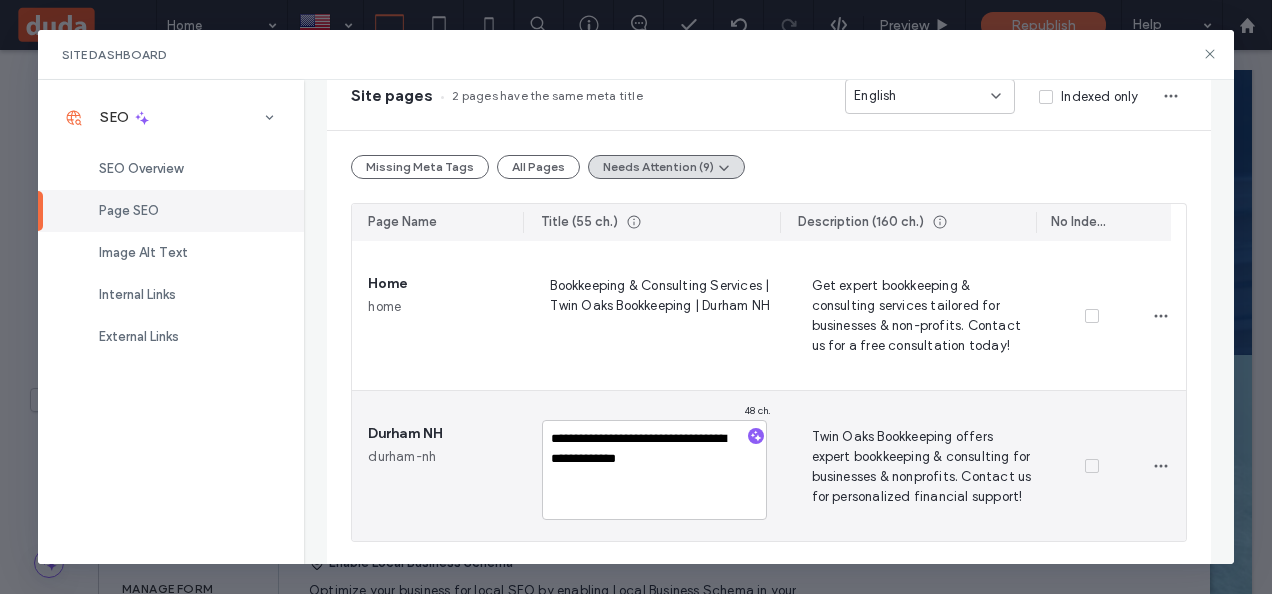 type on "**********" 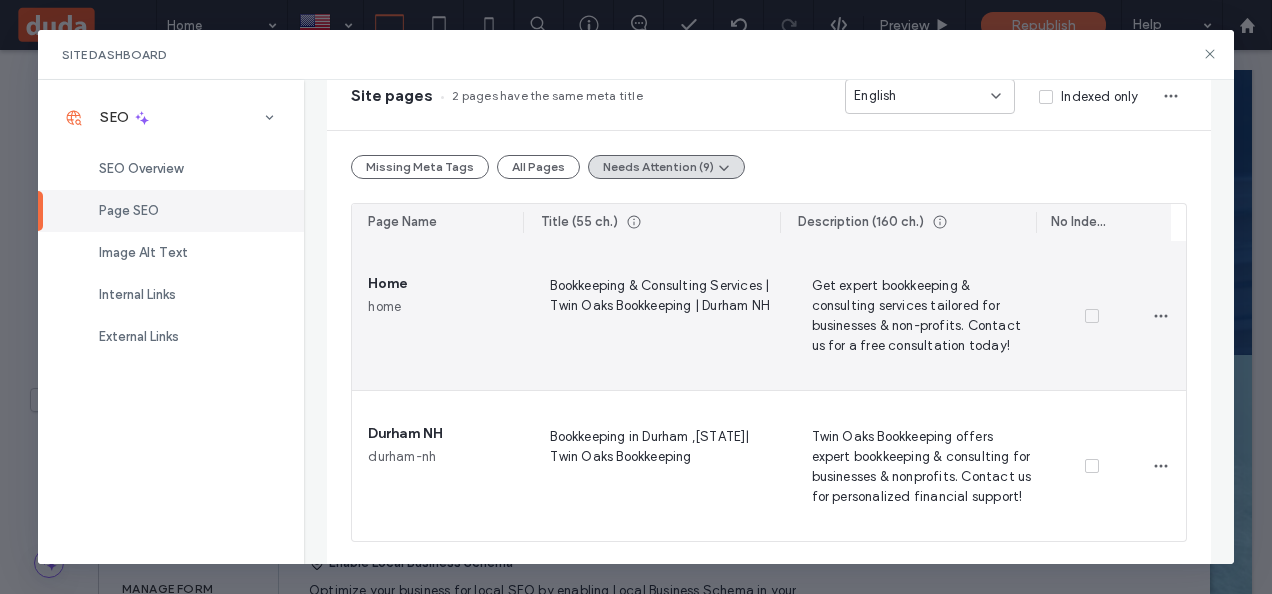 click on "Get expert bookkeeping & consulting services tailored for businesses & non-profits. Contact us for a free consultation today!" at bounding box center [918, 315] 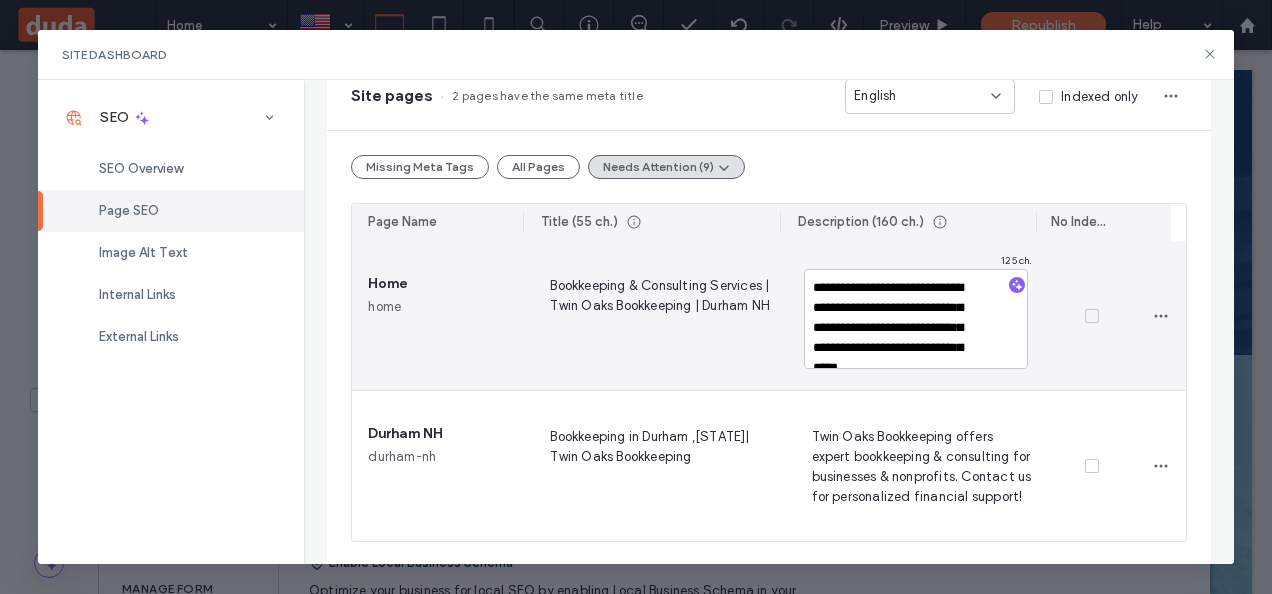 click on "**********" at bounding box center [916, 319] 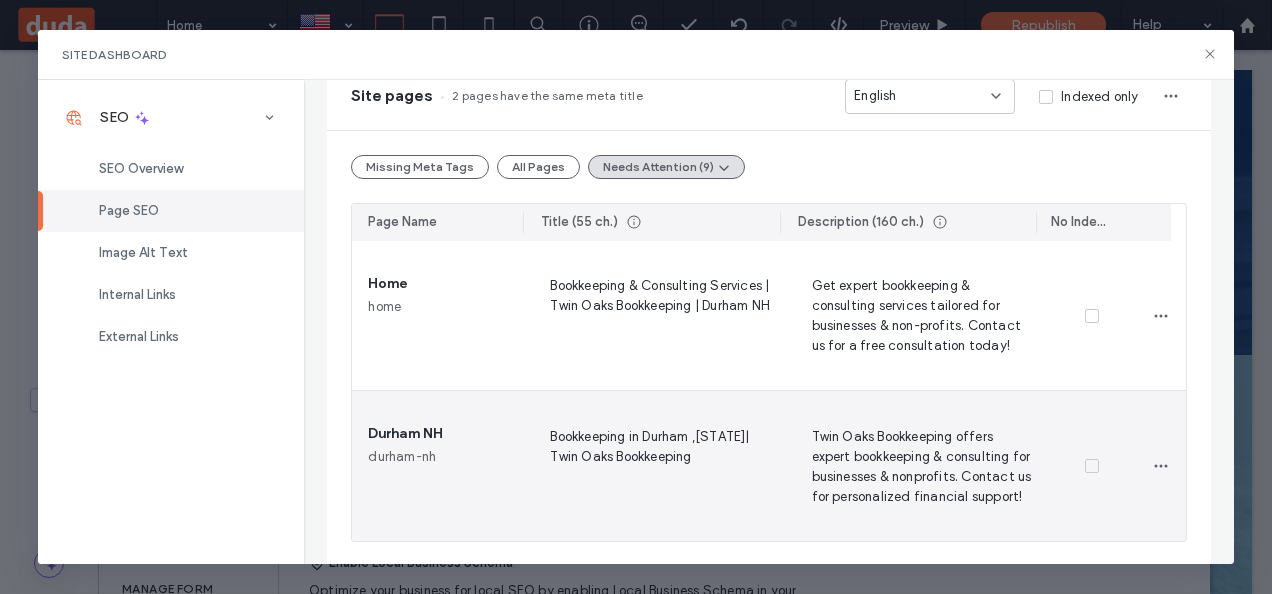 click on "Twin Oaks Bookkeeping offers expert bookkeeping & consulting for businesses & nonprofits. Contact us for personalized financial support!" at bounding box center [918, 466] 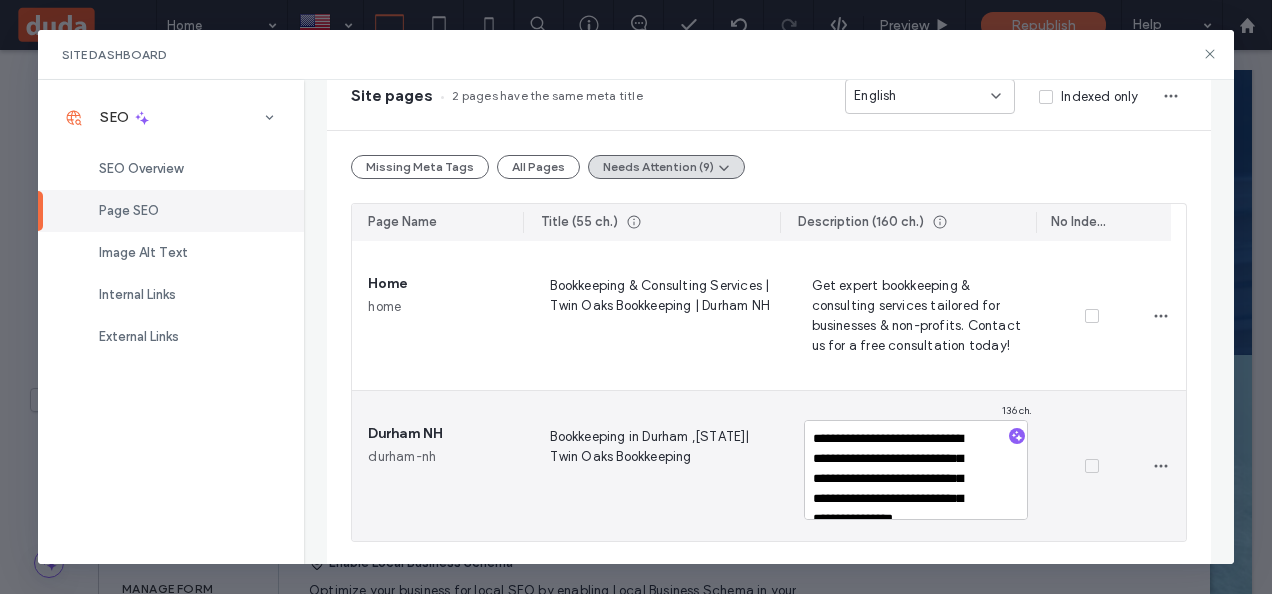 click on "**********" at bounding box center (916, 470) 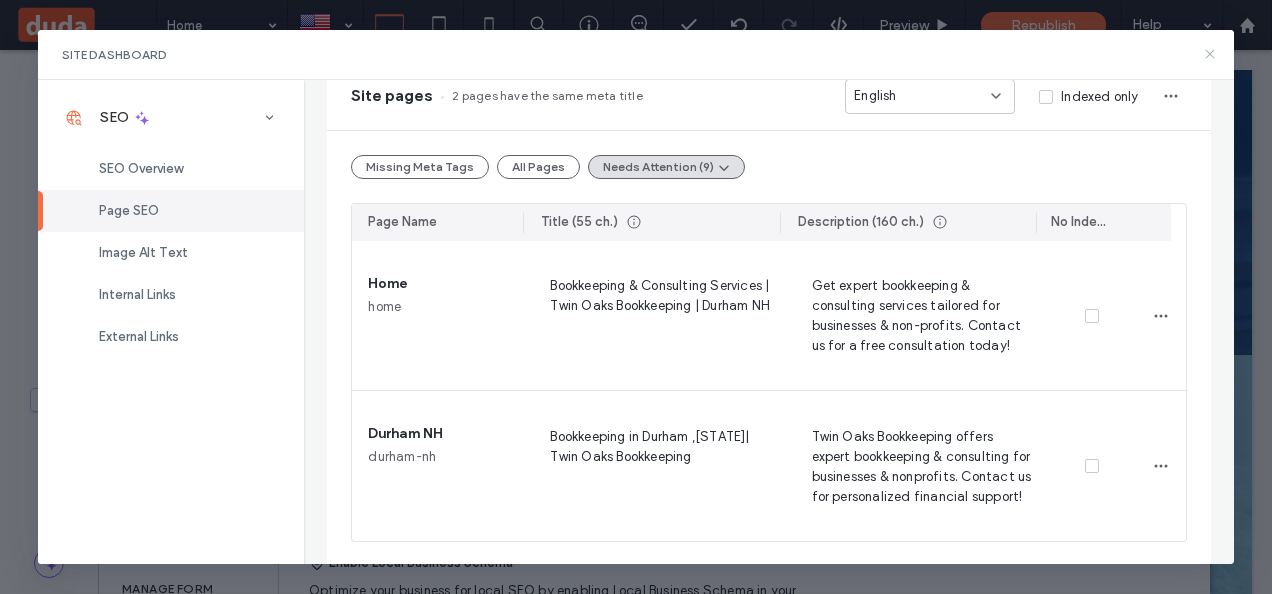 click 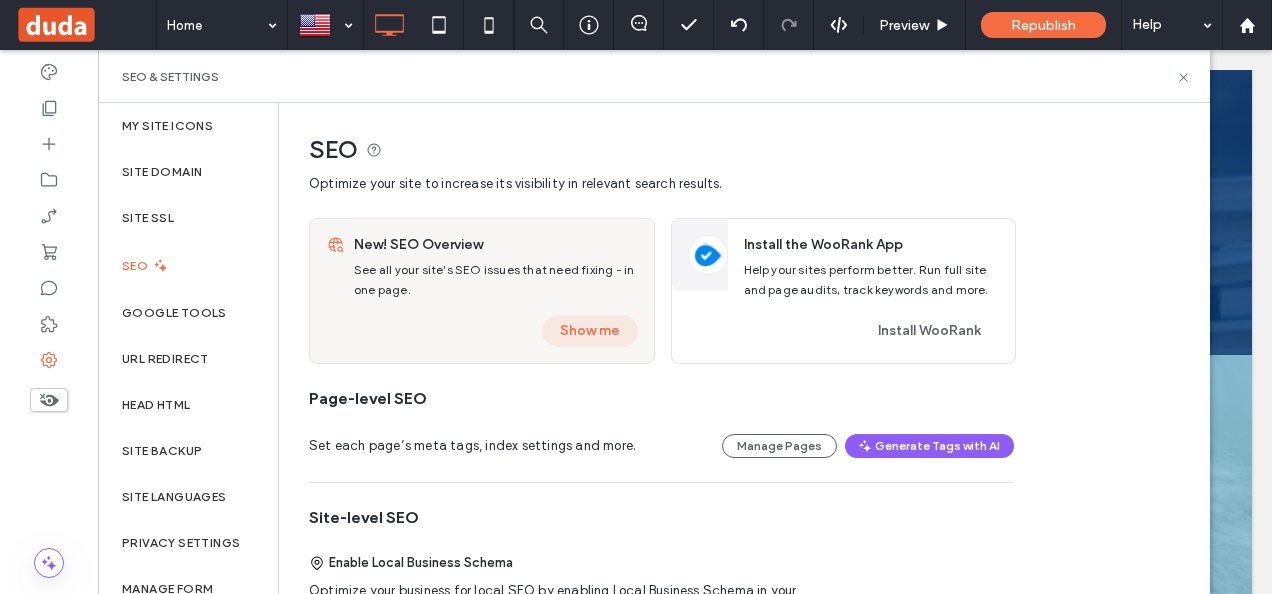 click on "Show me" at bounding box center (590, 331) 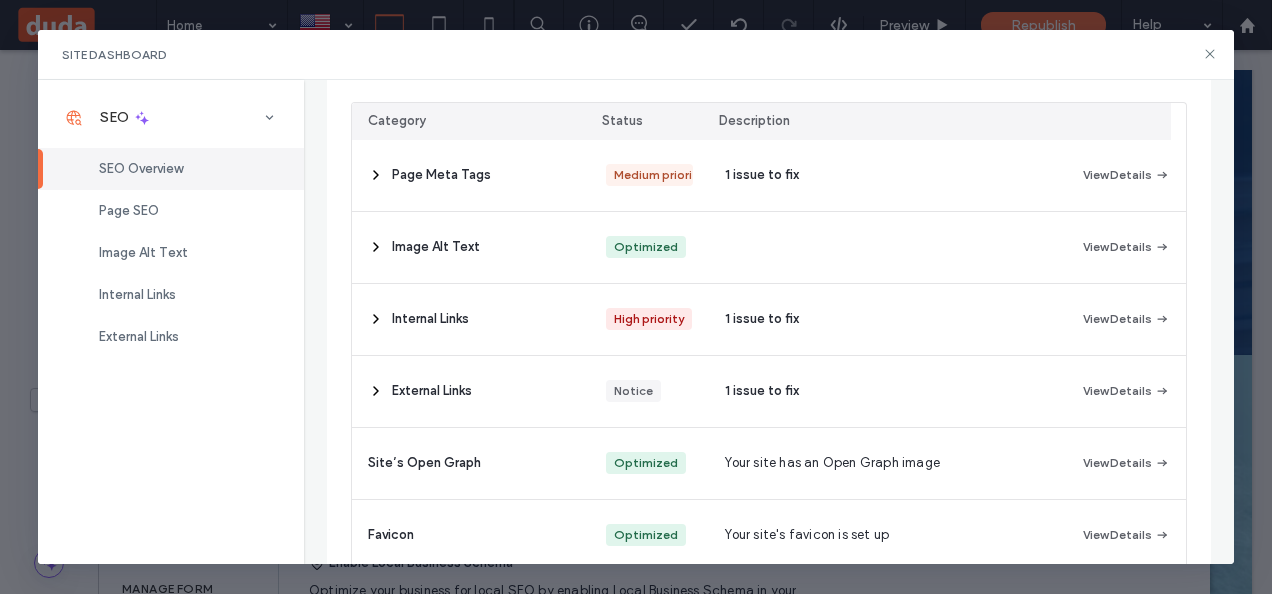 scroll, scrollTop: 332, scrollLeft: 0, axis: vertical 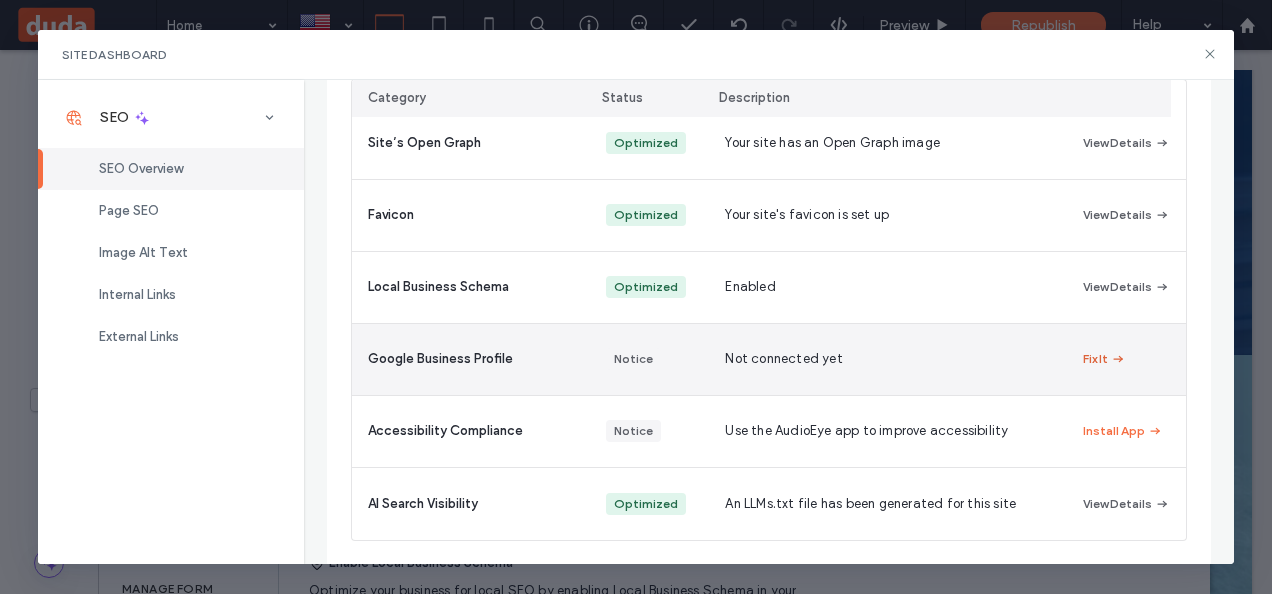 click on "Fix It" at bounding box center (1104, 359) 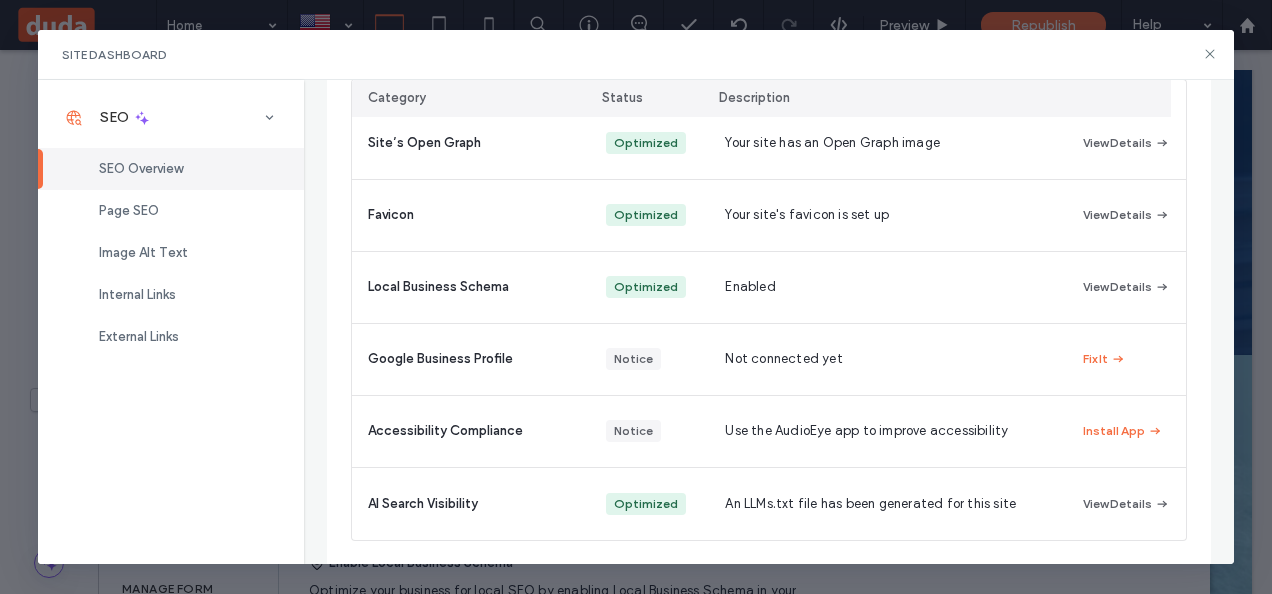 scroll, scrollTop: 656, scrollLeft: 0, axis: vertical 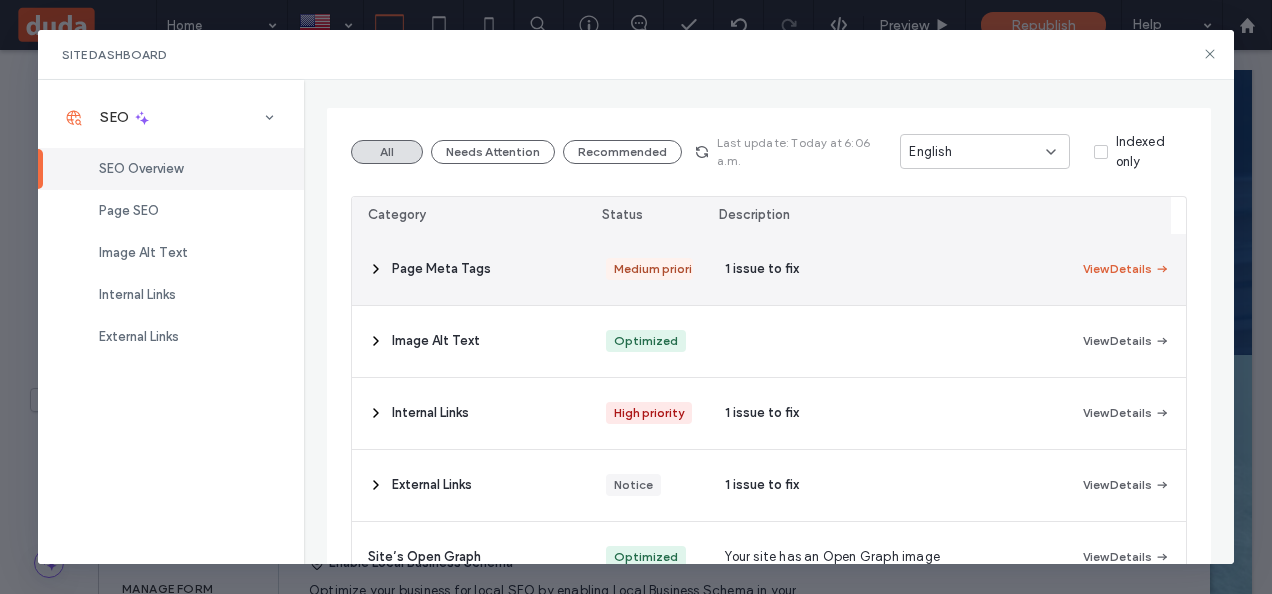 click on "View Details" at bounding box center [1126, 269] 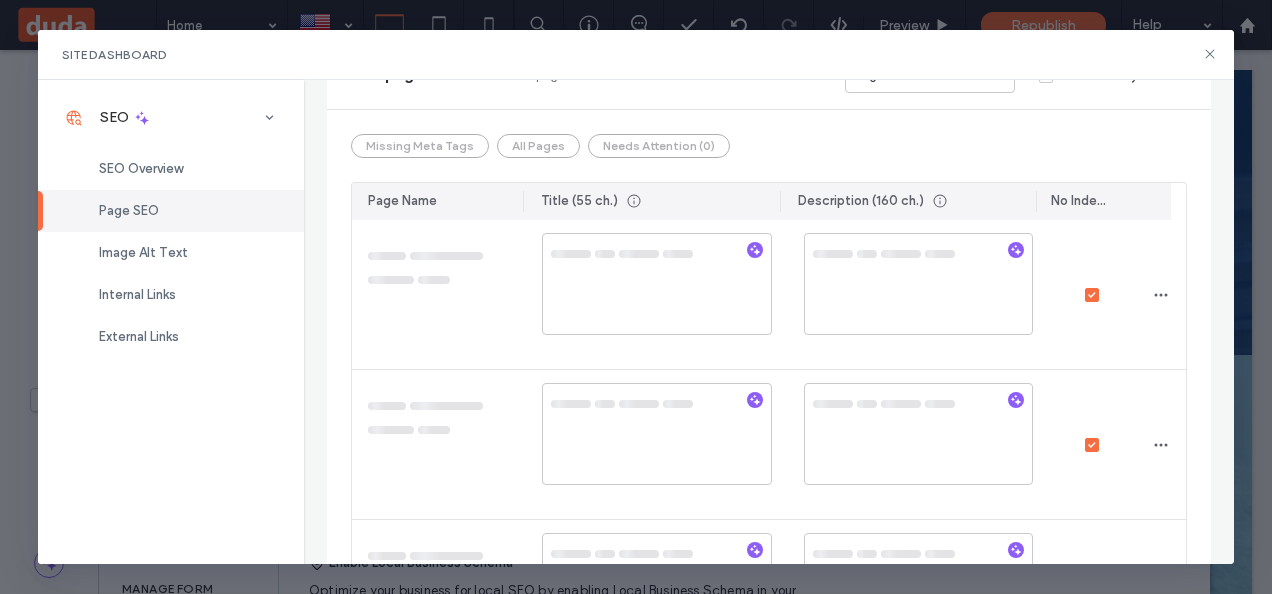 scroll, scrollTop: 0, scrollLeft: 0, axis: both 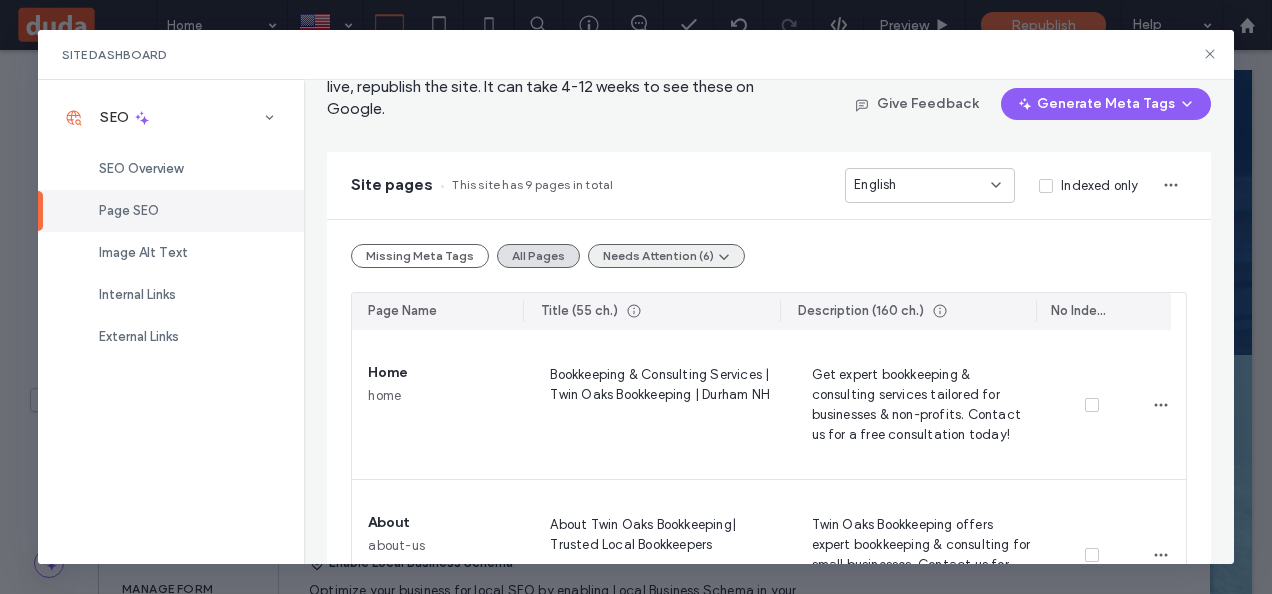 click 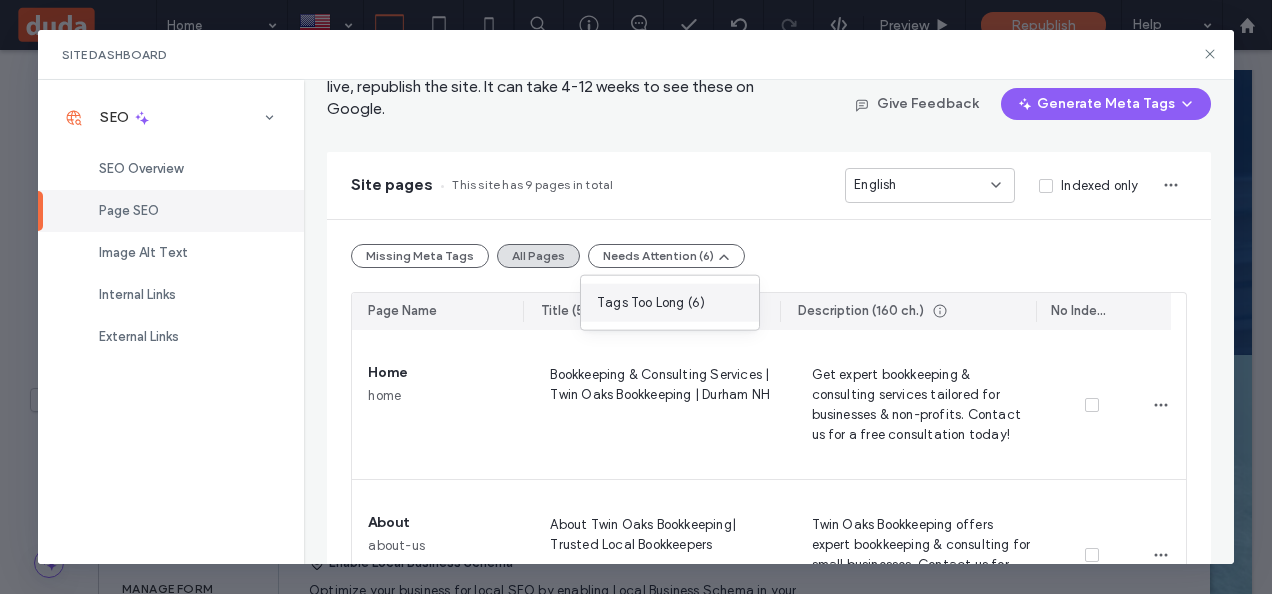 click on "Tags Too Long (6)" at bounding box center (651, 303) 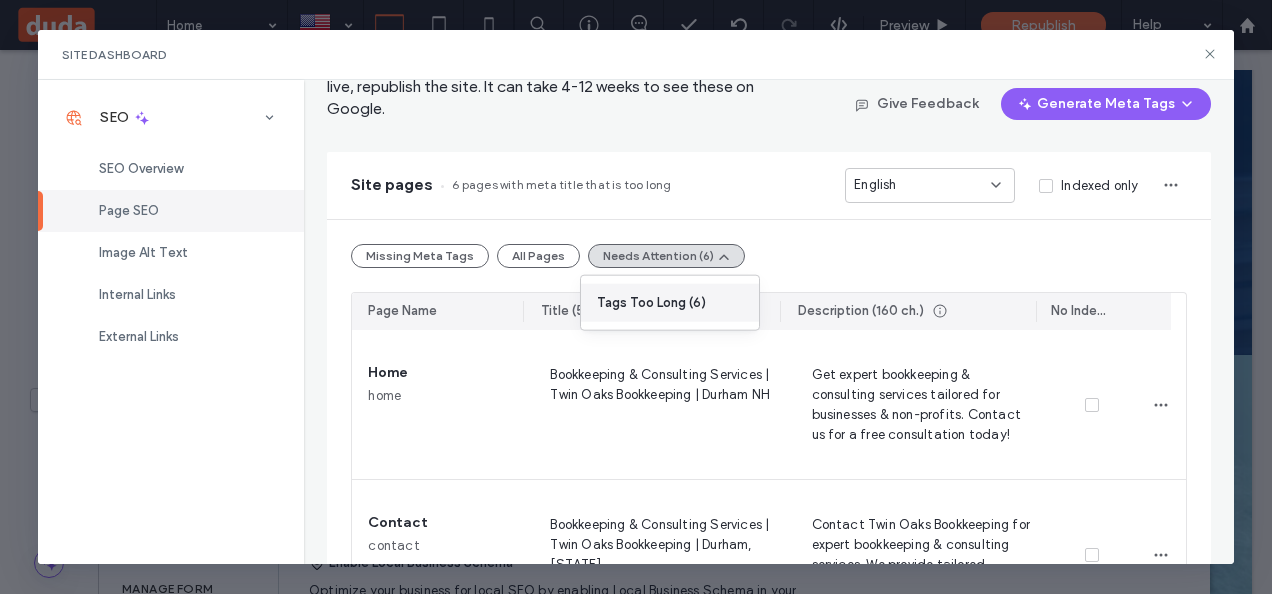 click on "Tags Too Long (6)" at bounding box center [651, 303] 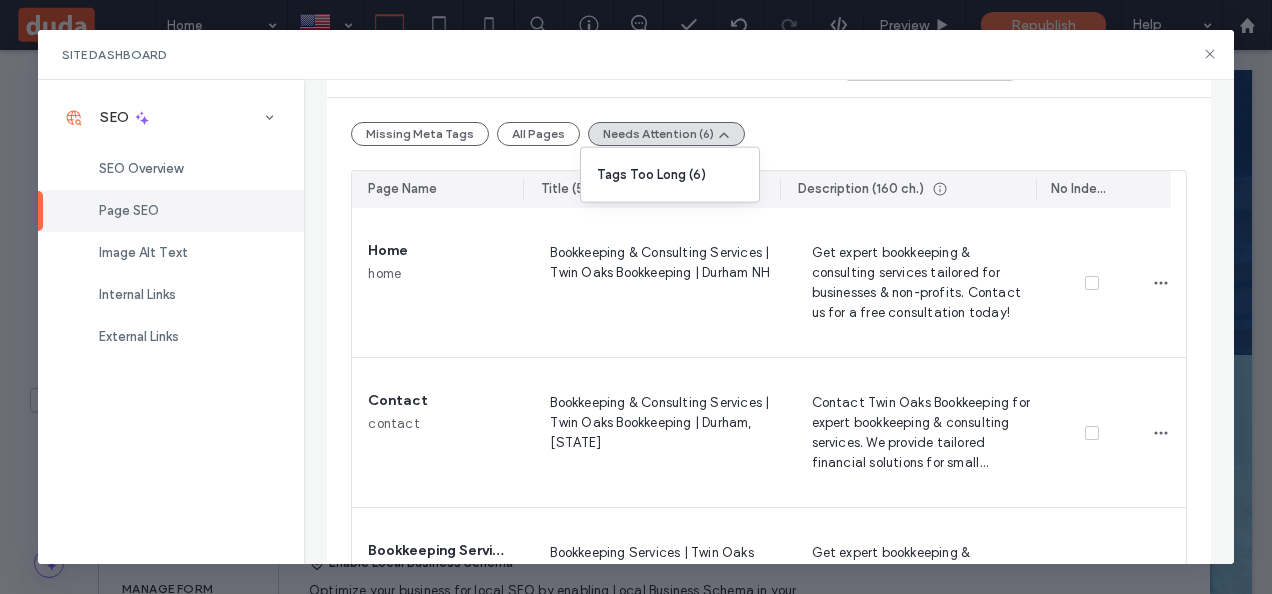 scroll, scrollTop: 242, scrollLeft: 0, axis: vertical 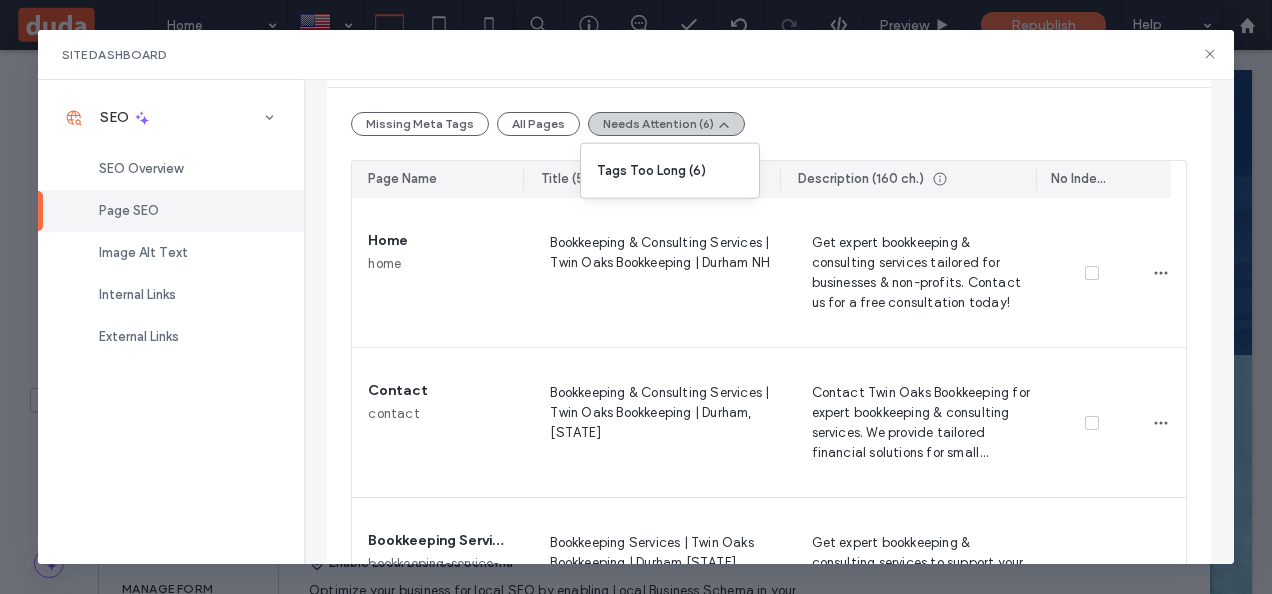click 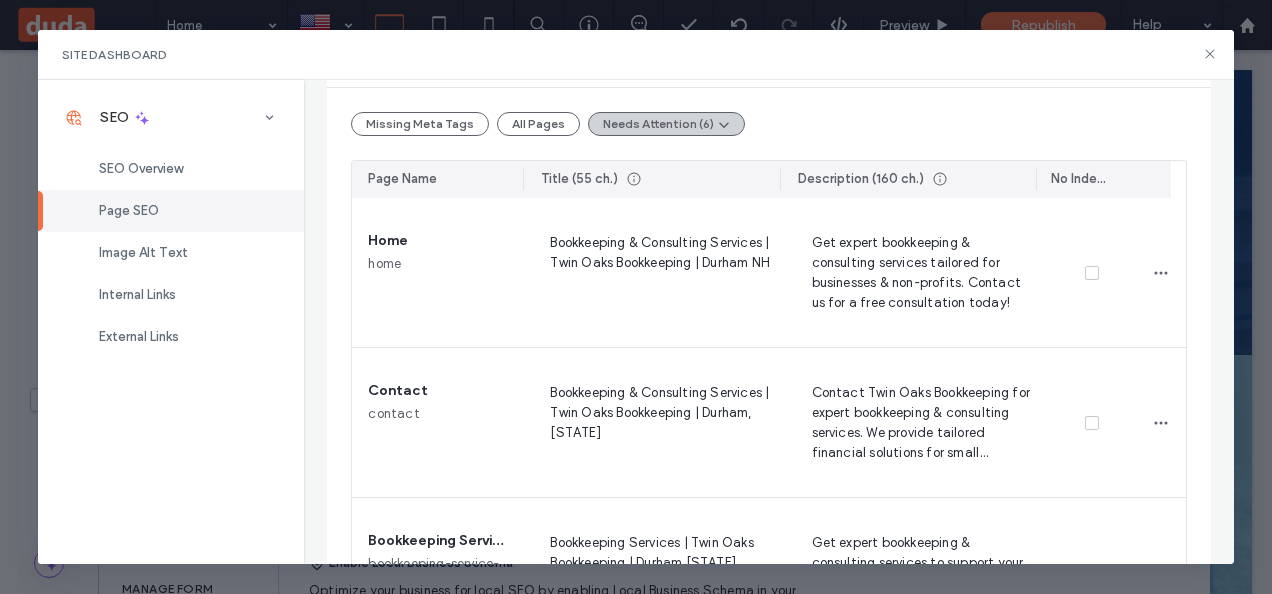 click 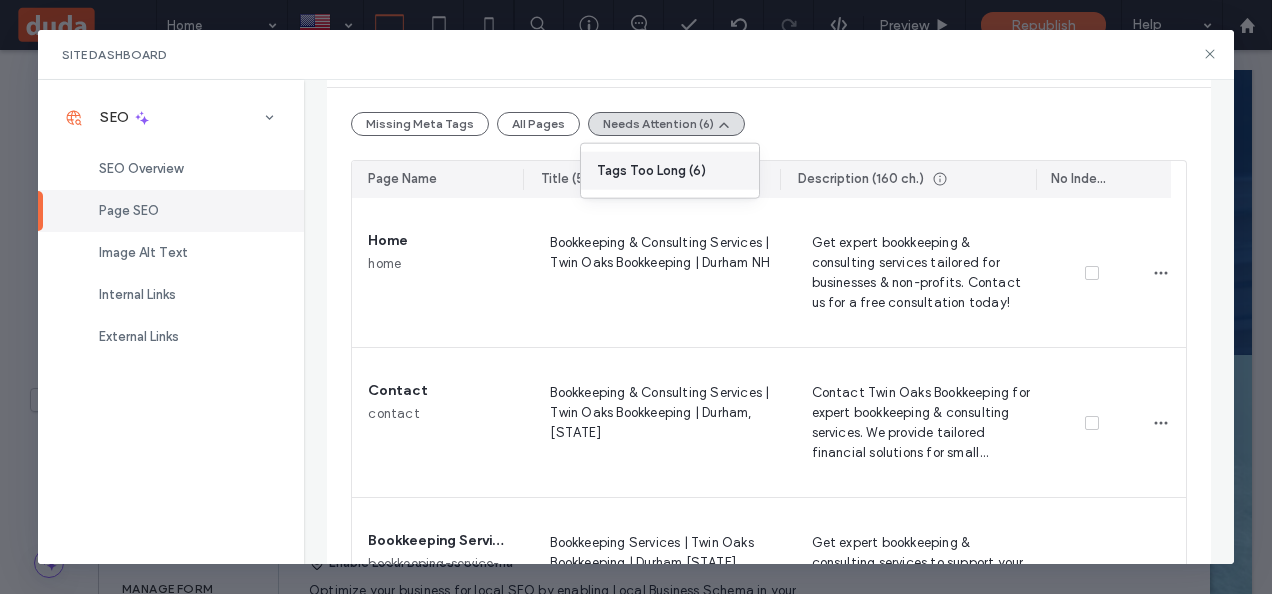 click on "Tags Too Long (6)" at bounding box center [651, 171] 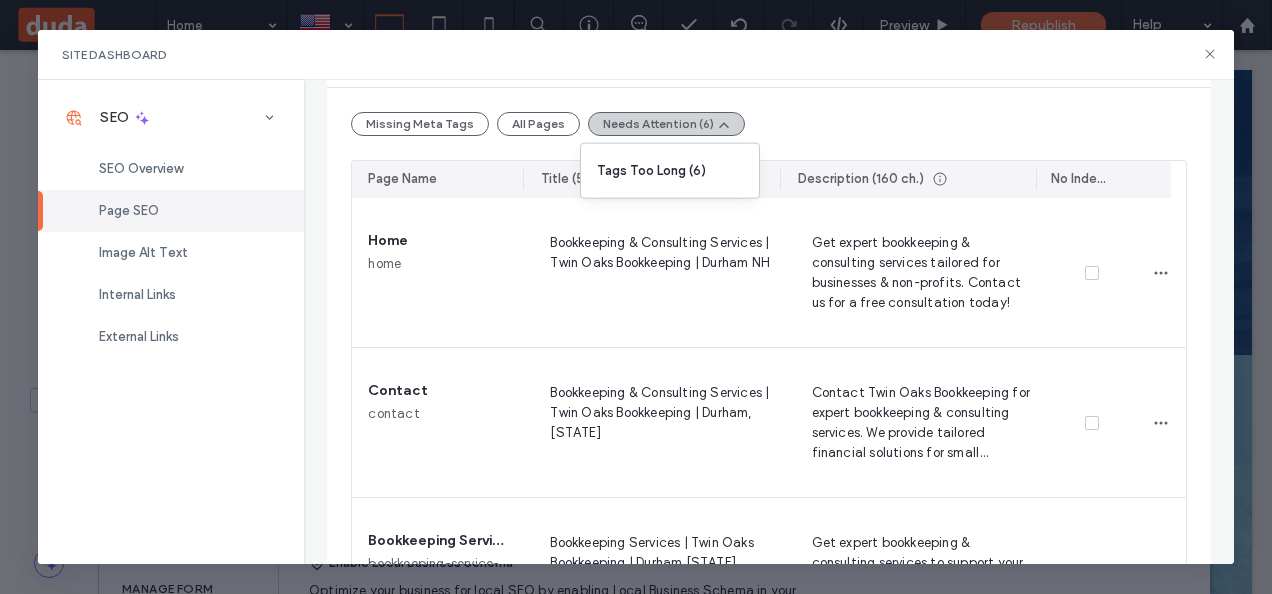 click on "Needs Attention (6)" at bounding box center (666, 124) 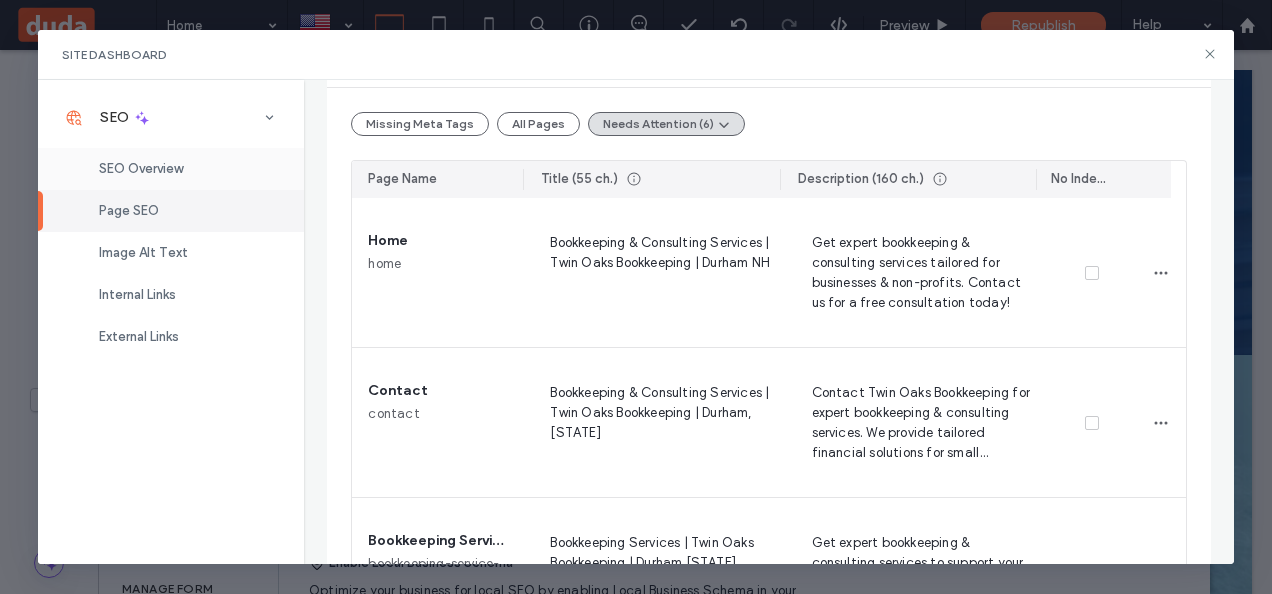 click on "SEO Overview" at bounding box center [171, 169] 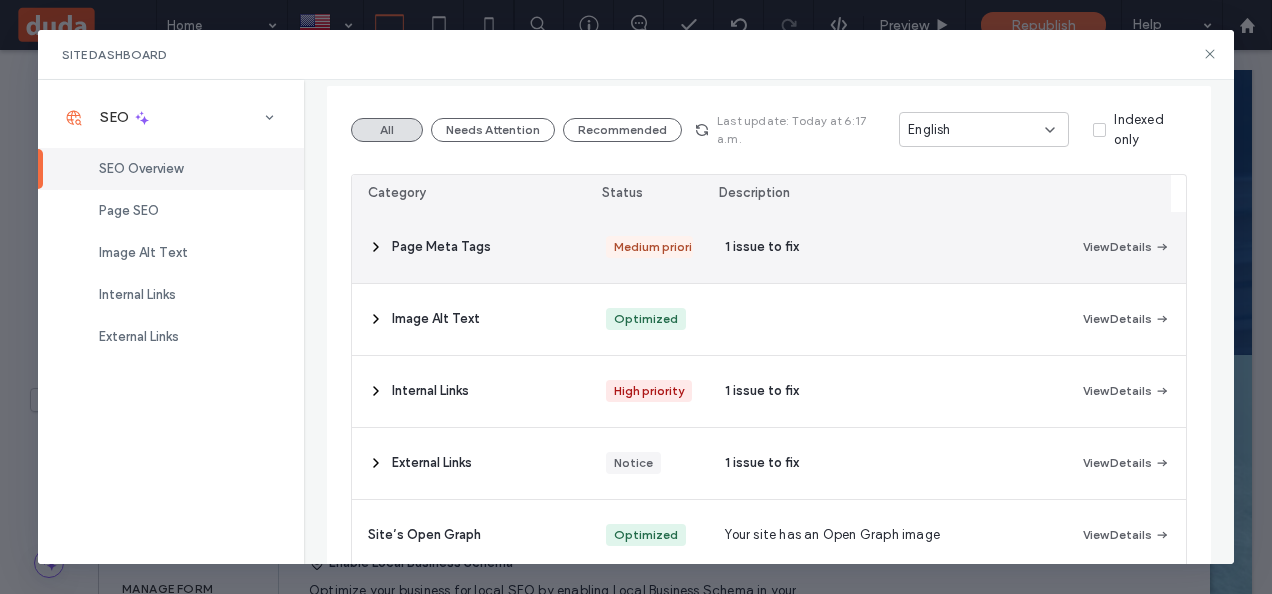 click on "1 issue to fix" at bounding box center (762, 247) 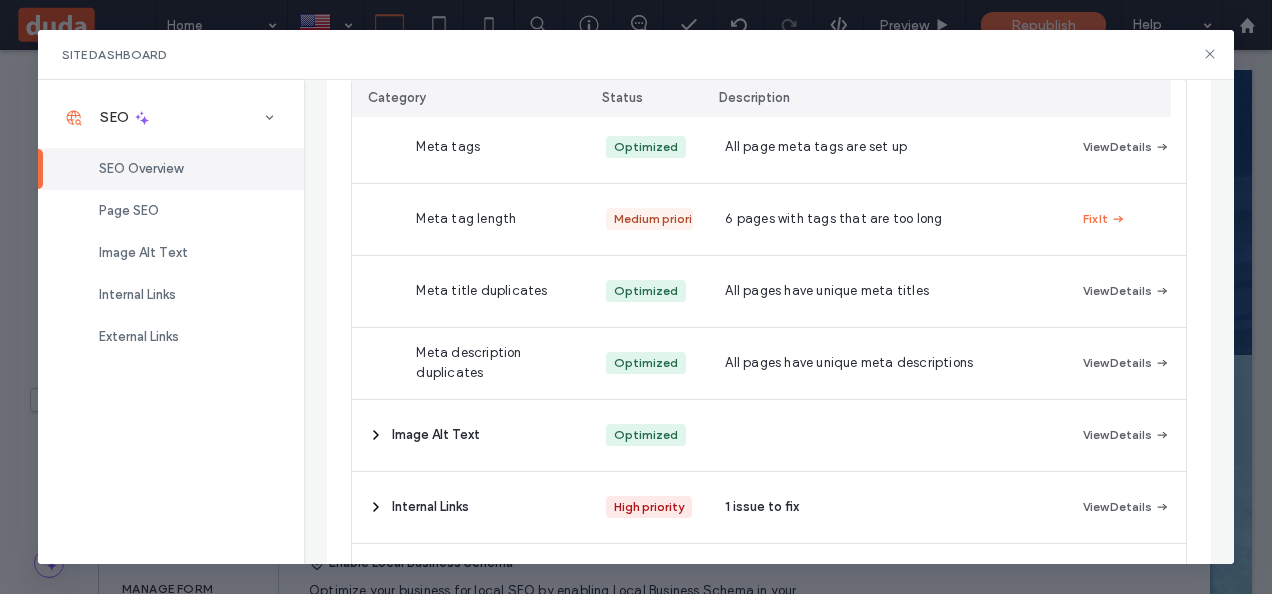 scroll, scrollTop: 416, scrollLeft: 0, axis: vertical 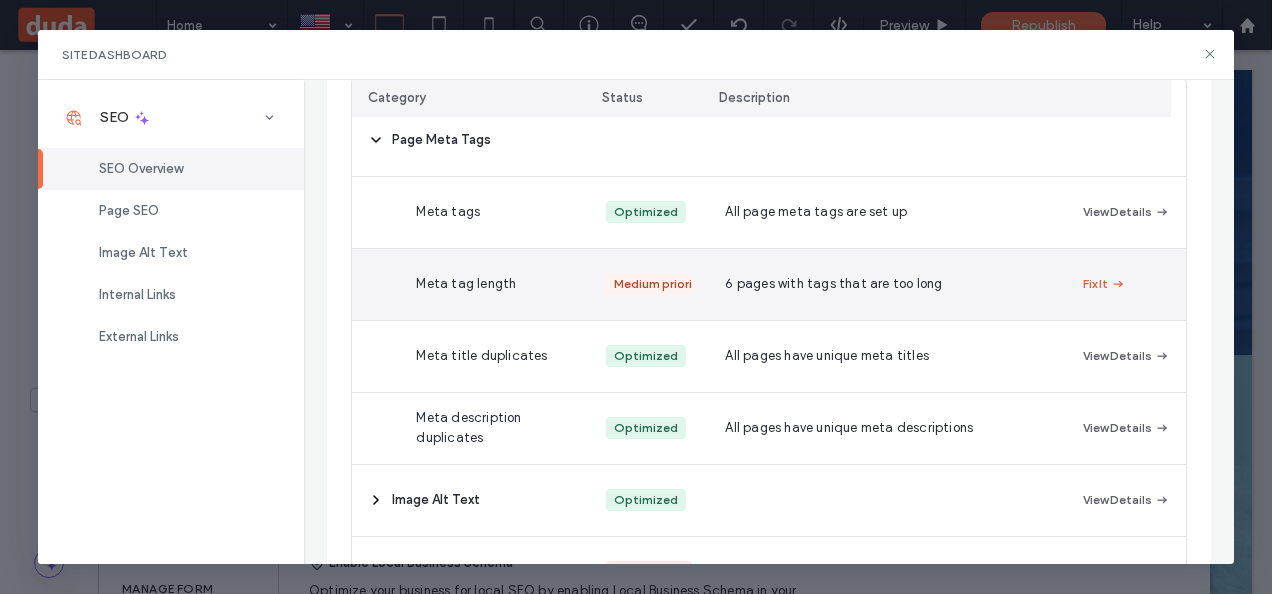 click 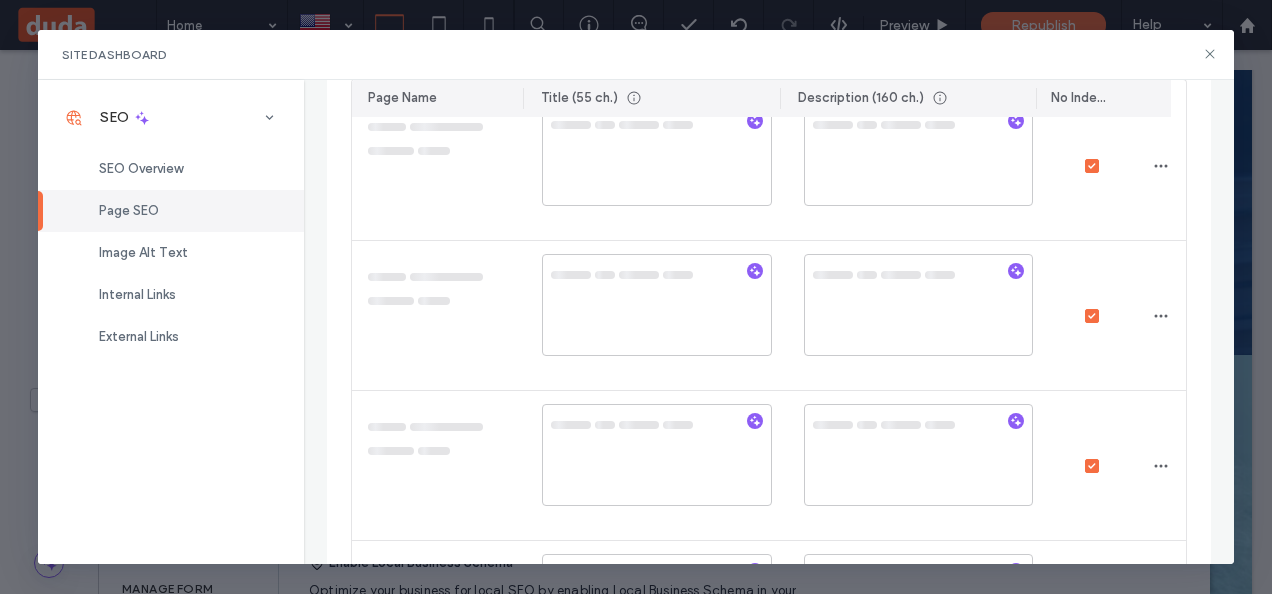 scroll, scrollTop: 349, scrollLeft: 0, axis: vertical 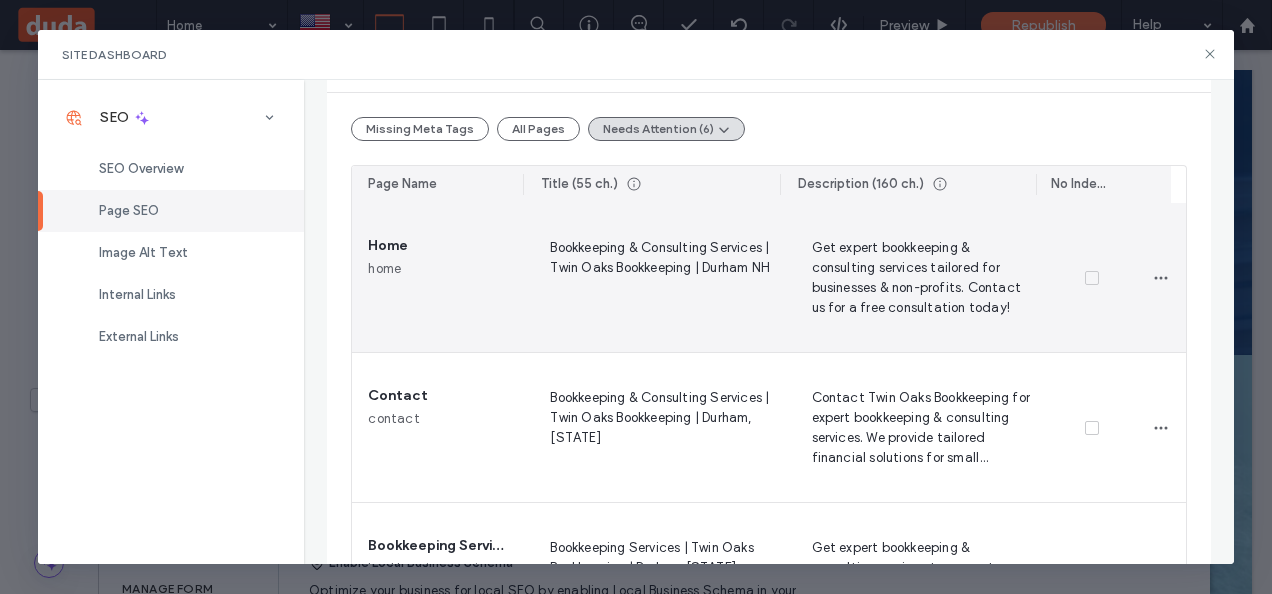 click on "Bookkeeping & Consulting Services | Twin Oaks Bookkeeping | Durham NH" at bounding box center (656, 277) 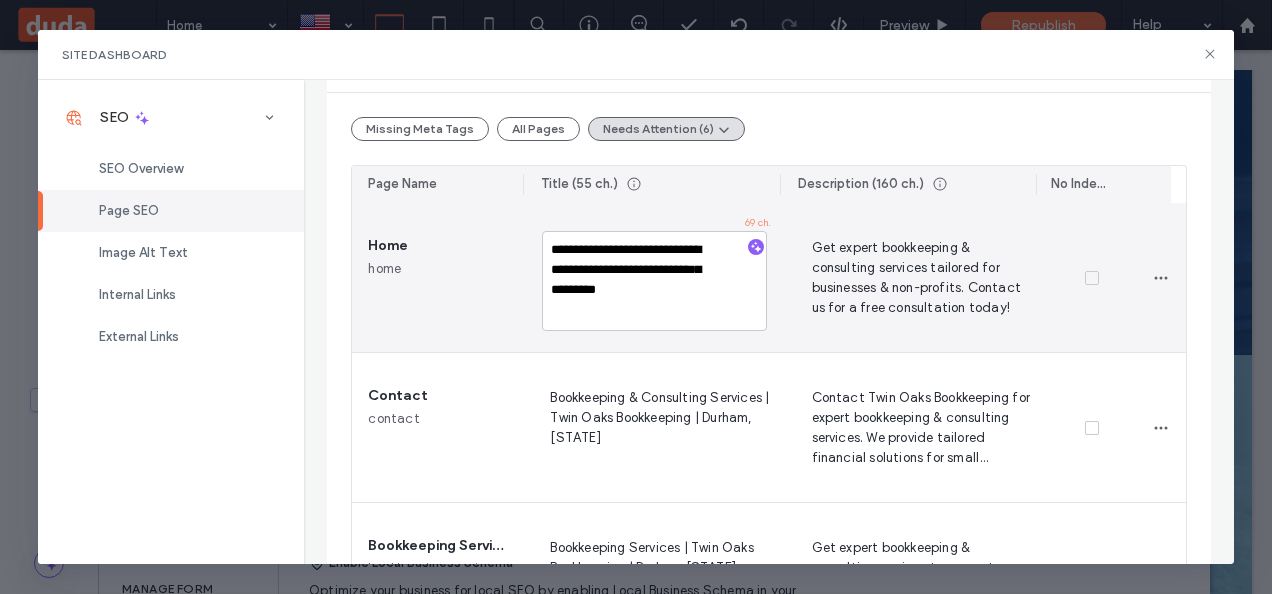 click on "**********" at bounding box center [654, 281] 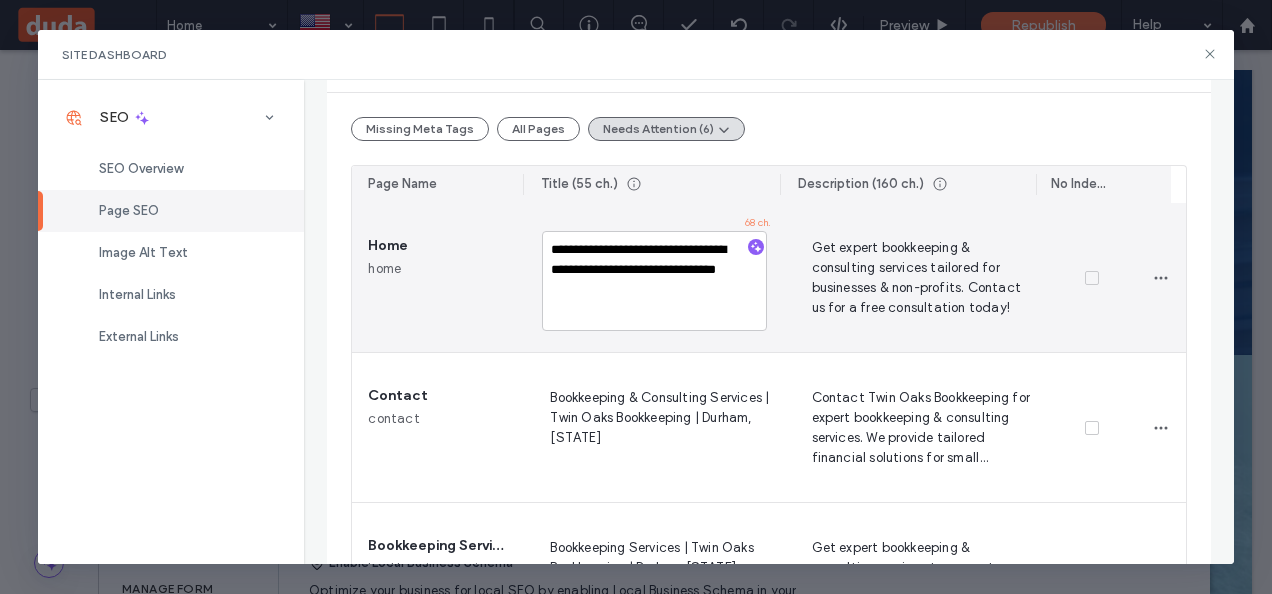 type on "**********" 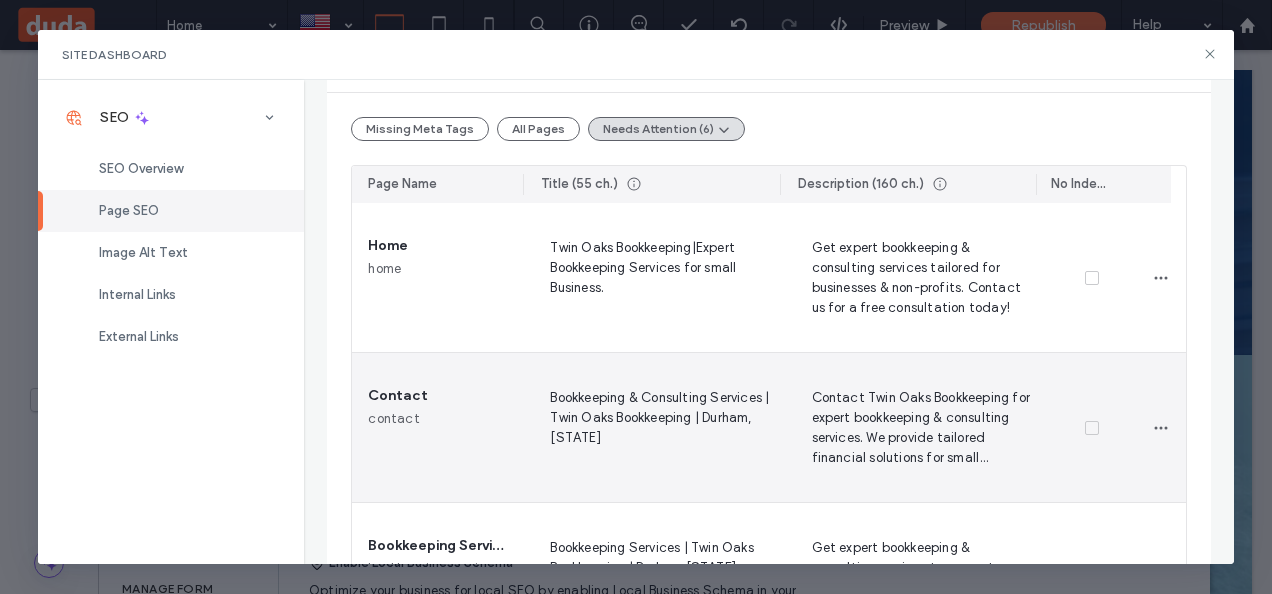click on "Bookkeeping & Consulting Services | Twin Oaks Bookkeeping | Durham, [STATE]" at bounding box center (656, 427) 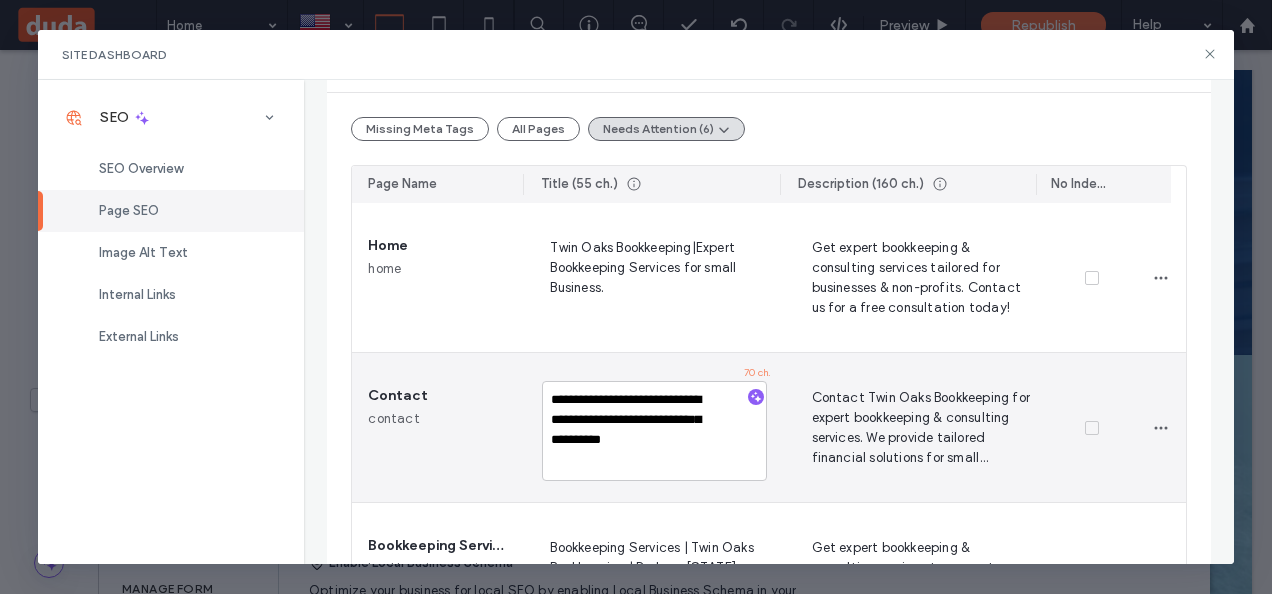 click on "**********" at bounding box center (654, 431) 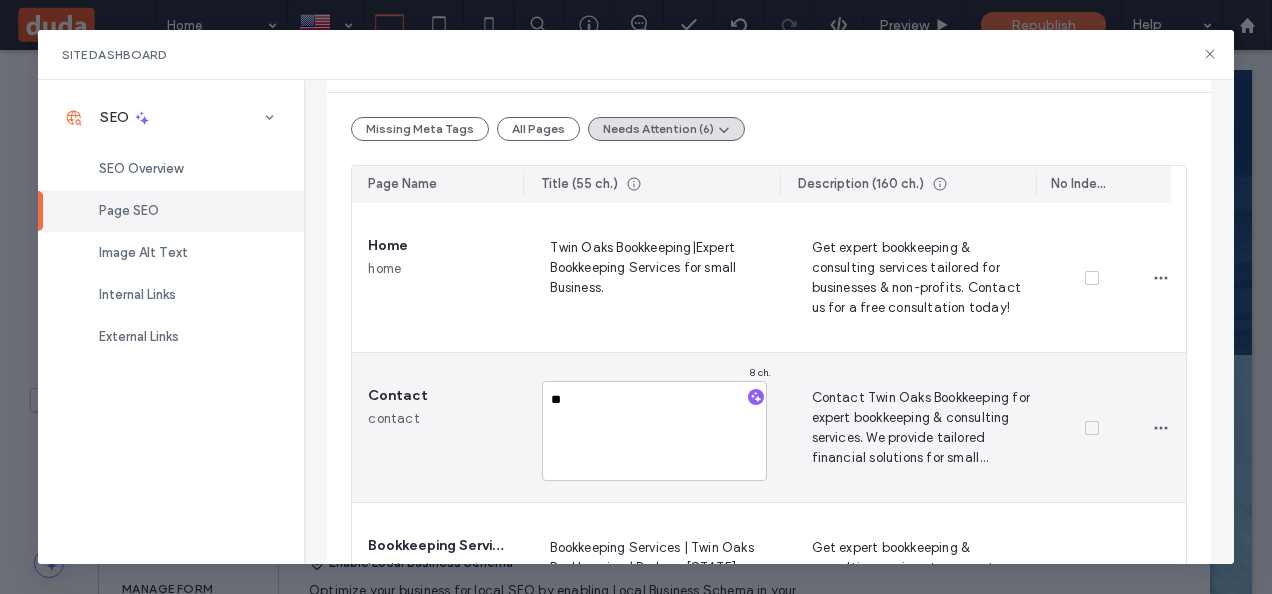 type on "*" 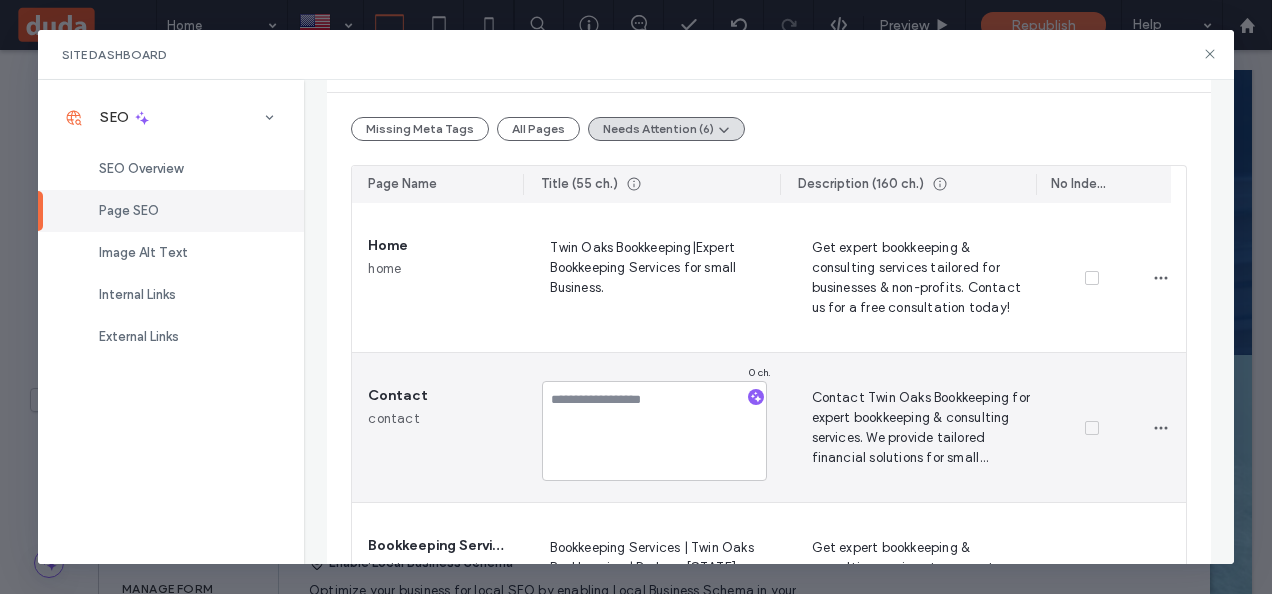 type on "*" 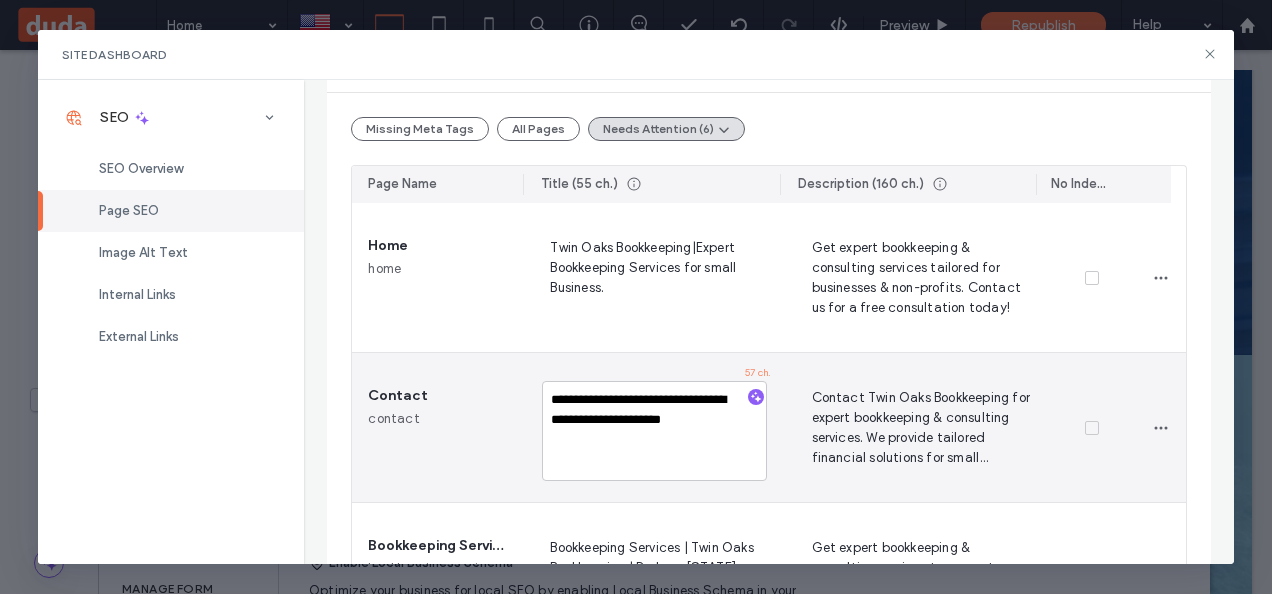 type on "**********" 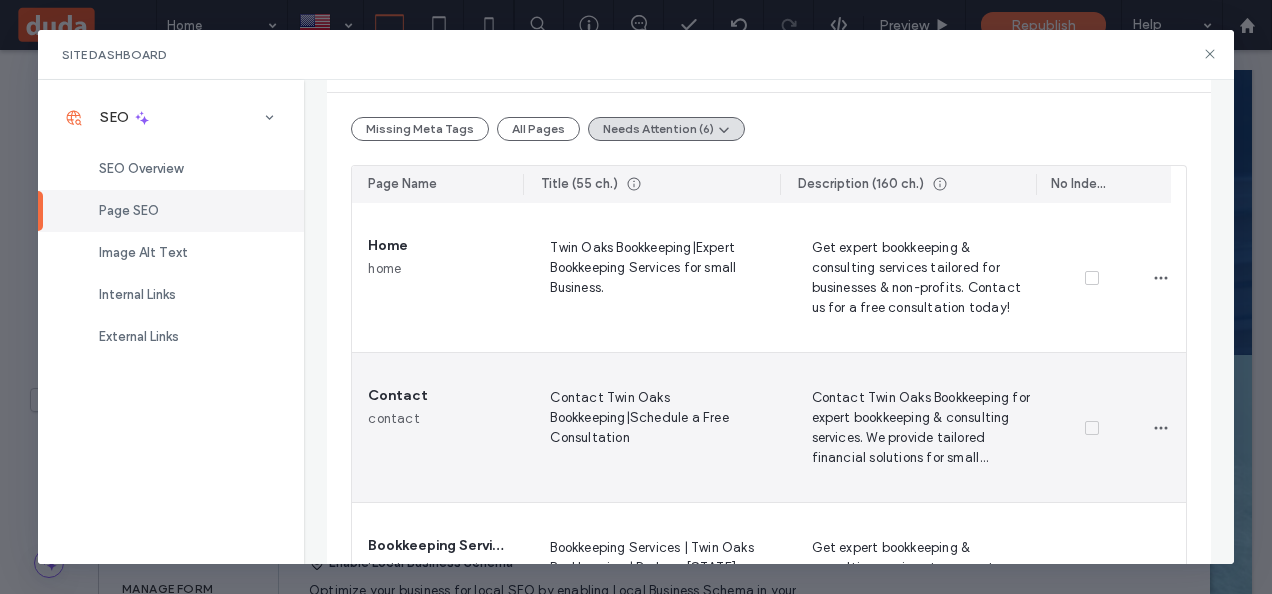 click on "Contact Twin Oaks Bookkeeping for expert bookkeeping & consulting services. We provide tailored financial solutions for small businesses. Get in touch!" at bounding box center [918, 427] 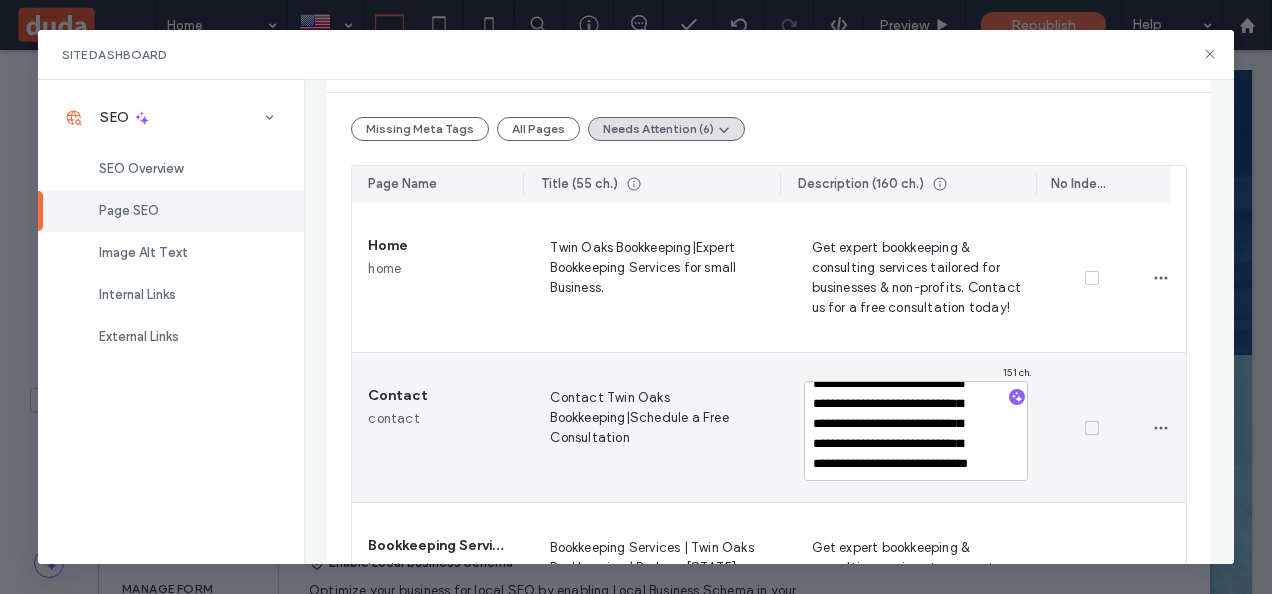 scroll, scrollTop: 0, scrollLeft: 0, axis: both 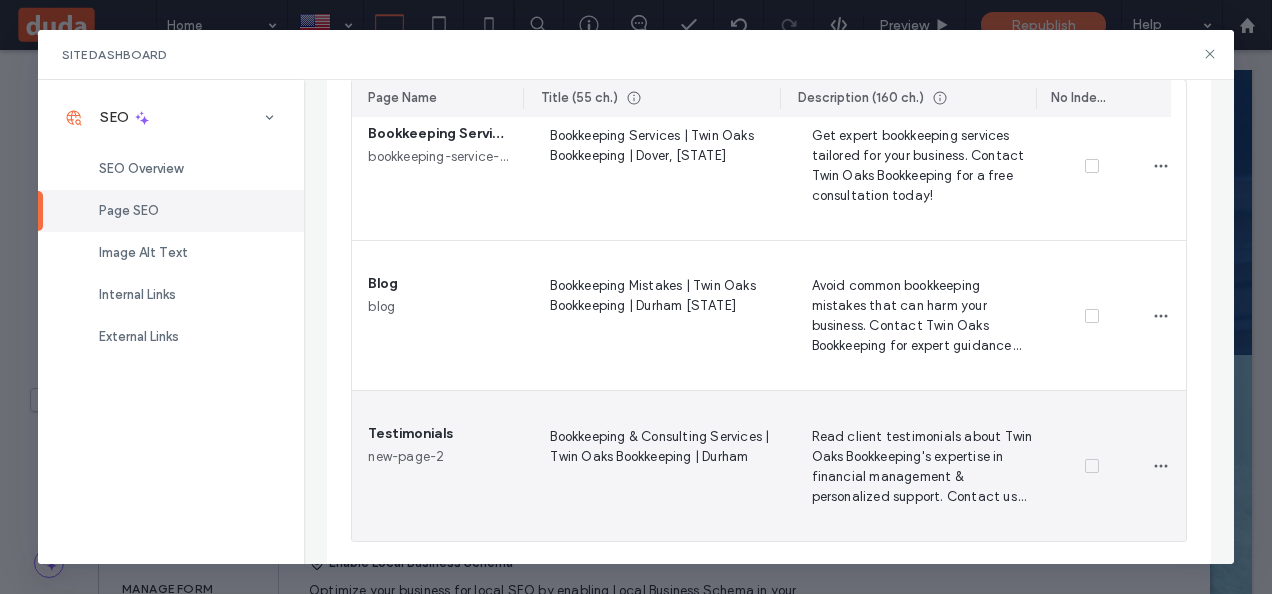 click on "Bookkeeping & Consulting Services | Twin Oaks Bookkeeping | Durham" at bounding box center [656, 466] 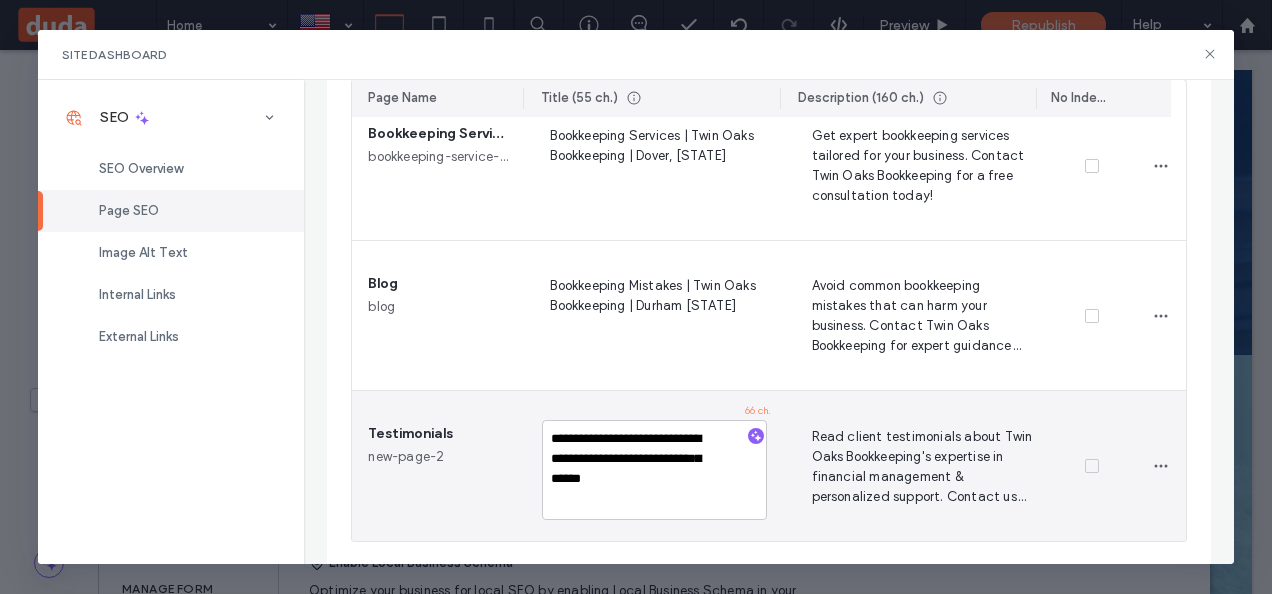 click on "**********" at bounding box center [654, 470] 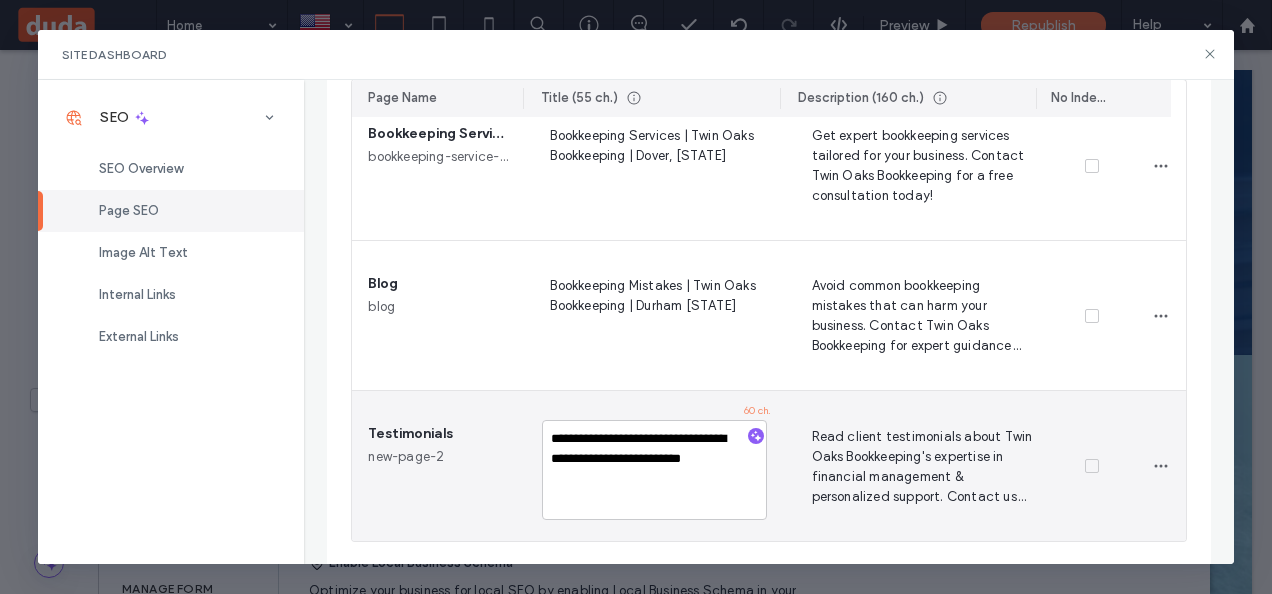 type on "**********" 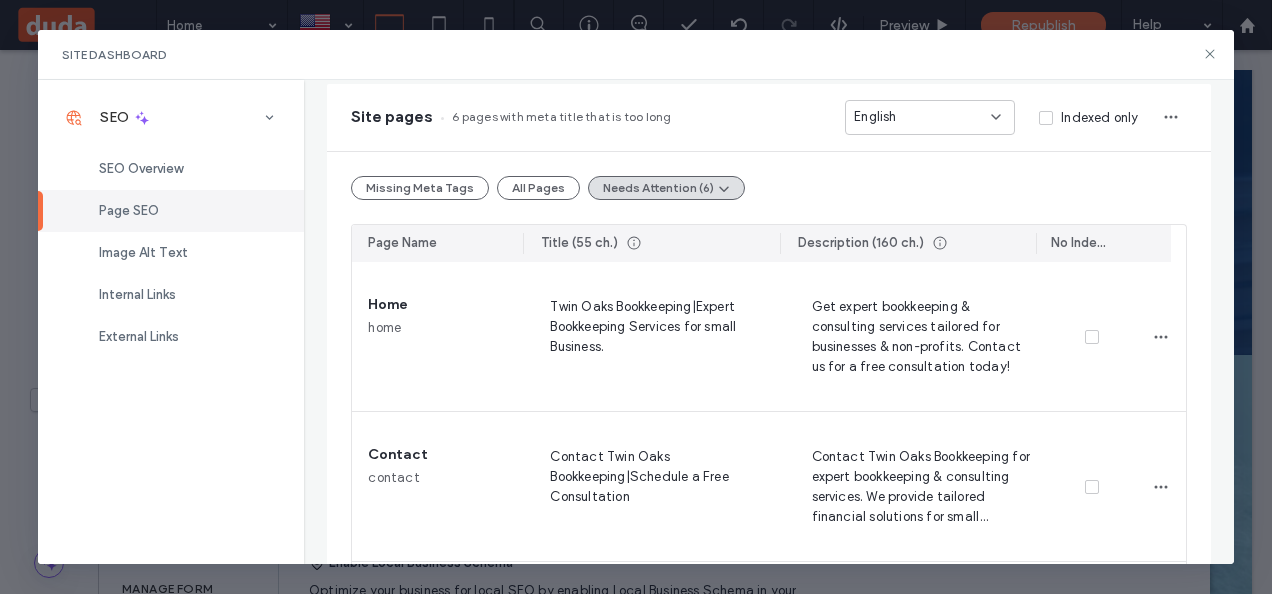 scroll, scrollTop: 134, scrollLeft: 0, axis: vertical 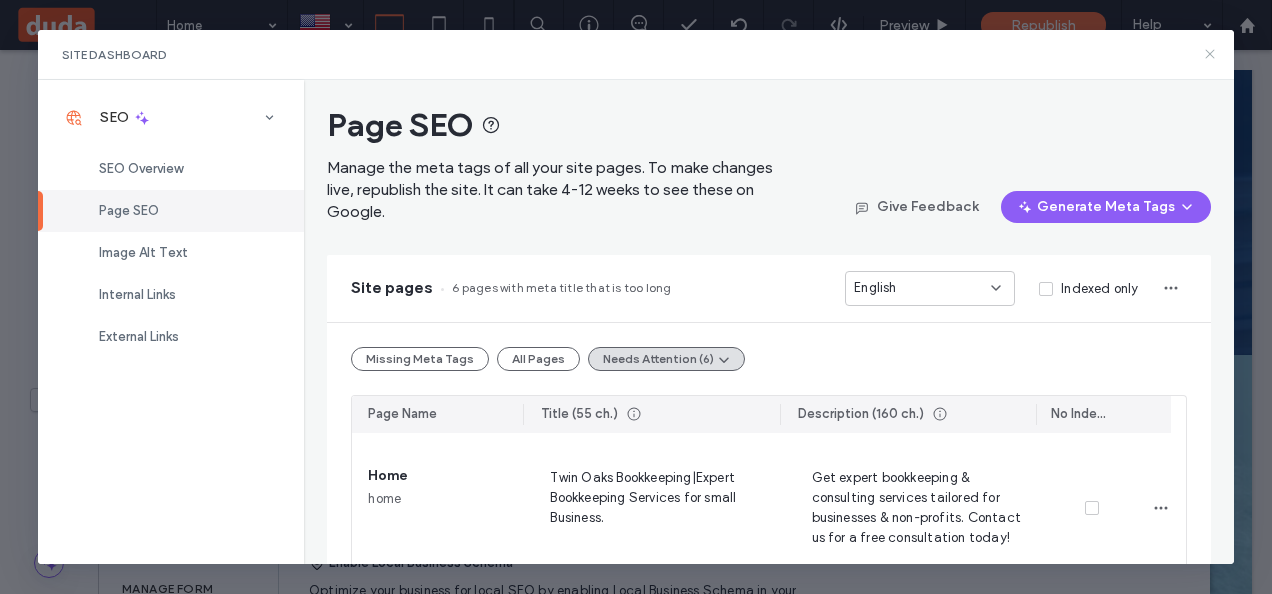 click 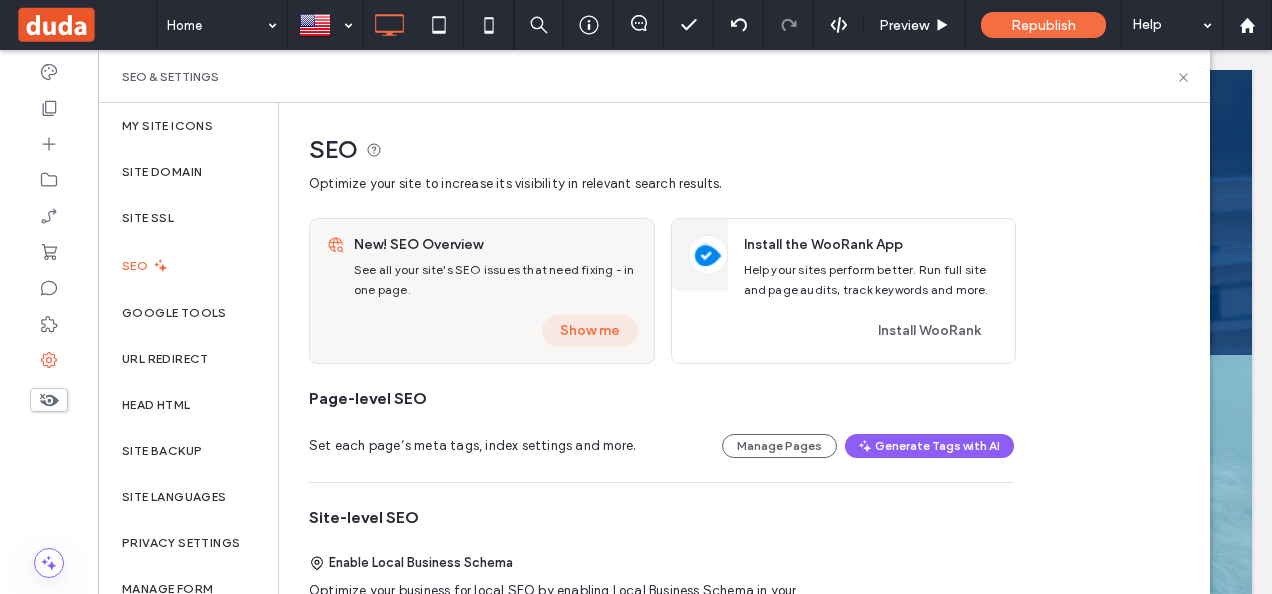 click on "Show me" at bounding box center [590, 331] 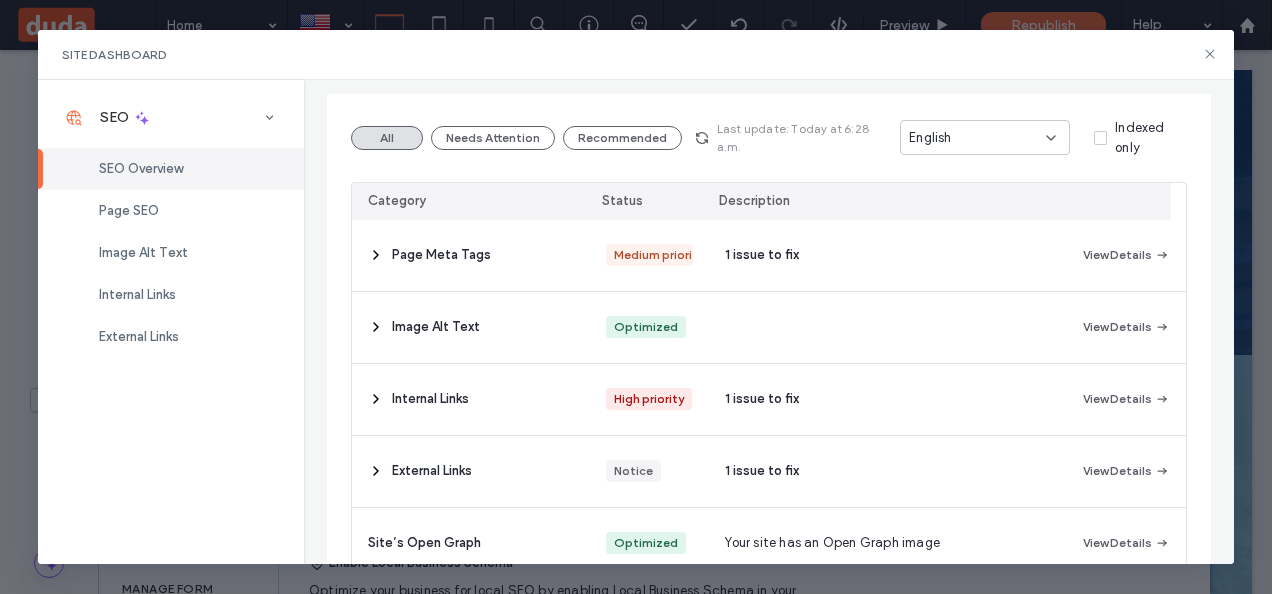 scroll, scrollTop: 238, scrollLeft: 0, axis: vertical 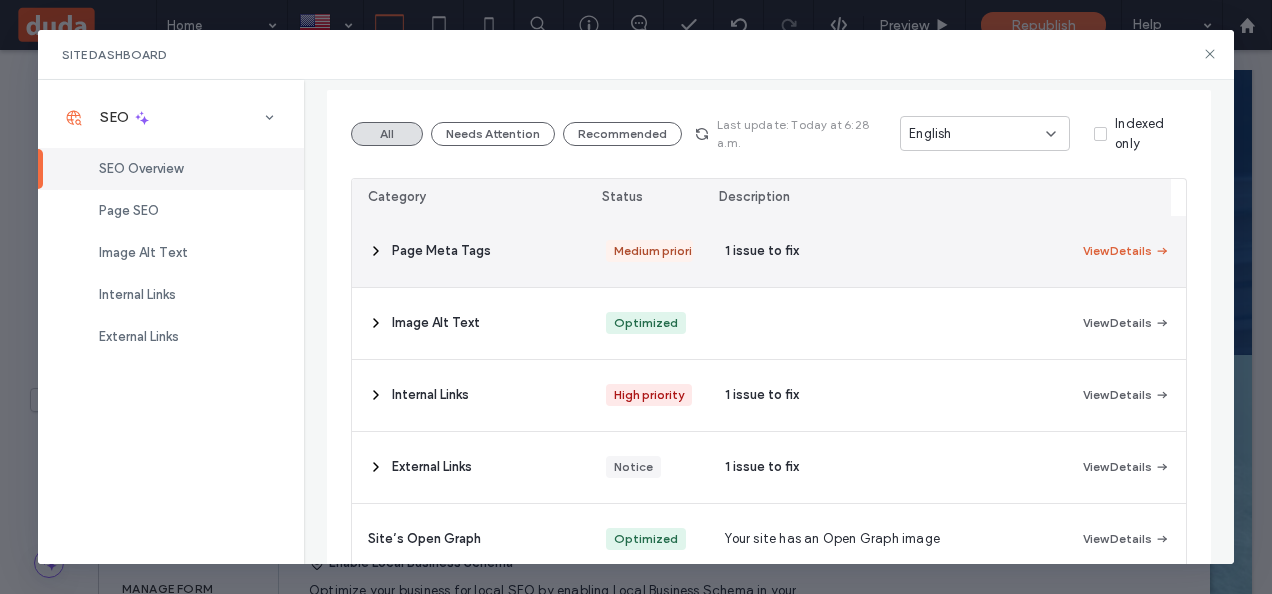 click on "View Details" at bounding box center [1126, 251] 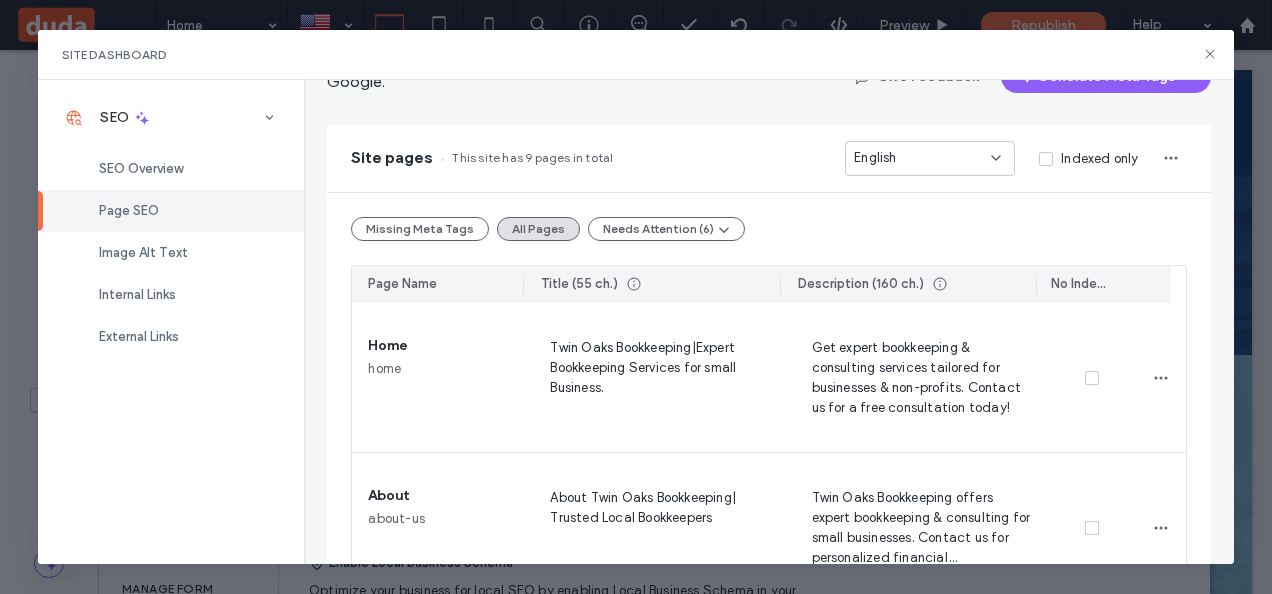 scroll, scrollTop: 156, scrollLeft: 0, axis: vertical 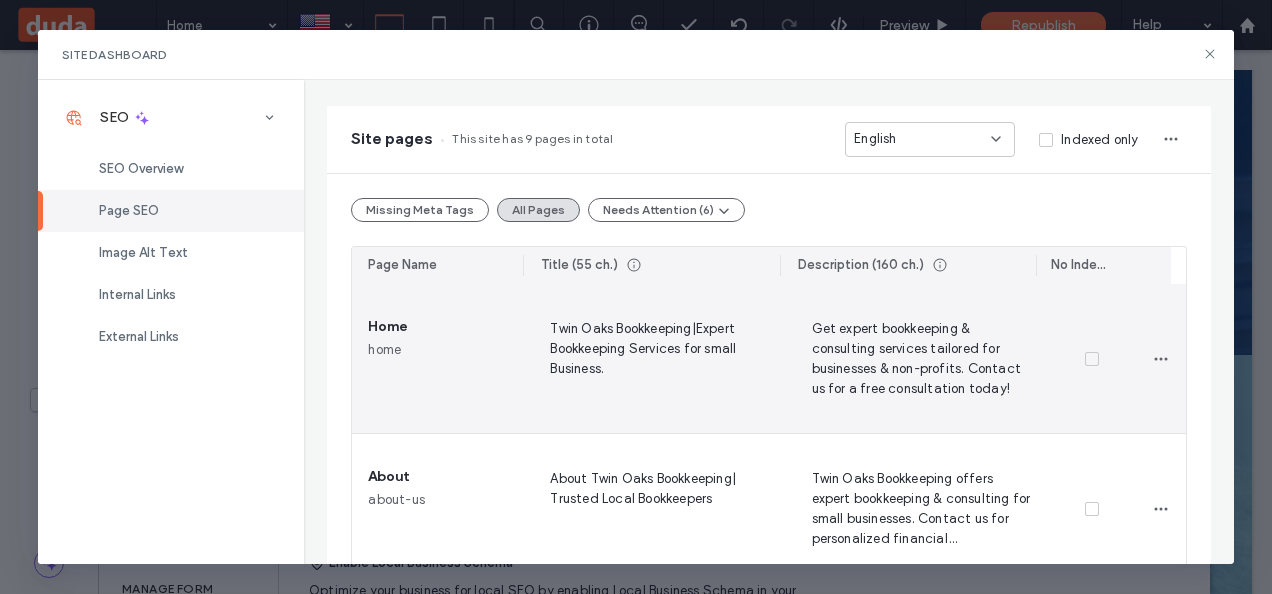 click on "Get expert bookkeeping & consulting services tailored for businesses & non-profits. Contact us for a free consultation today!" at bounding box center [918, 358] 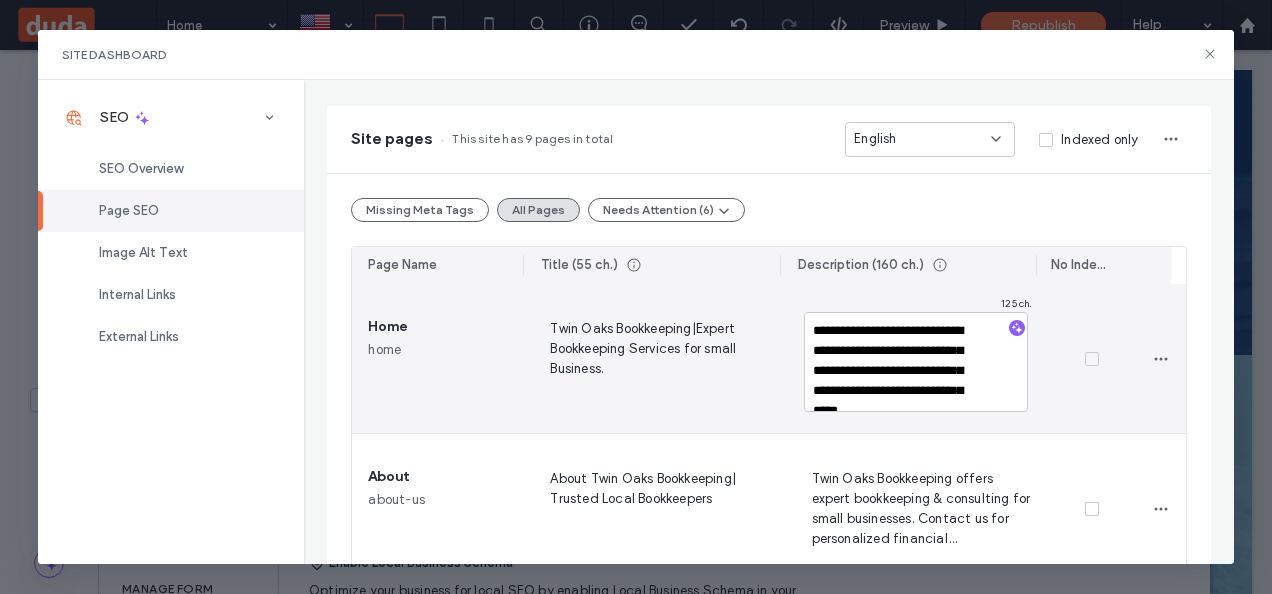 click on "**********" at bounding box center [916, 362] 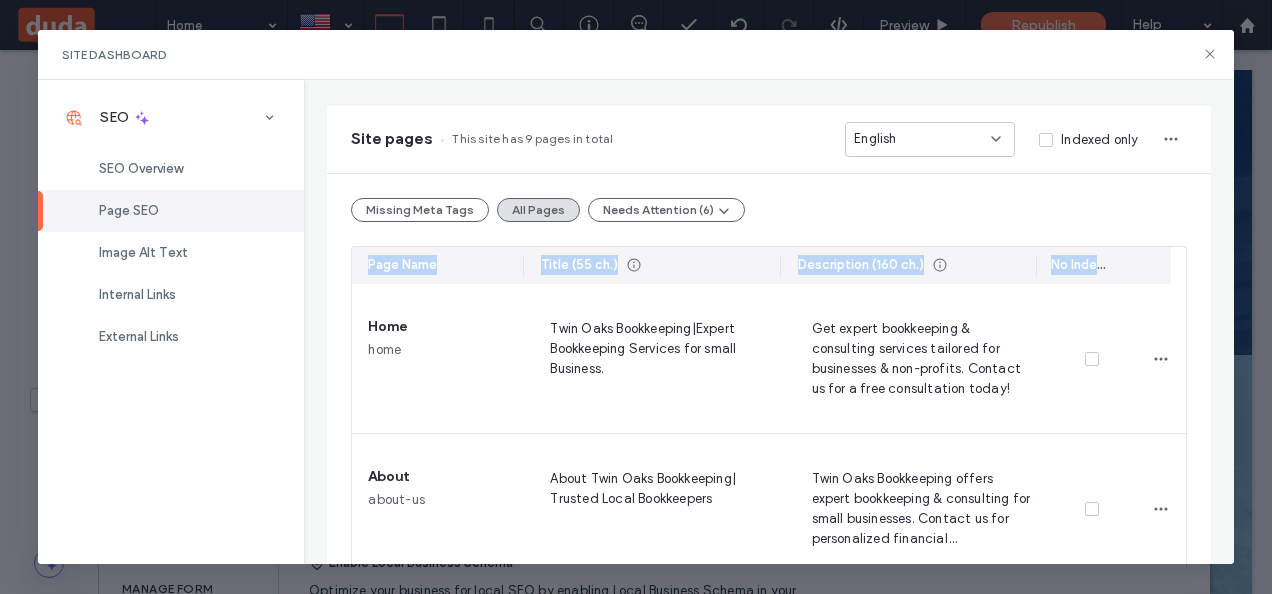 drag, startPoint x: 1214, startPoint y: 222, endPoint x: 1228, endPoint y: 232, distance: 17.20465 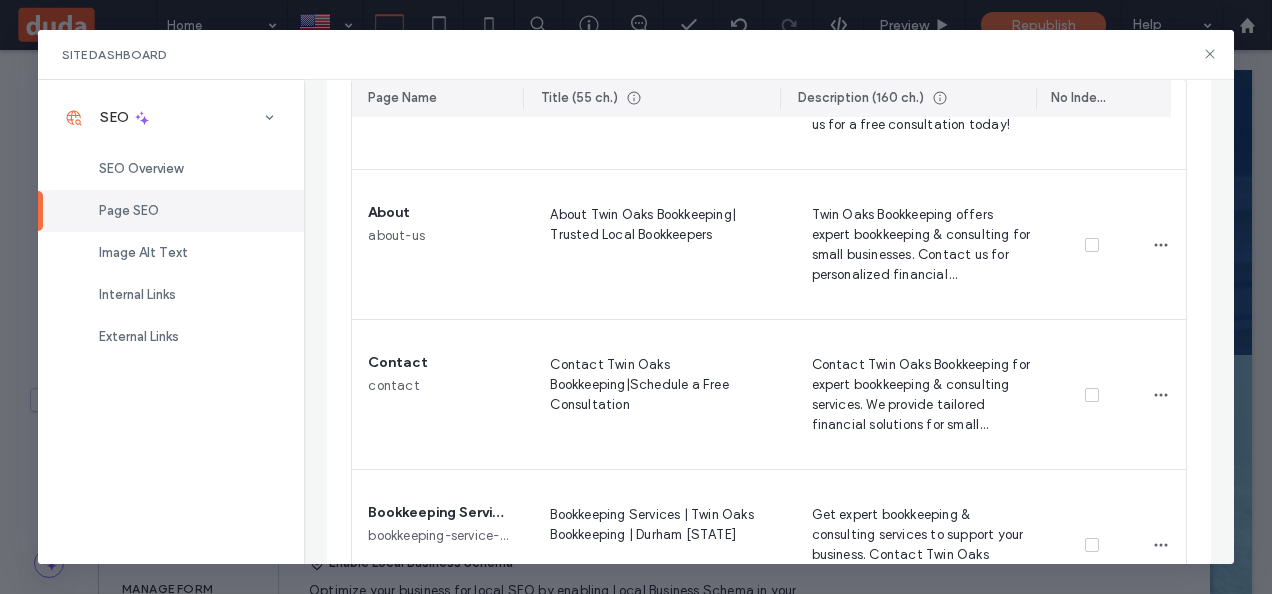 scroll, scrollTop: 425, scrollLeft: 0, axis: vertical 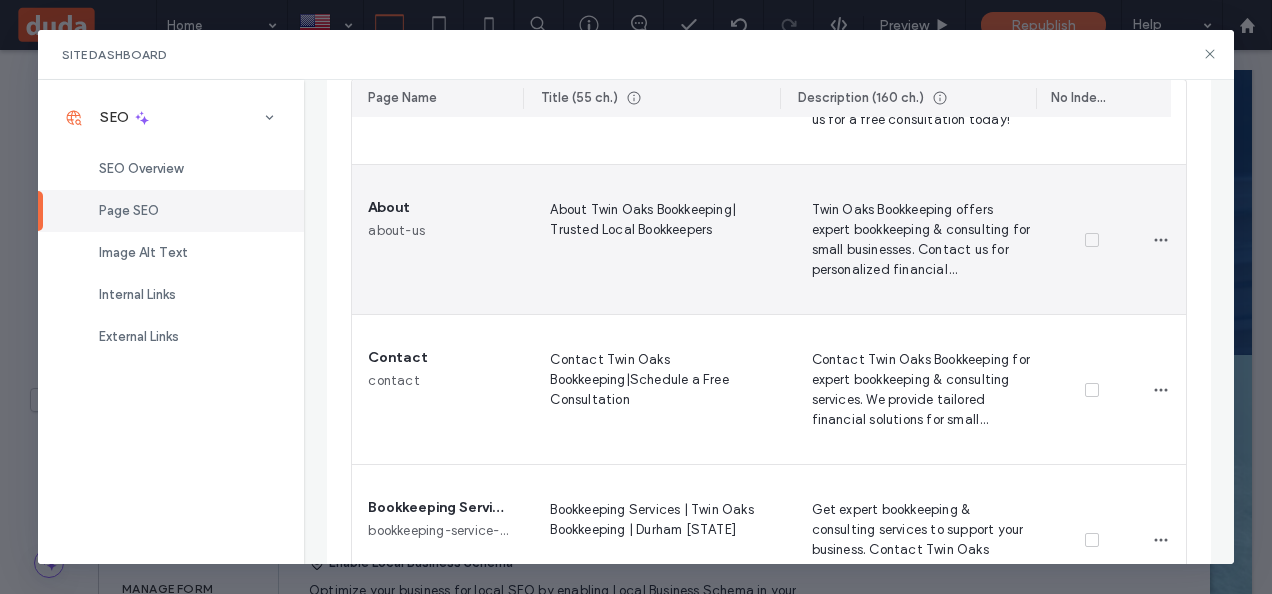 click on "Twin Oaks Bookkeeping offers expert bookkeeping & consulting for small businesses. Contact us for personalized financial management today!" at bounding box center (918, 239) 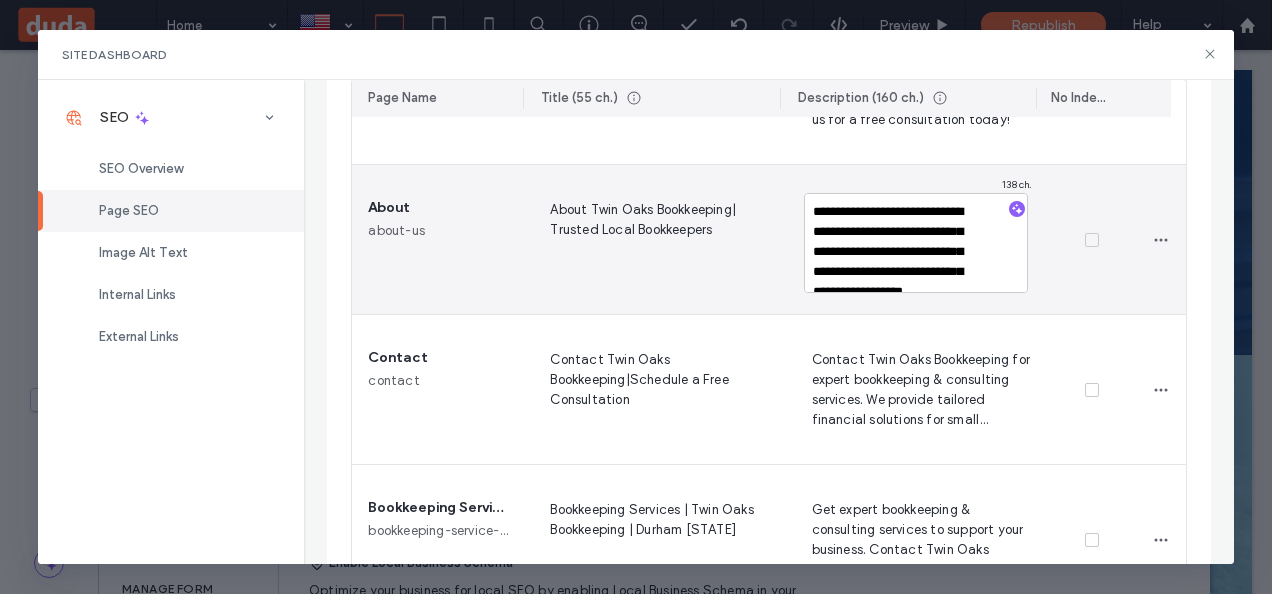 click on "**********" at bounding box center [916, 243] 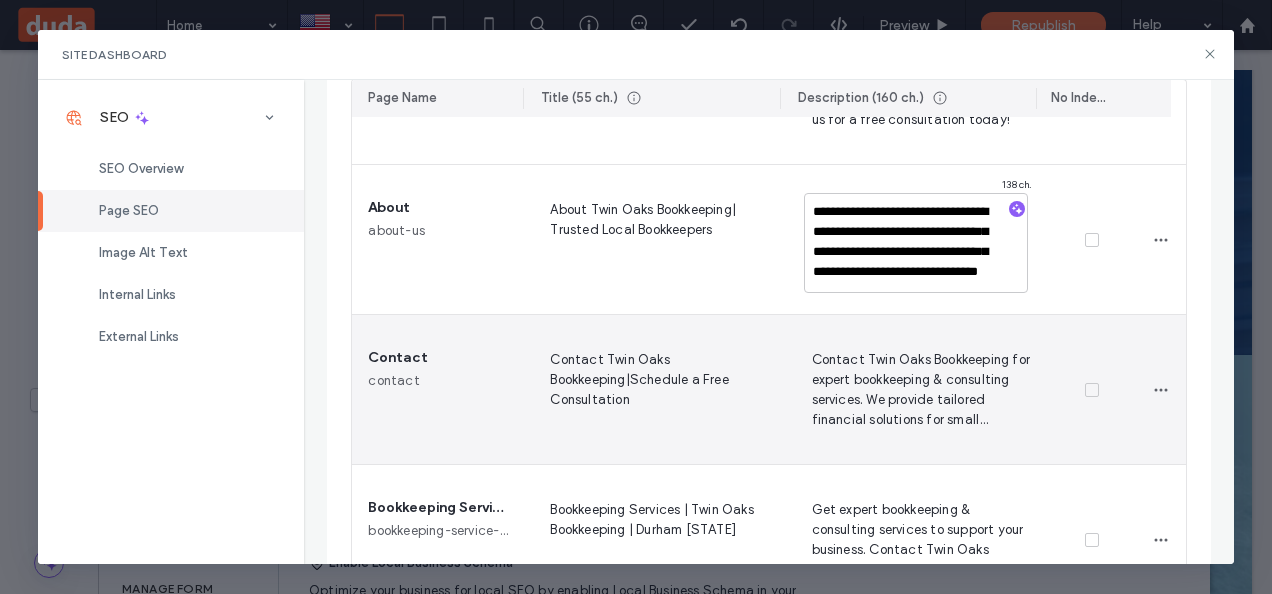 click on "Contact Twin Oaks Bookkeeping for expert bookkeeping & consulting services. We provide tailored financial solutions for small businesses. Get in touch!" at bounding box center [918, 389] 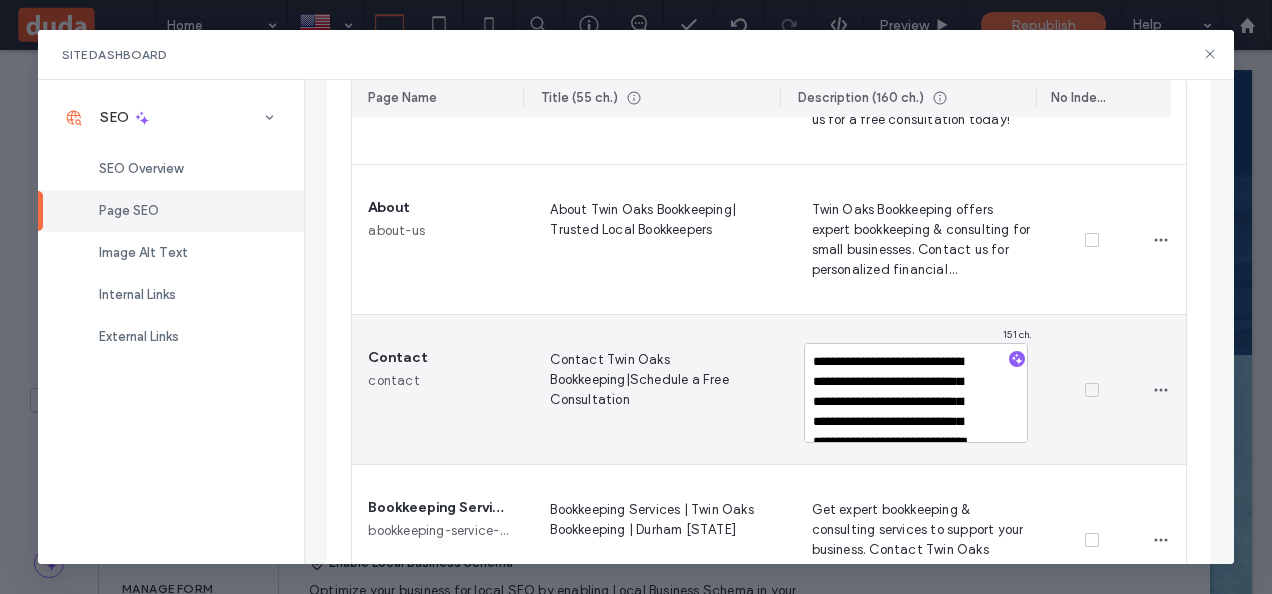 click on "**********" at bounding box center (916, 393) 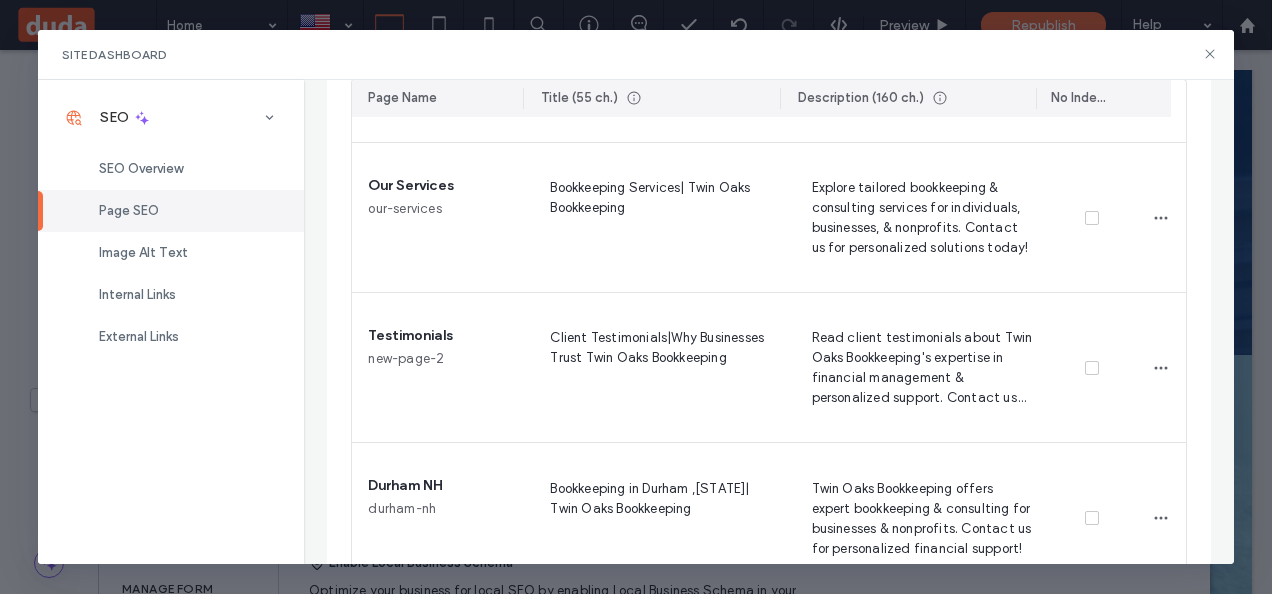 scroll, scrollTop: 1249, scrollLeft: 0, axis: vertical 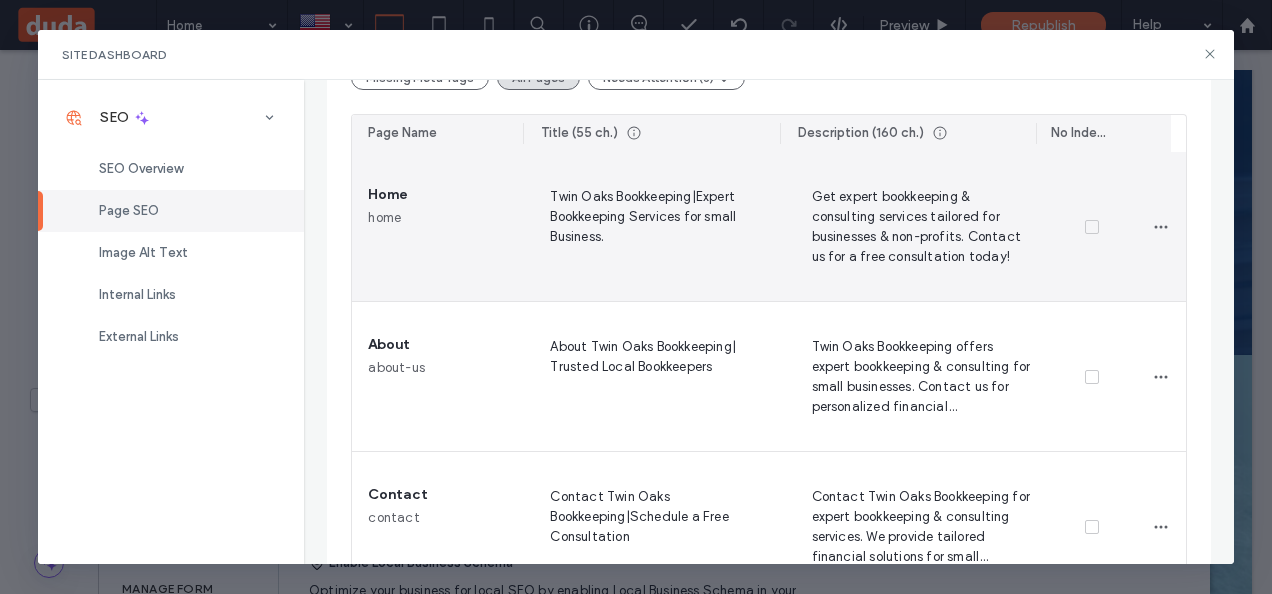 click on "Get expert bookkeeping & consulting services tailored for businesses & non-profits. Contact us for a free consultation today!" at bounding box center (918, 226) 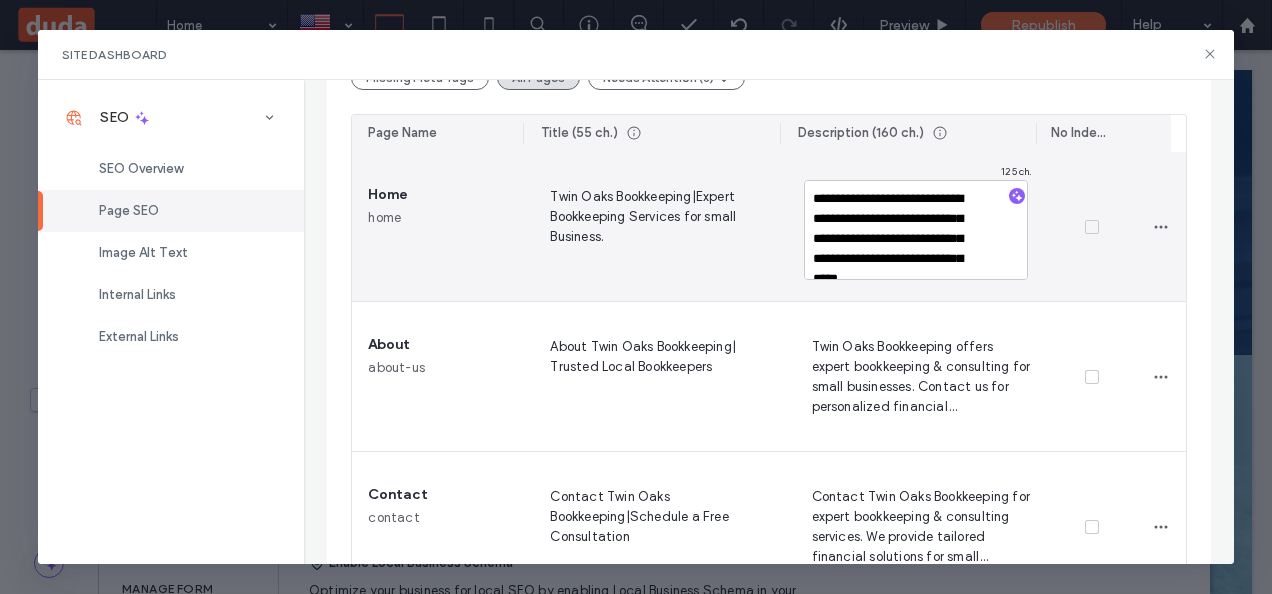 click on "**********" at bounding box center (916, 230) 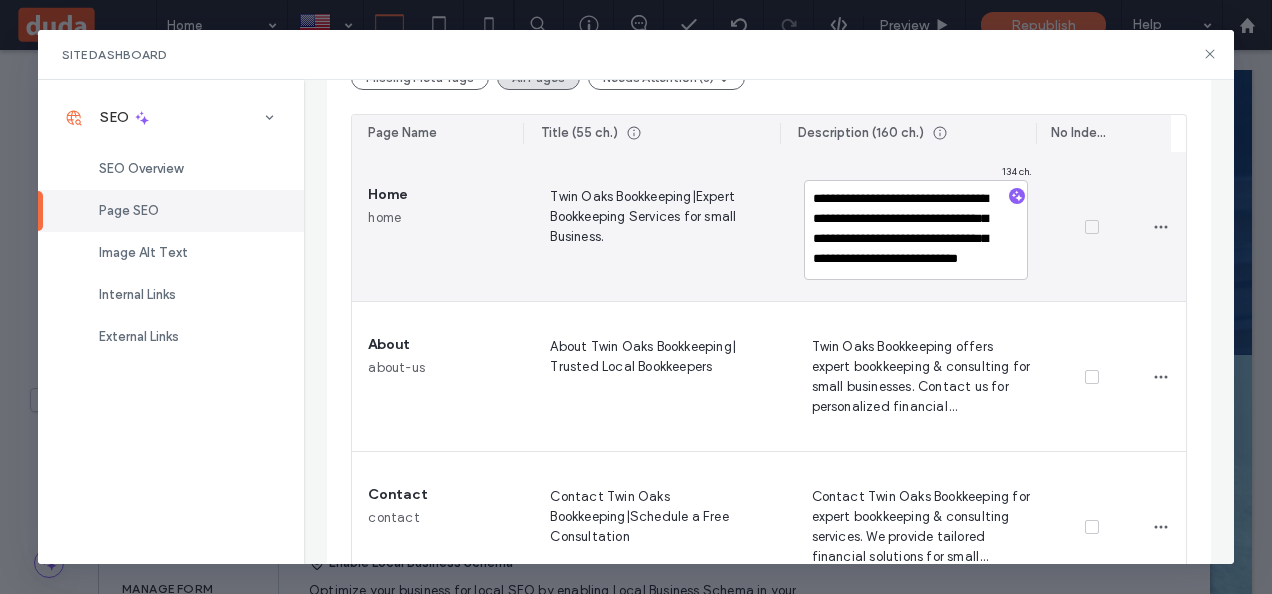 scroll, scrollTop: 27, scrollLeft: 0, axis: vertical 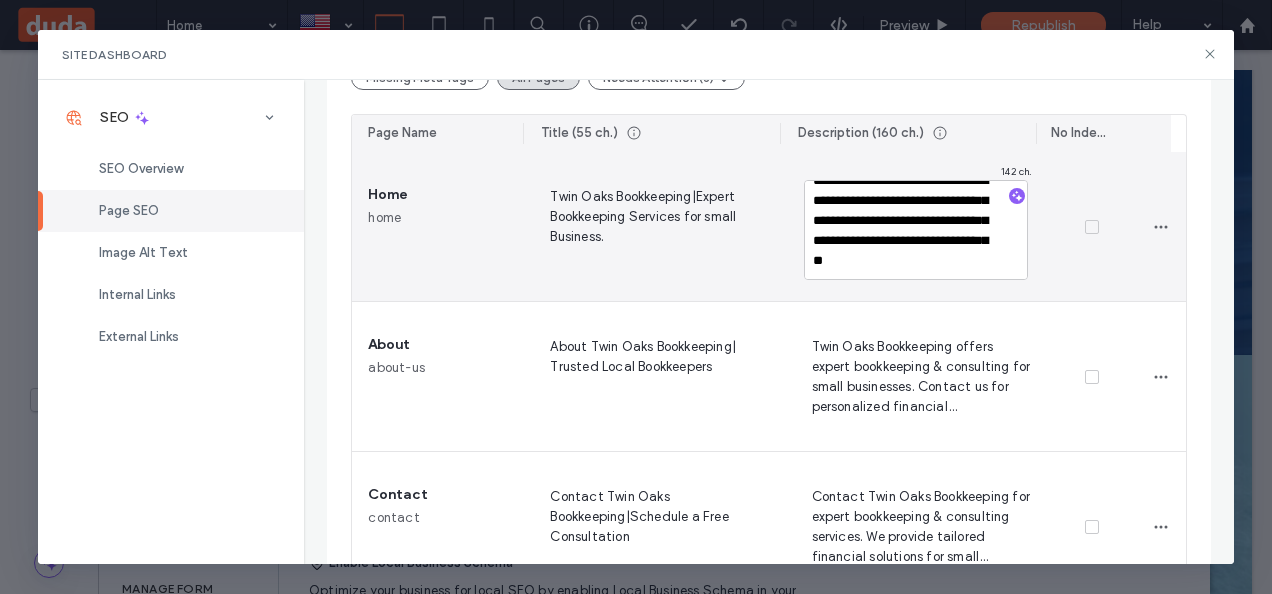 type on "**********" 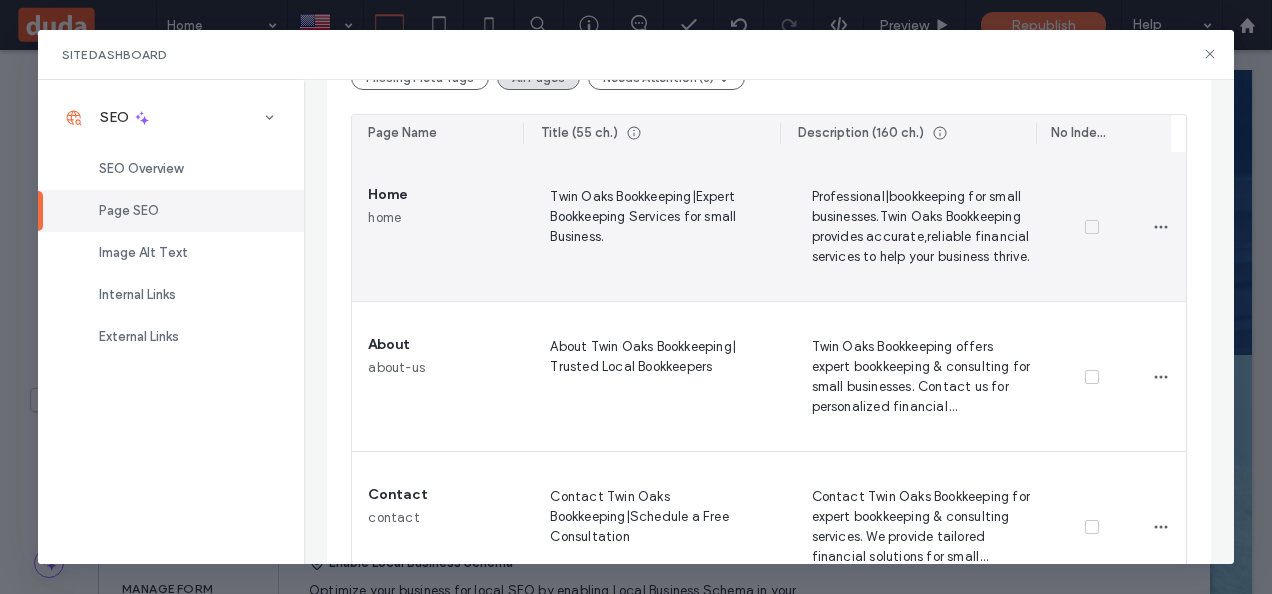click on "Professional|bookkeeping for small businesses.Twin Oaks Bookkeeping provides accurate,reliable financial services to help your business thrive." at bounding box center [918, 226] 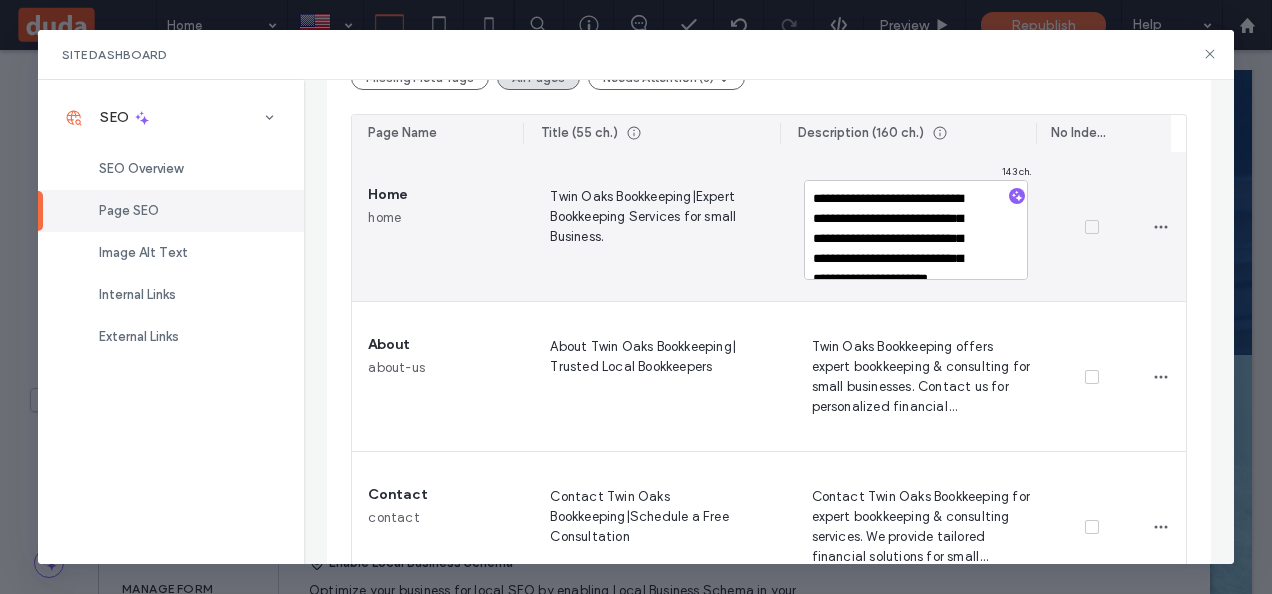 click on "**********" at bounding box center [916, 230] 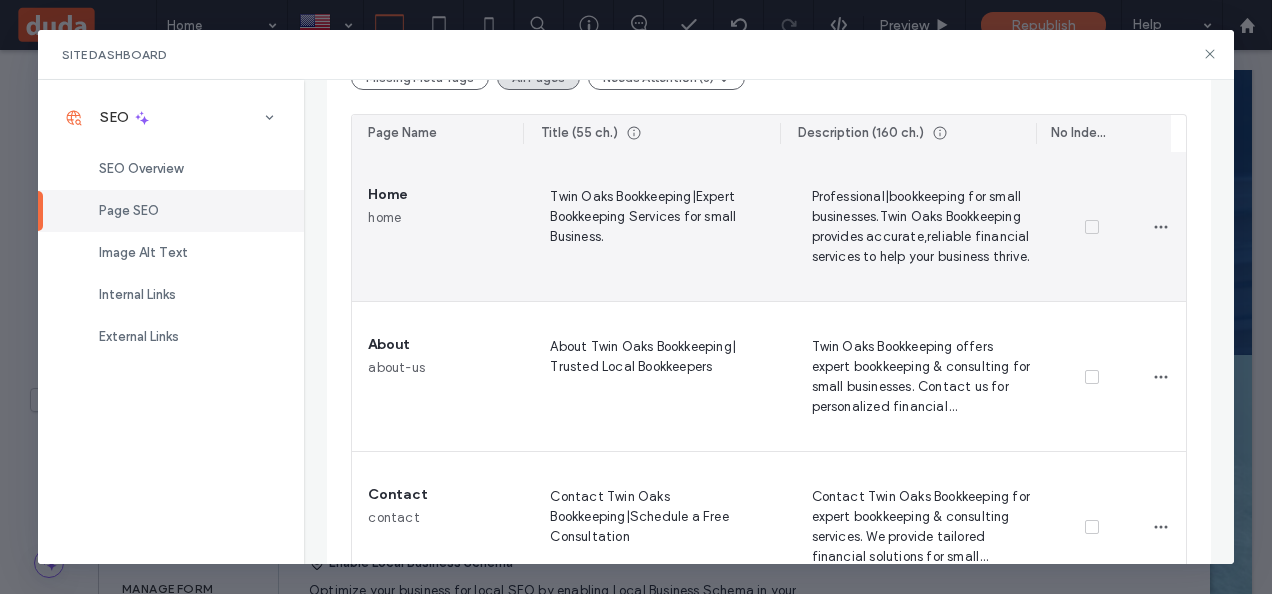 click on "Professional|bookkeeping for small businesses.Twin Oaks Bookkeeping provides accurate,reliable financial services to help your business thrive." at bounding box center (918, 226) 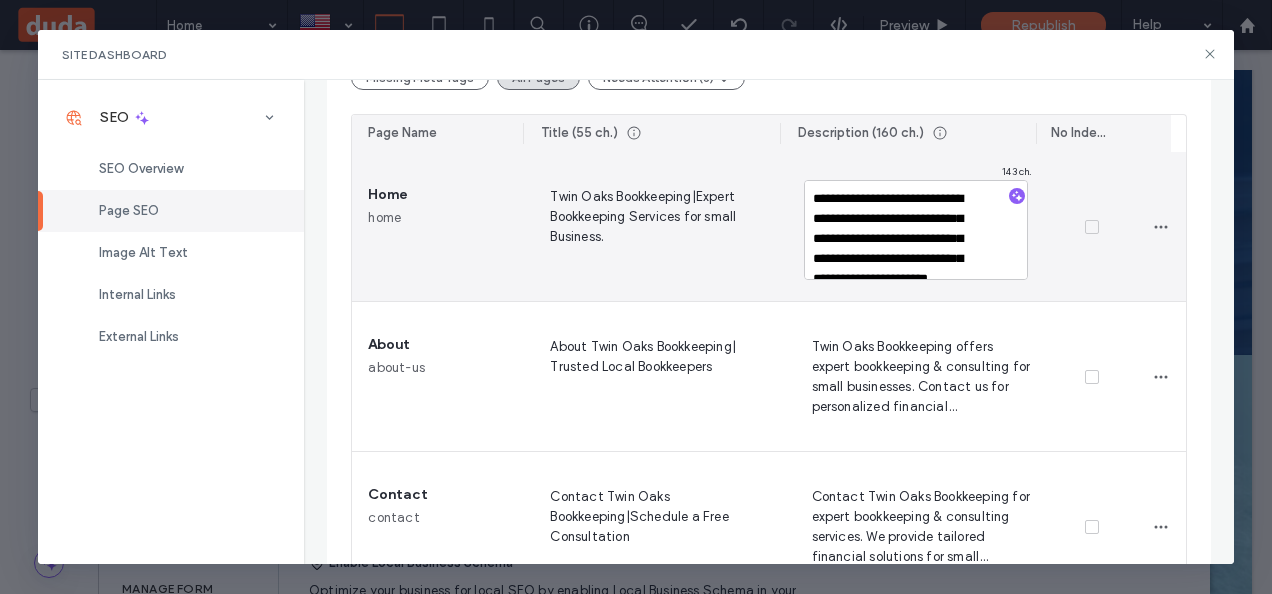 click on "**********" at bounding box center (916, 230) 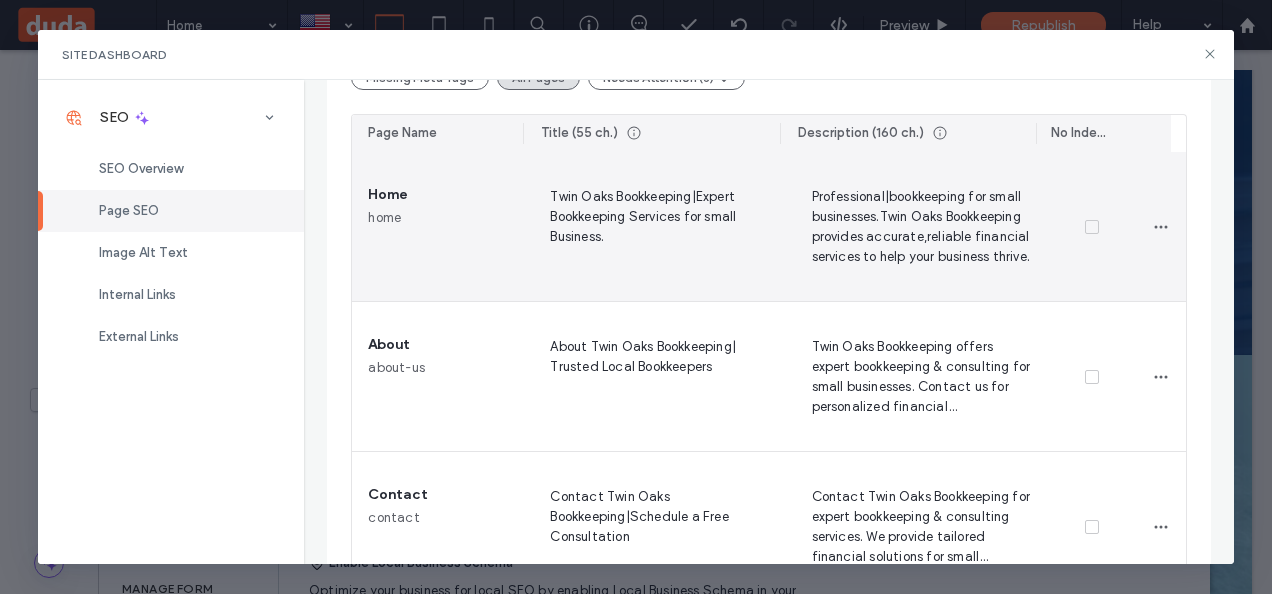 click on "Professional|bookkeeping for small businesses.Twin Oaks Bookkeeping provides accurate,reliable financial services to help your business thrive." at bounding box center (918, 226) 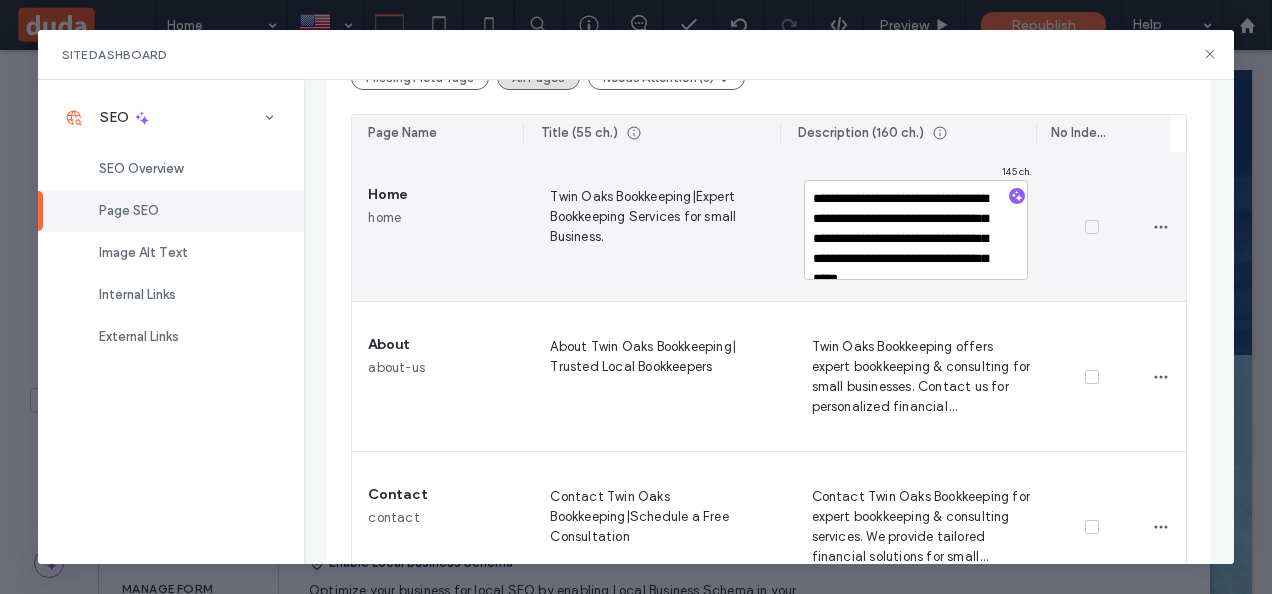 type on "**********" 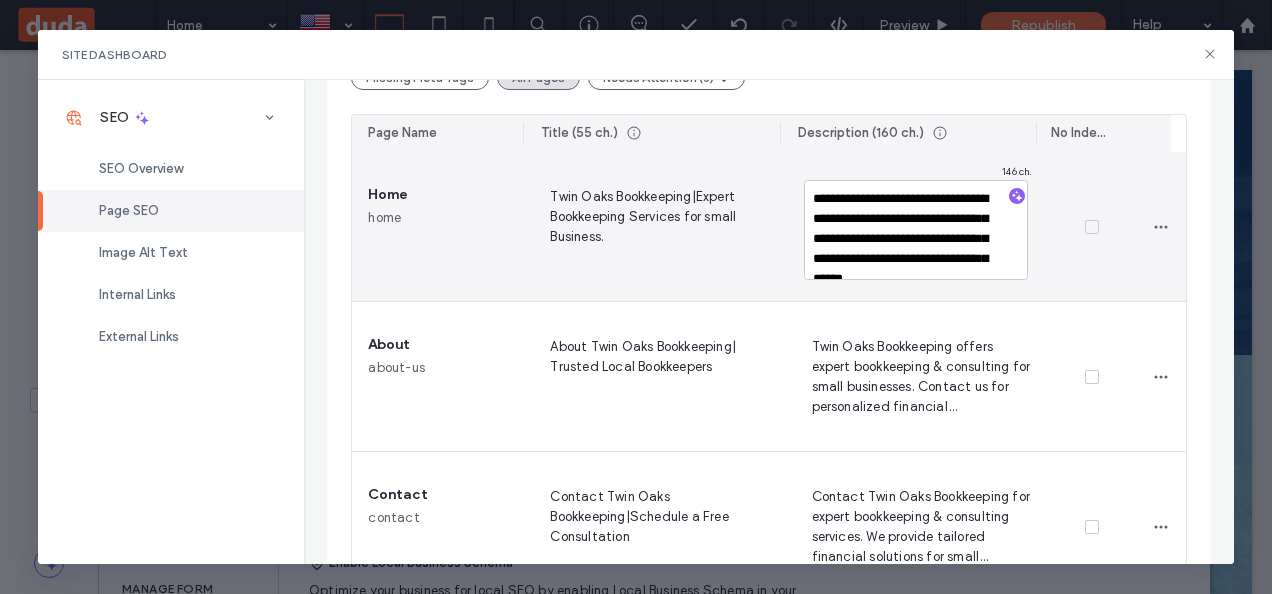 click on "**********" at bounding box center (916, 230) 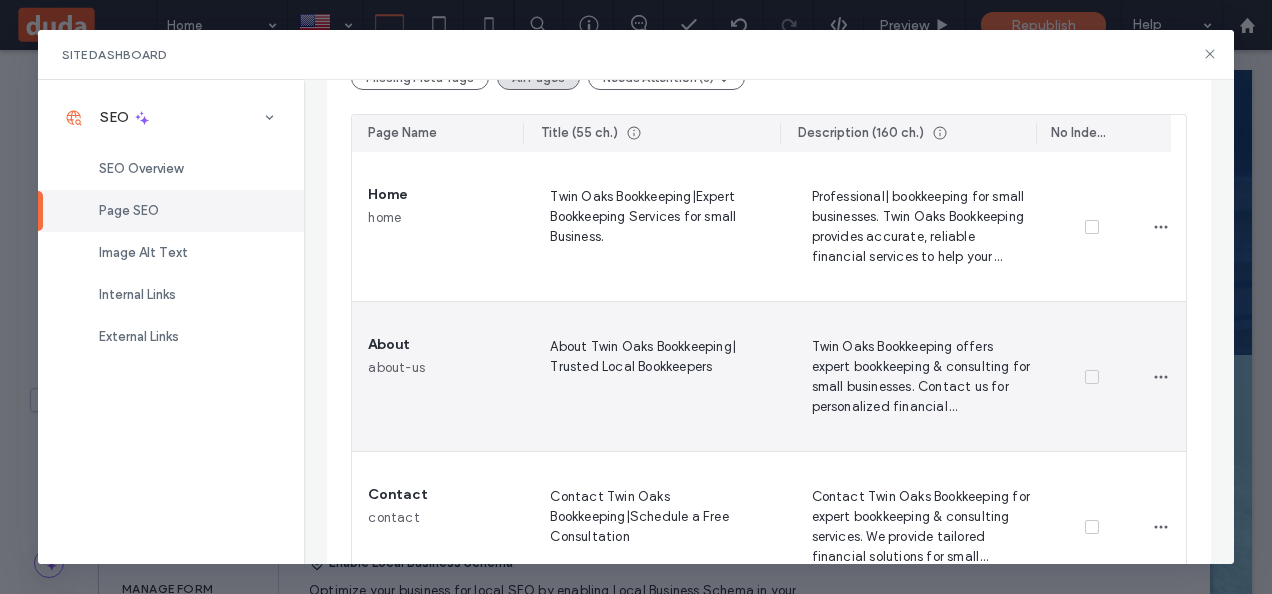 click on "Twin Oaks Bookkeeping offers expert bookkeeping & consulting for small businesses. Contact us for personalized financial management today!" at bounding box center (918, 376) 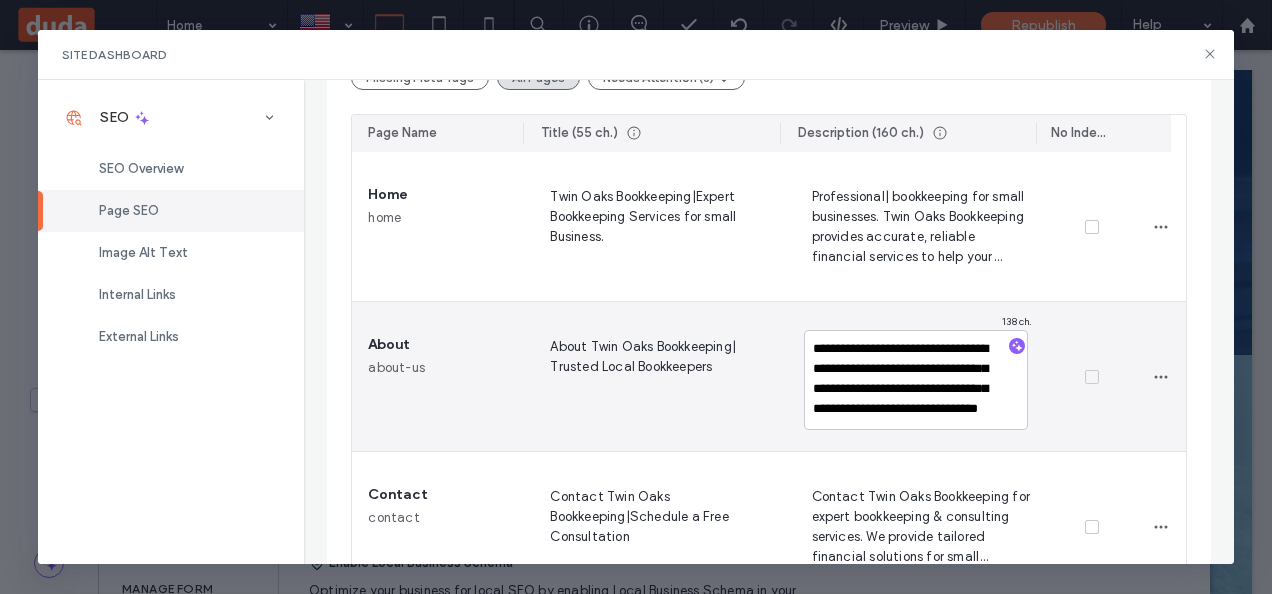 click on "**********" at bounding box center (916, 380) 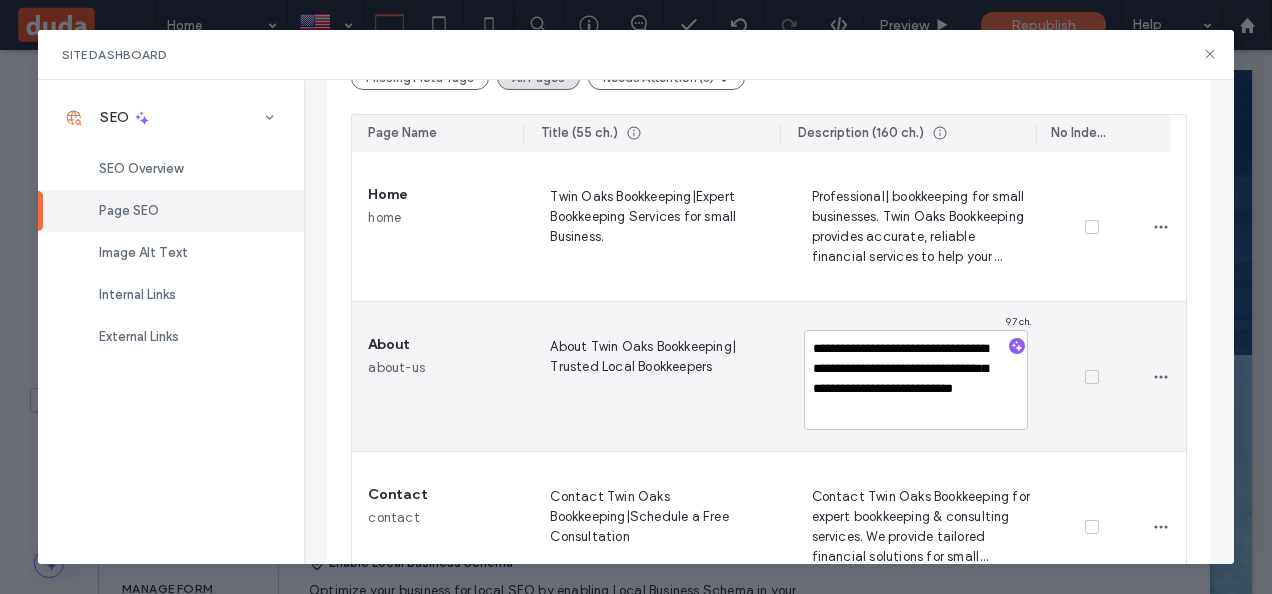 scroll, scrollTop: 7, scrollLeft: 0, axis: vertical 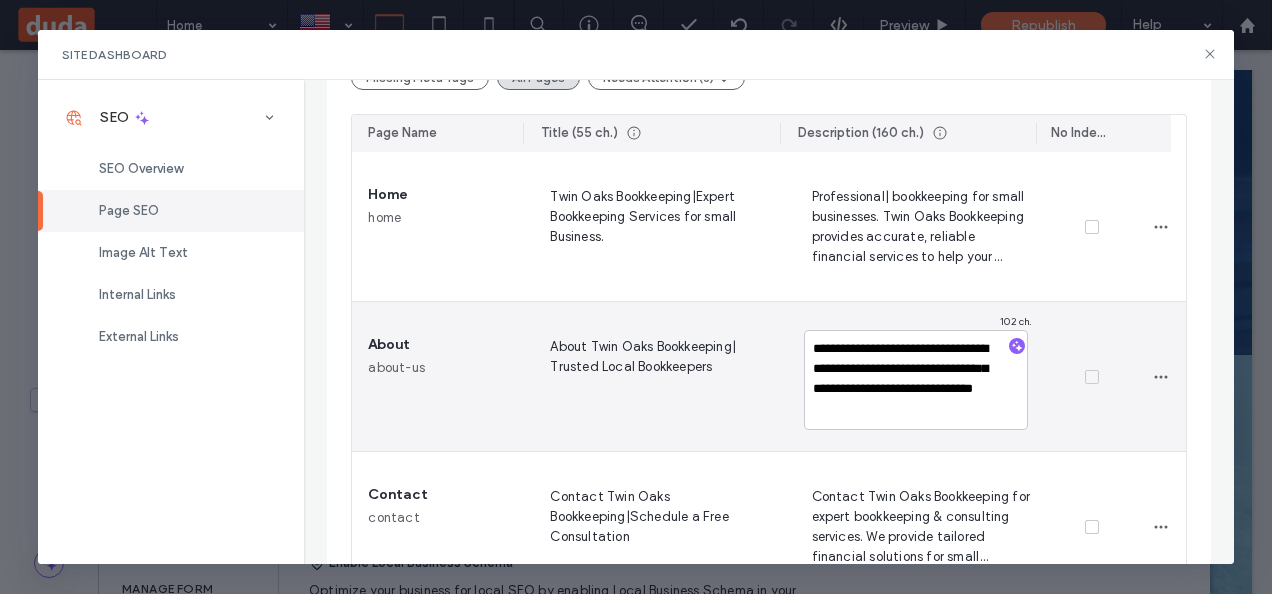 type on "**********" 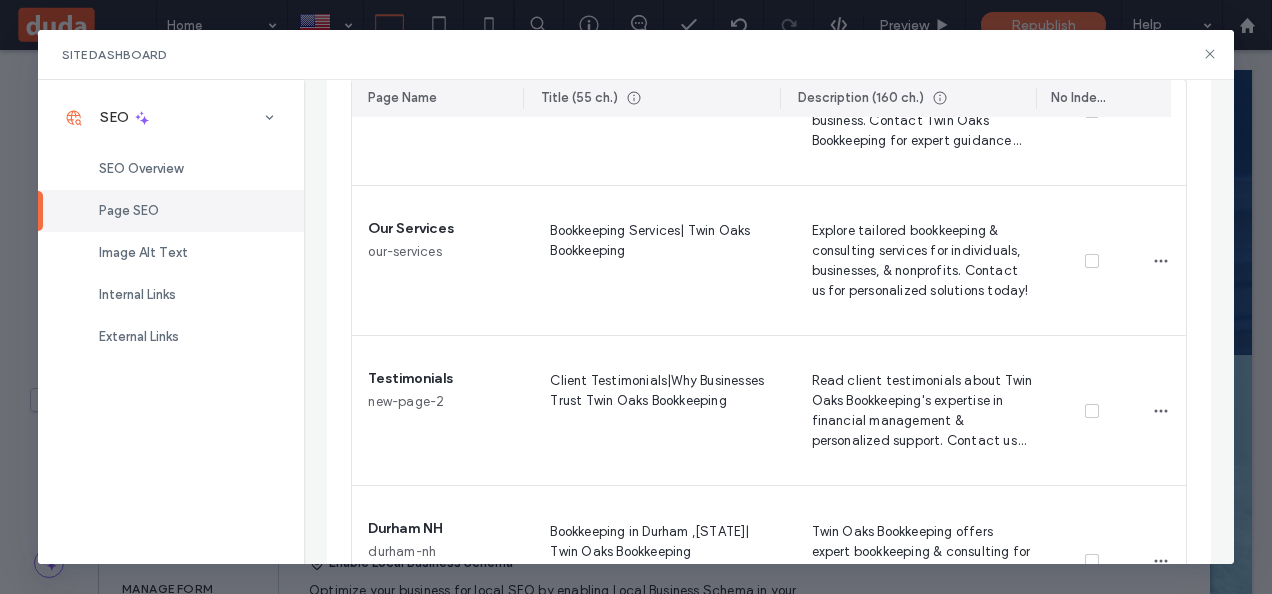 scroll, scrollTop: 1160, scrollLeft: 0, axis: vertical 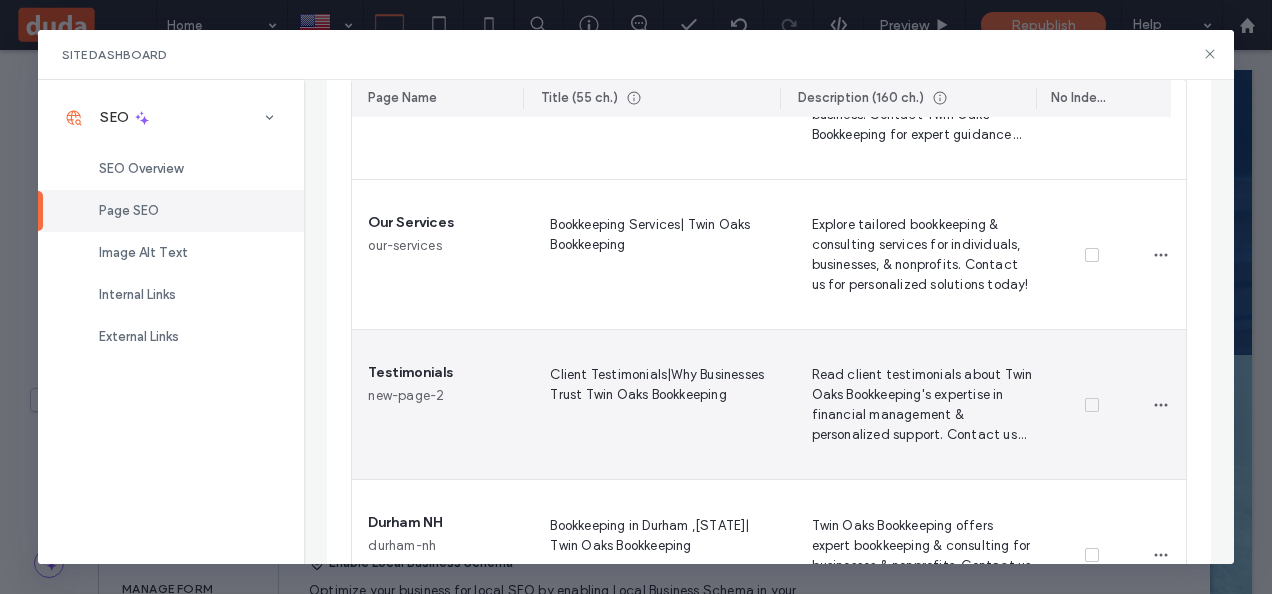 click on "Read client testimonials about Twin Oaks Bookkeeping's expertise in financial management & personalized support. Contact us today!" at bounding box center [918, 404] 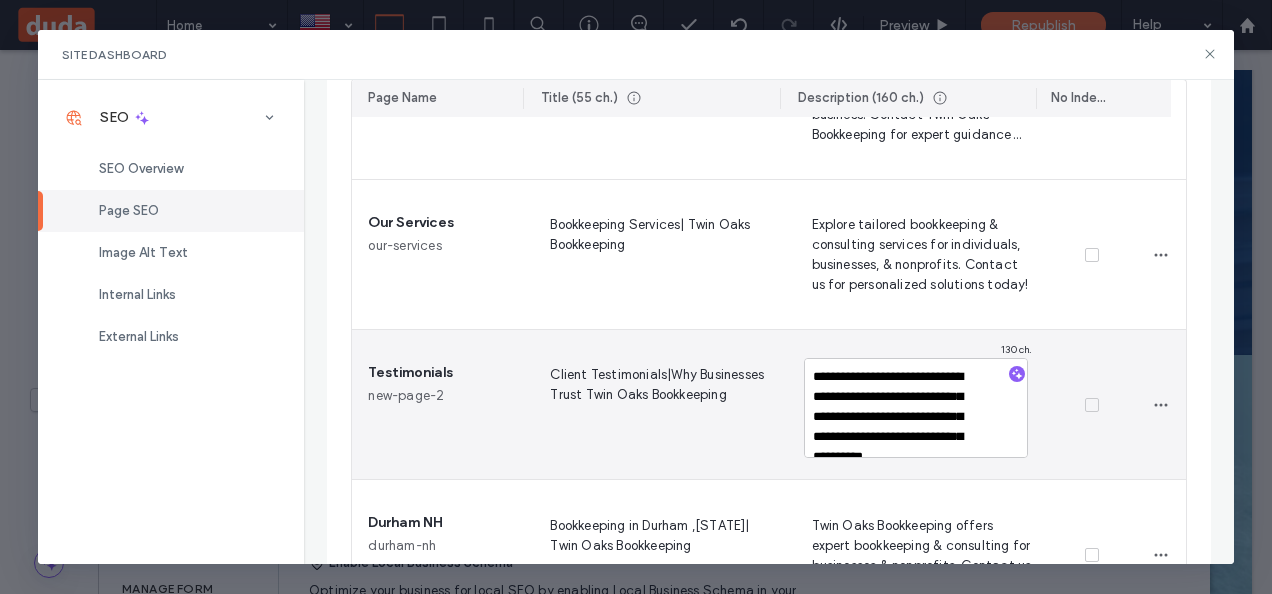 click on "**********" at bounding box center [916, 408] 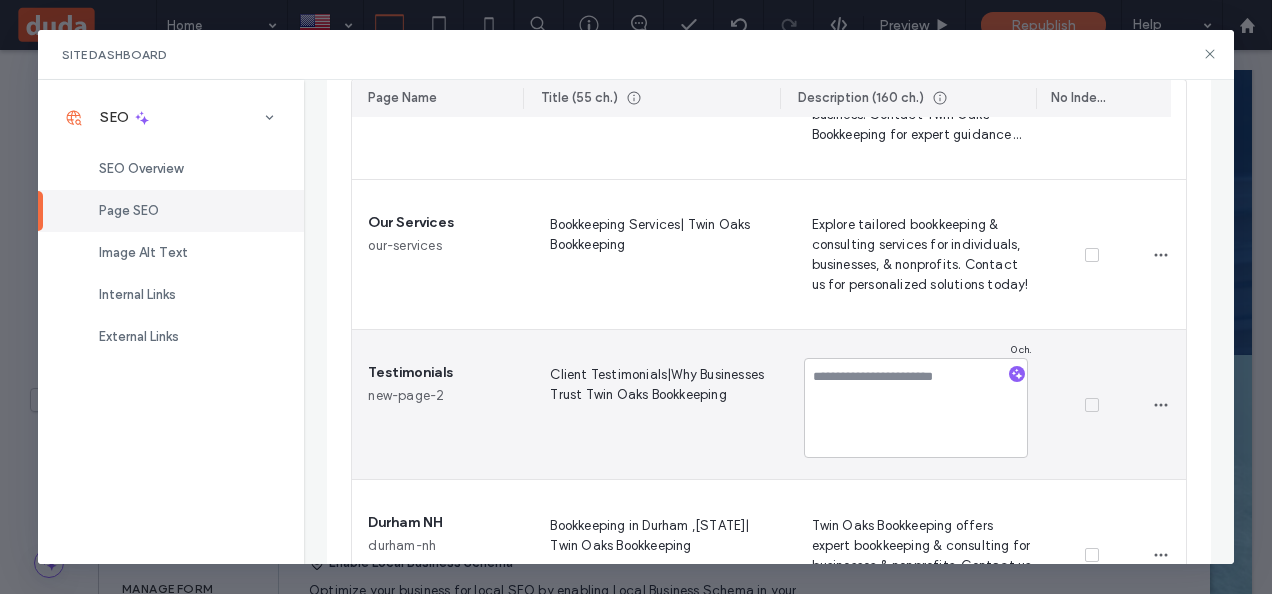 type on "*" 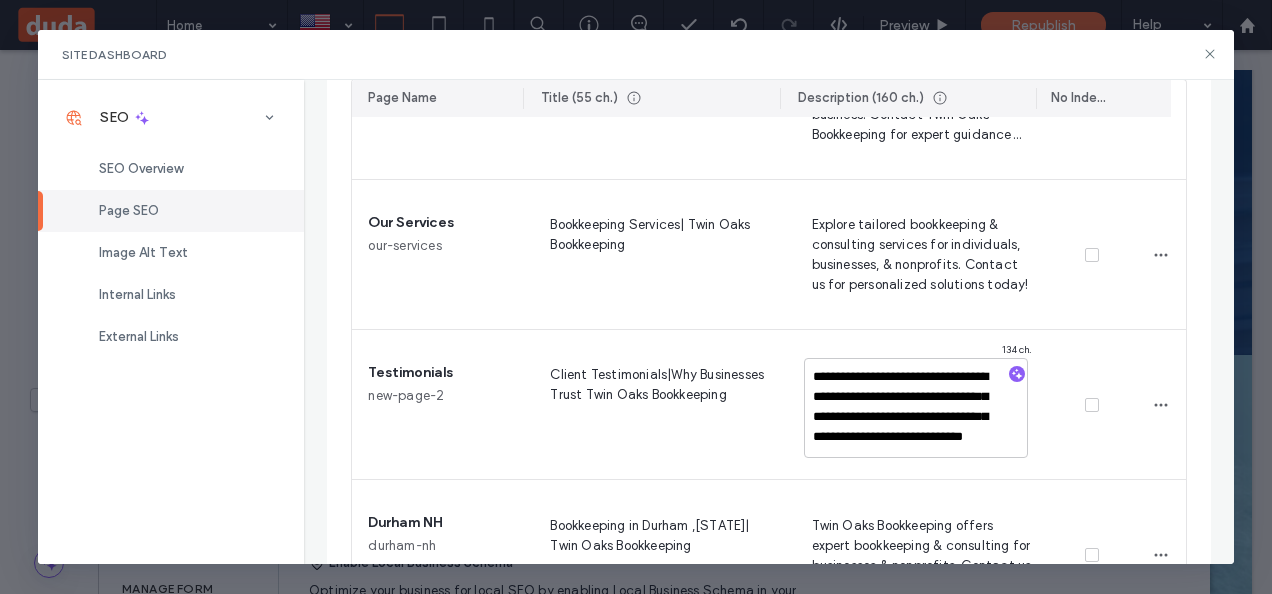 scroll, scrollTop: 47, scrollLeft: 0, axis: vertical 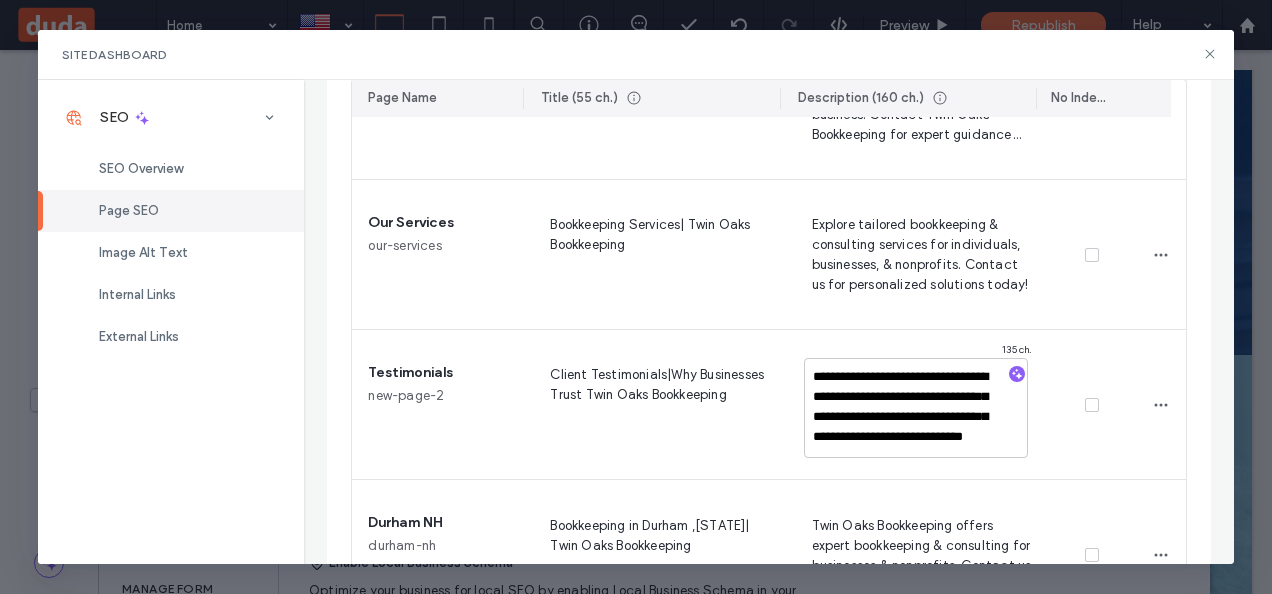type on "**********" 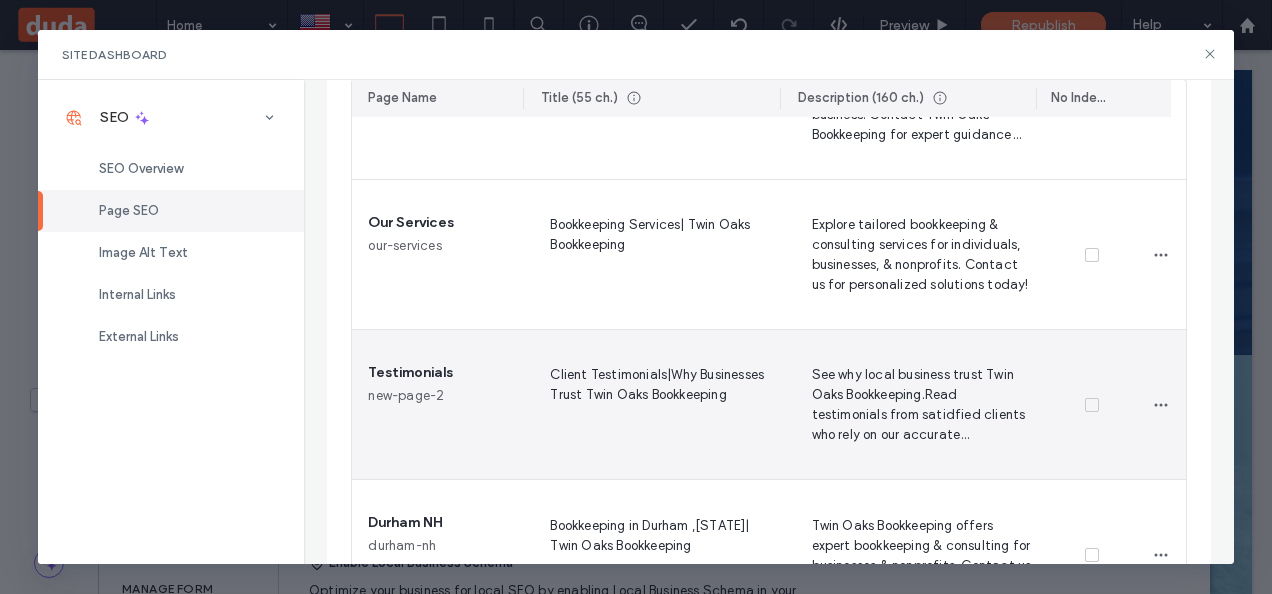 click on "See why local business trust Twin Oaks Bookkeeping.Read testimonials from satidfied clients who rely on our accurate dependable services" at bounding box center (918, 404) 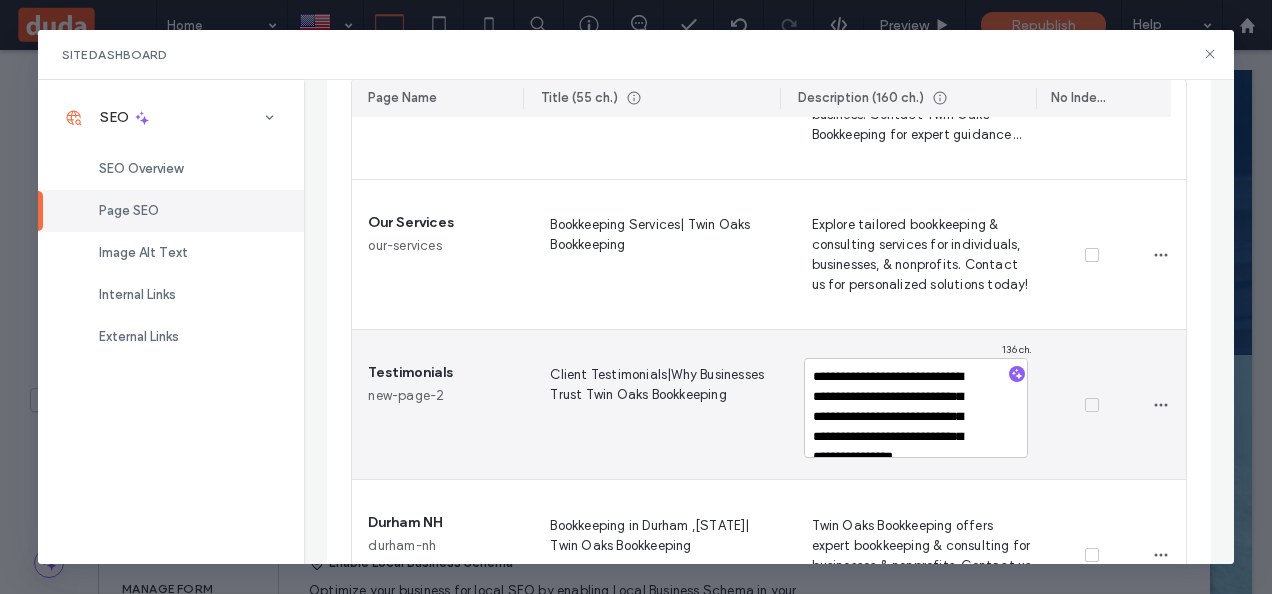 type on "**********" 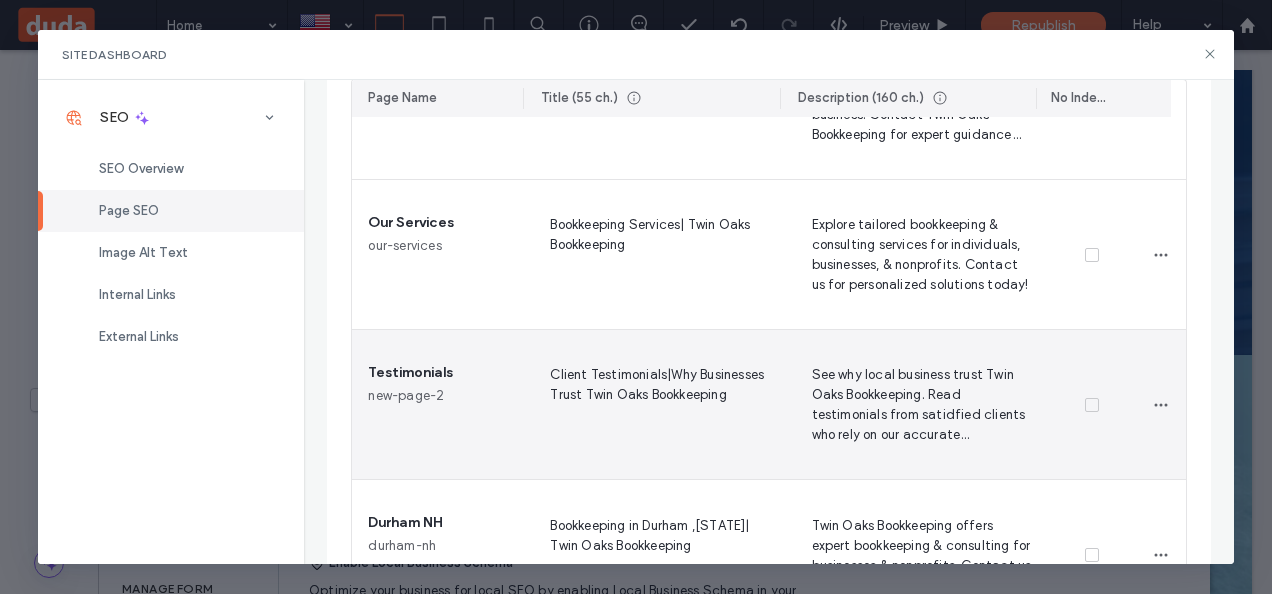 click on "See why local business trust Twin Oaks Bookkeeping. Read testimonials from satidfied clients who rely on our accurate dependable services" at bounding box center (918, 404) 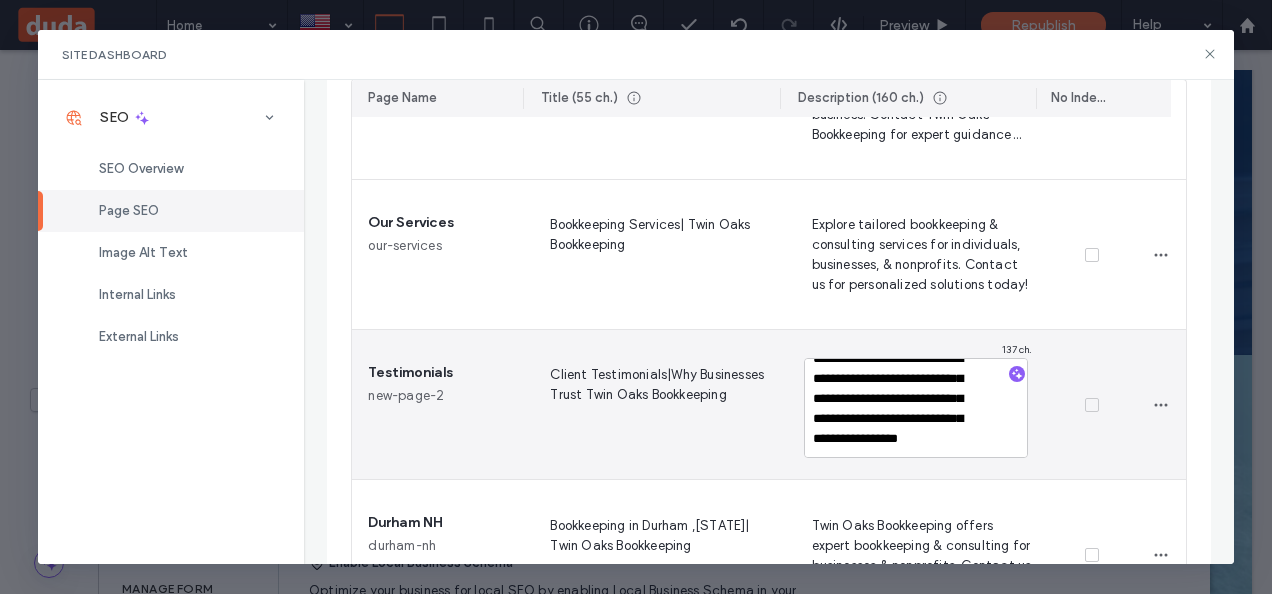 scroll, scrollTop: 56, scrollLeft: 0, axis: vertical 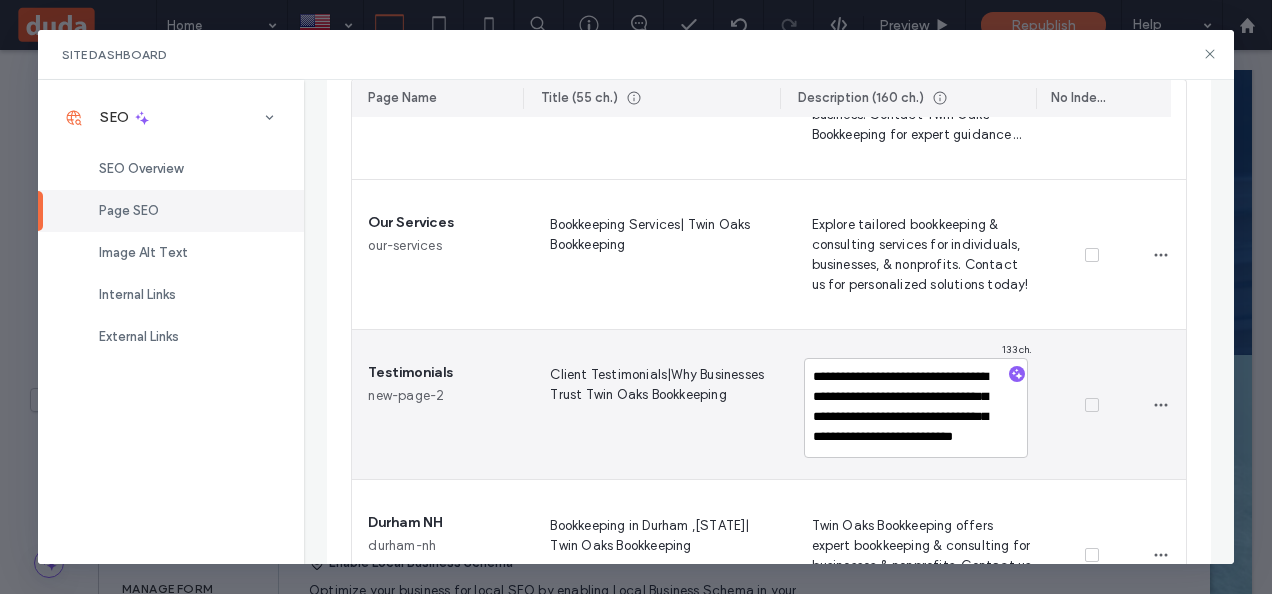 click on "**********" at bounding box center (916, 408) 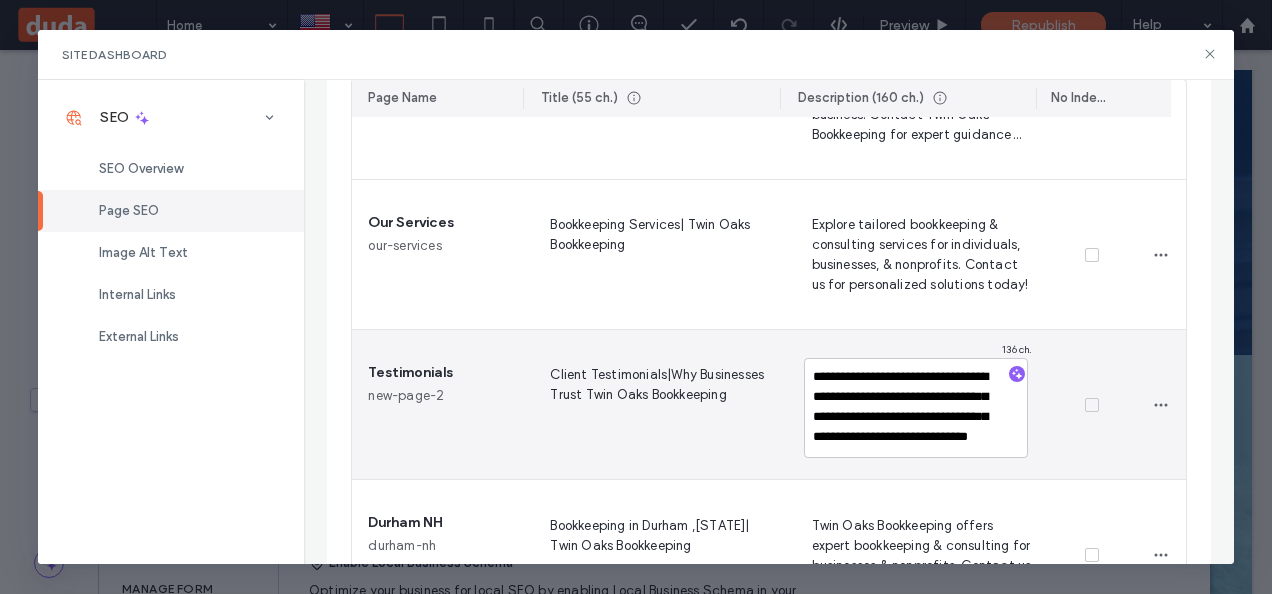 type on "**********" 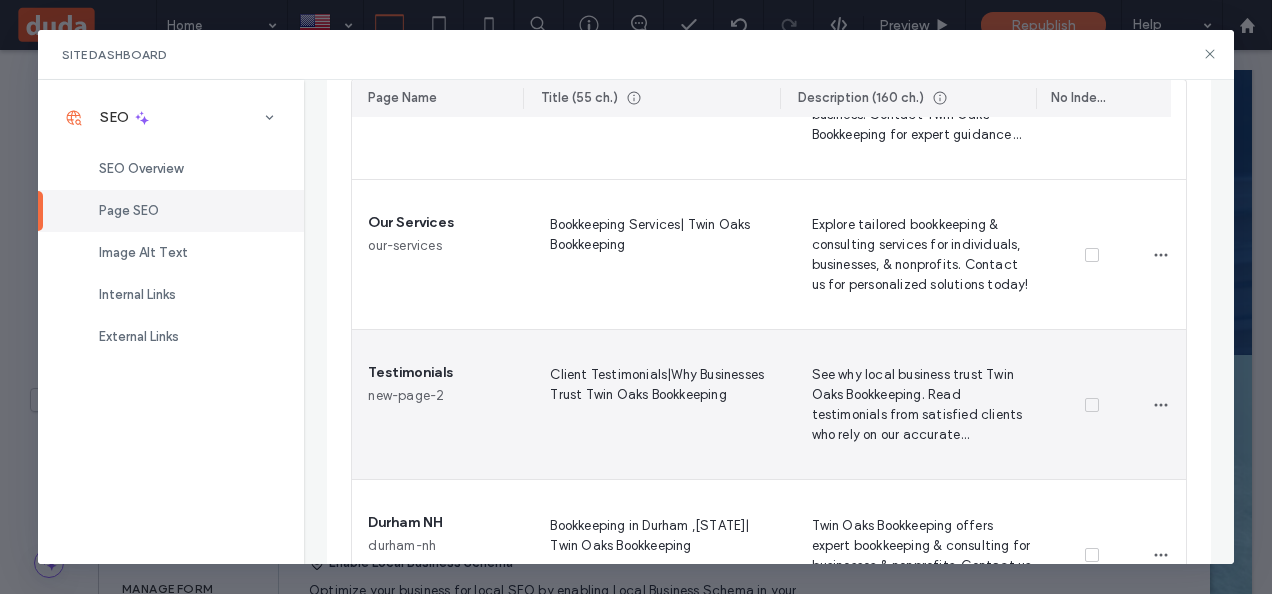 click at bounding box center (1161, 405) 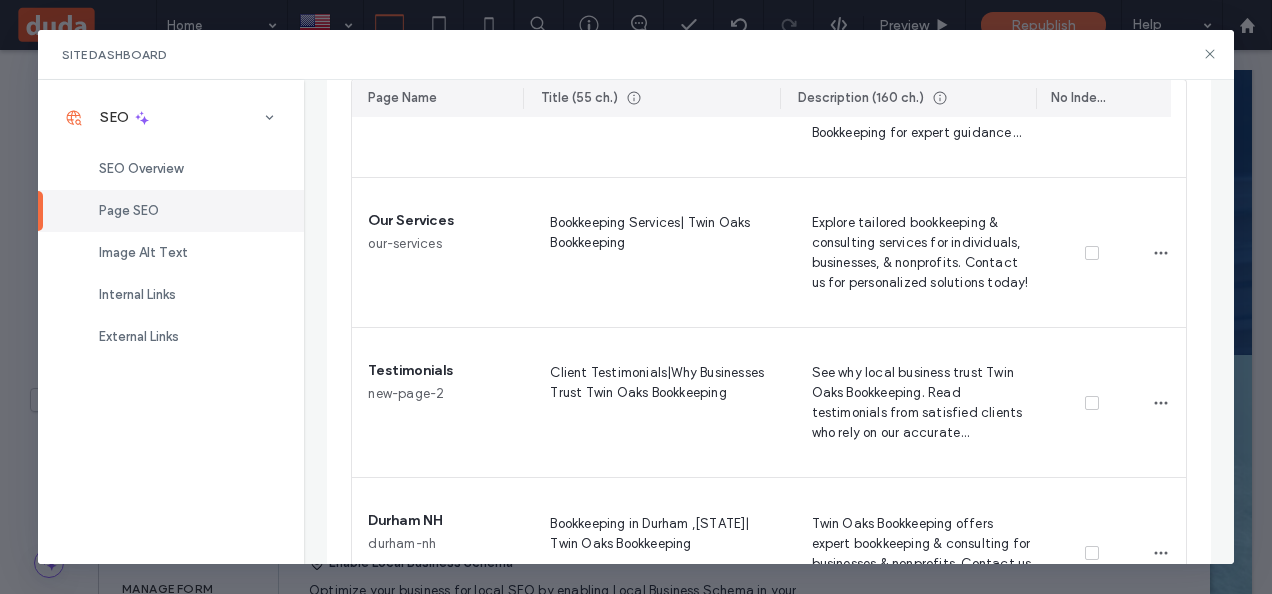 scroll, scrollTop: 1249, scrollLeft: 0, axis: vertical 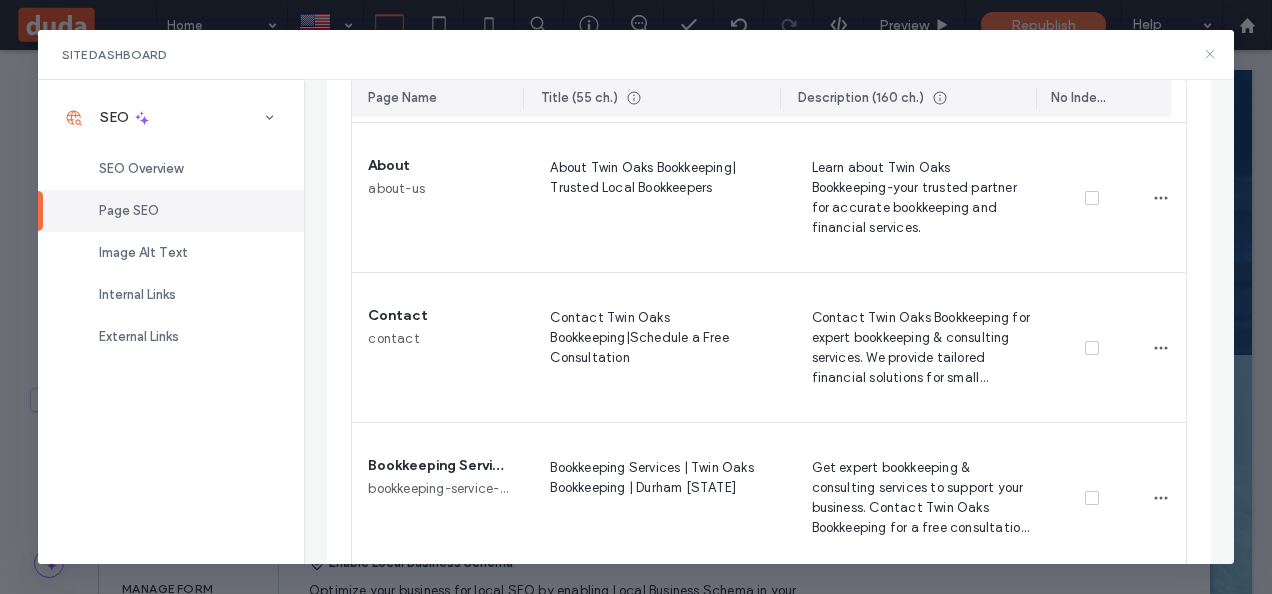 click 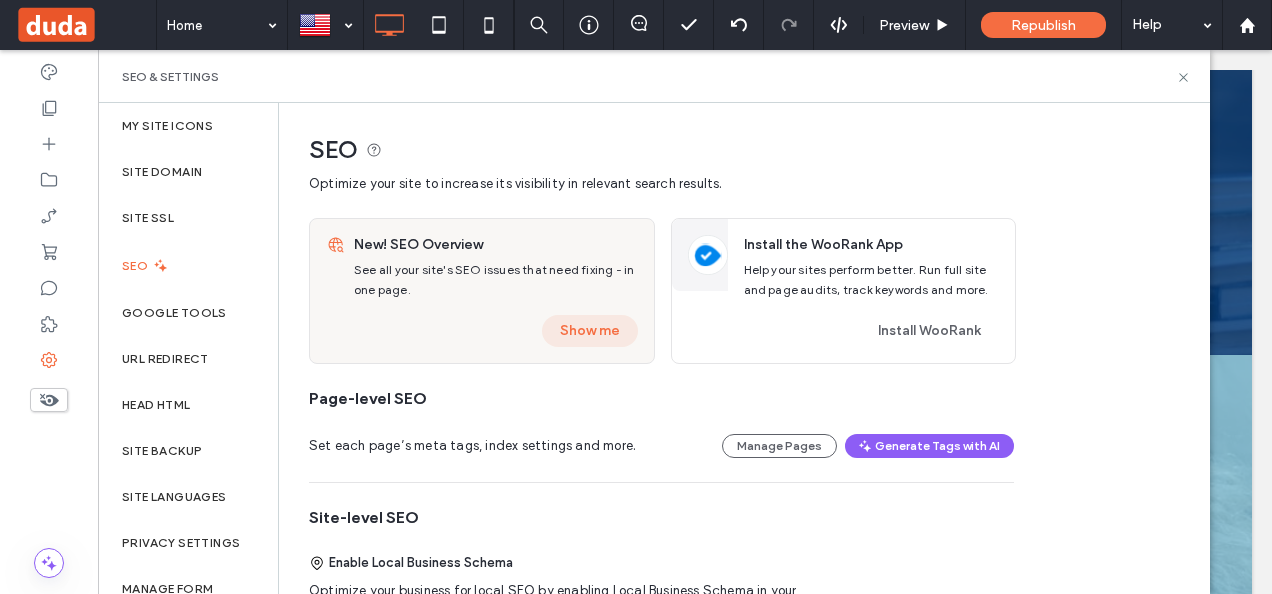 click on "Show me" at bounding box center [590, 331] 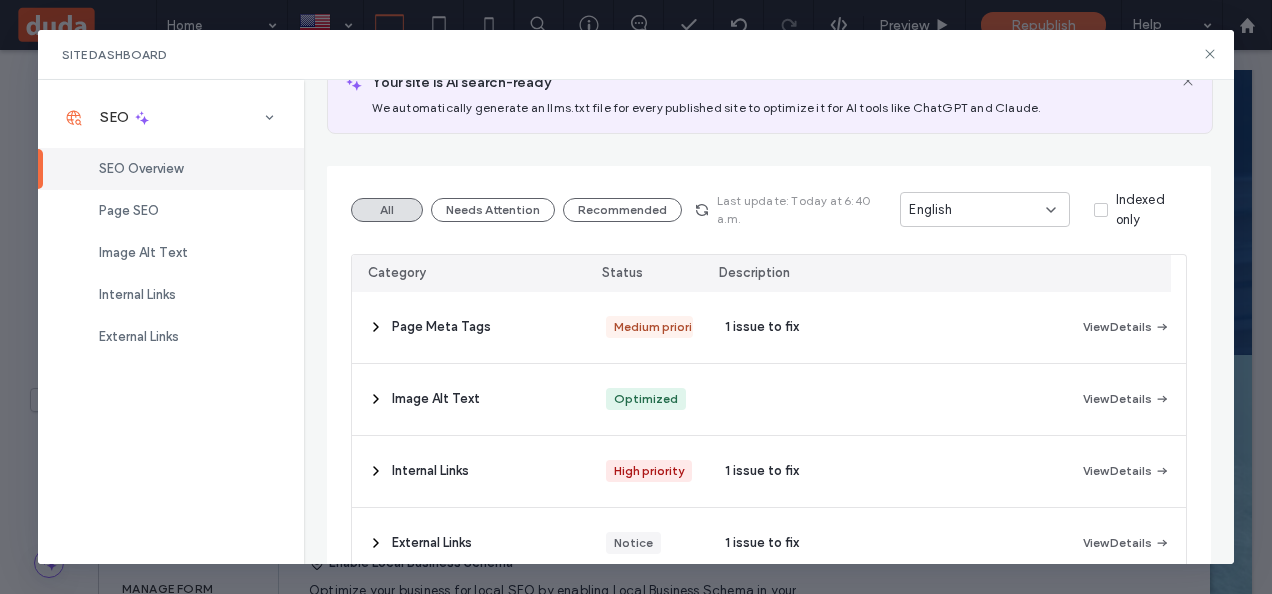 scroll, scrollTop: 174, scrollLeft: 0, axis: vertical 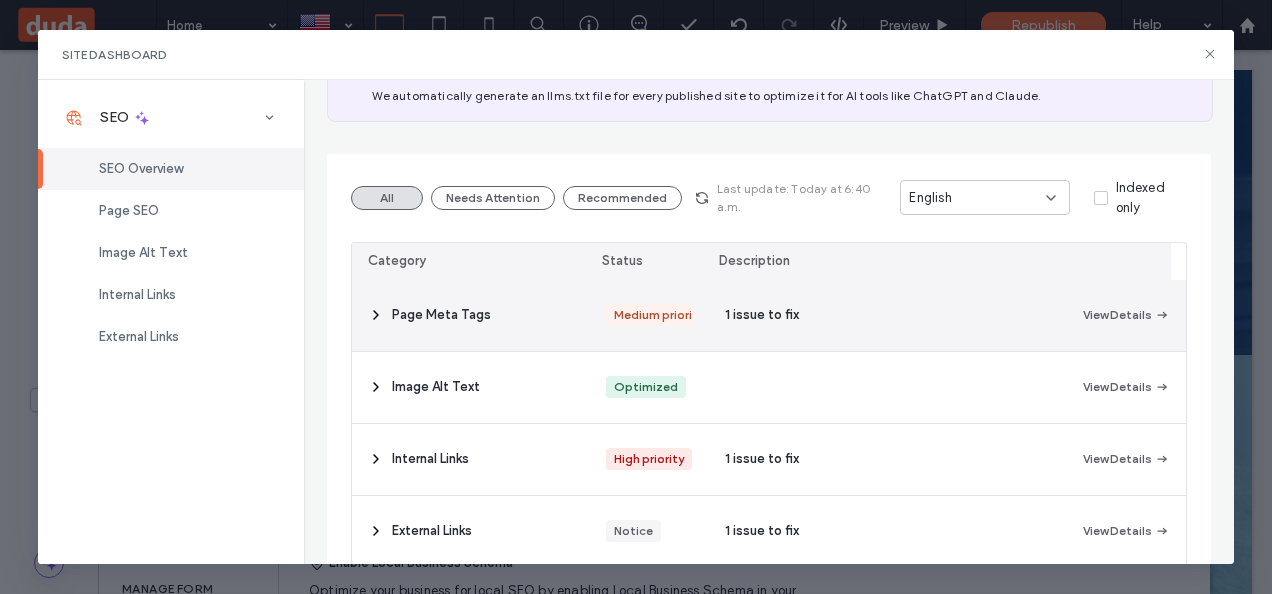 click on "1 issue to fix" at bounding box center (887, 315) 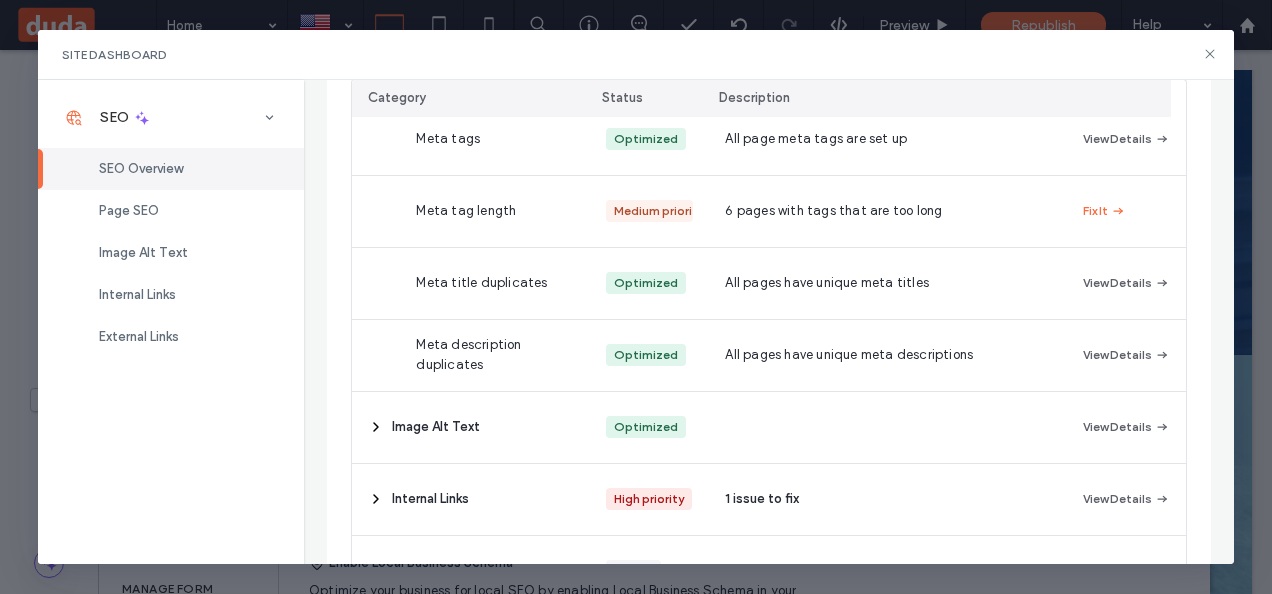 scroll, scrollTop: 420, scrollLeft: 0, axis: vertical 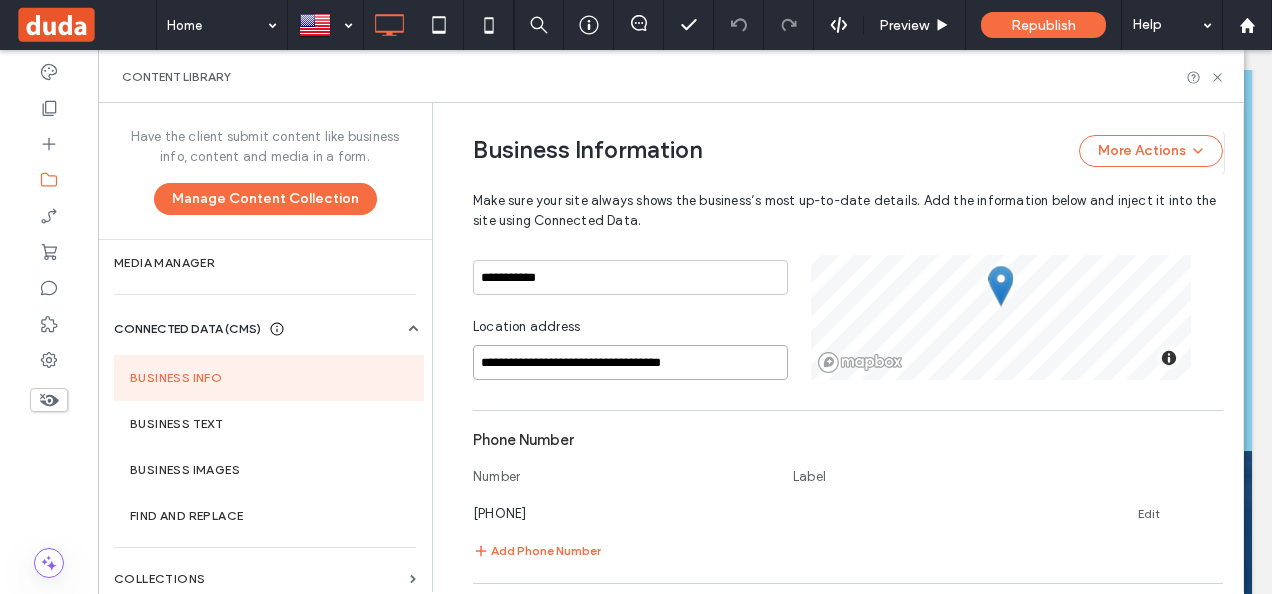 click on "**********" at bounding box center (630, 362) 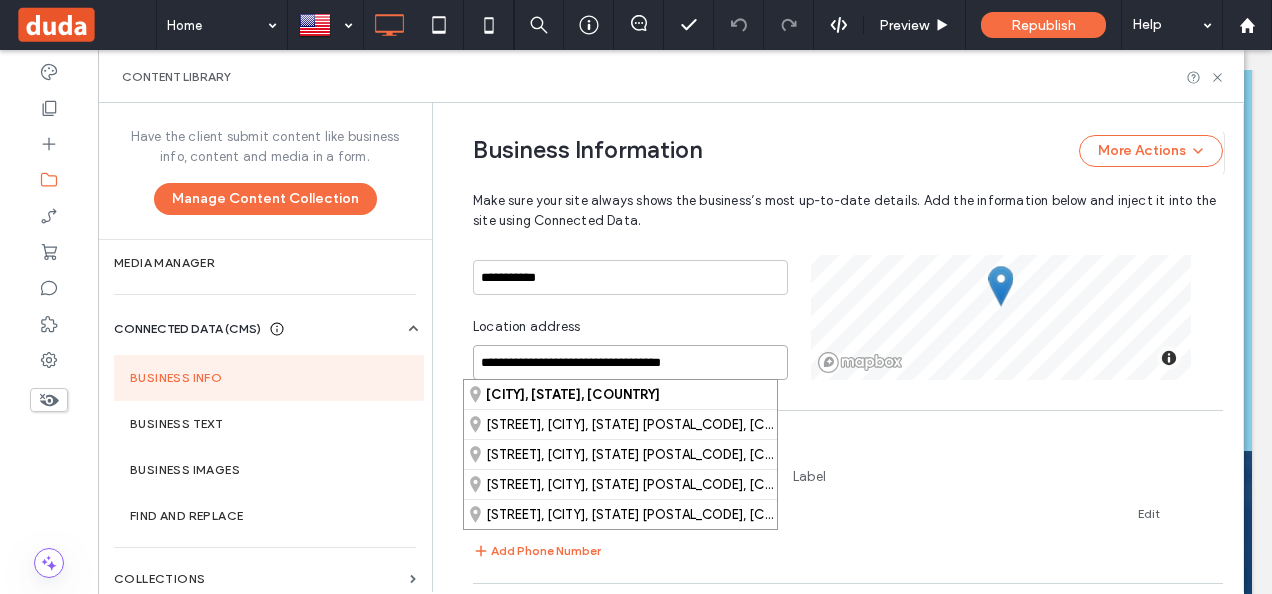 click on "**********" at bounding box center [630, 362] 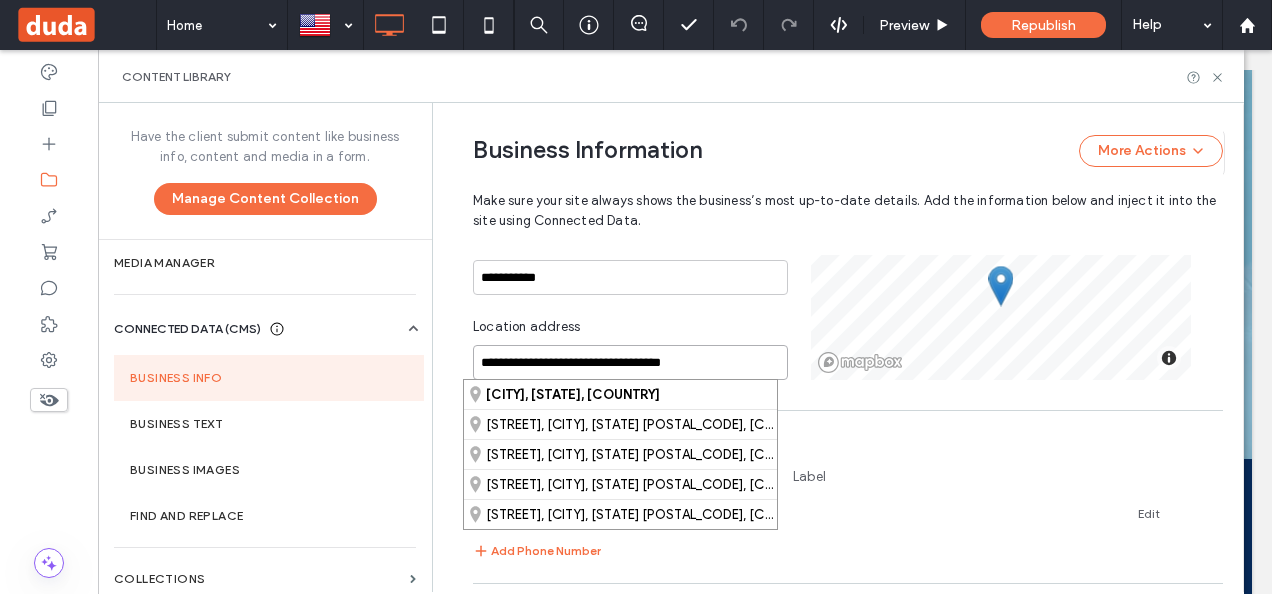scroll, scrollTop: 4080, scrollLeft: 0, axis: vertical 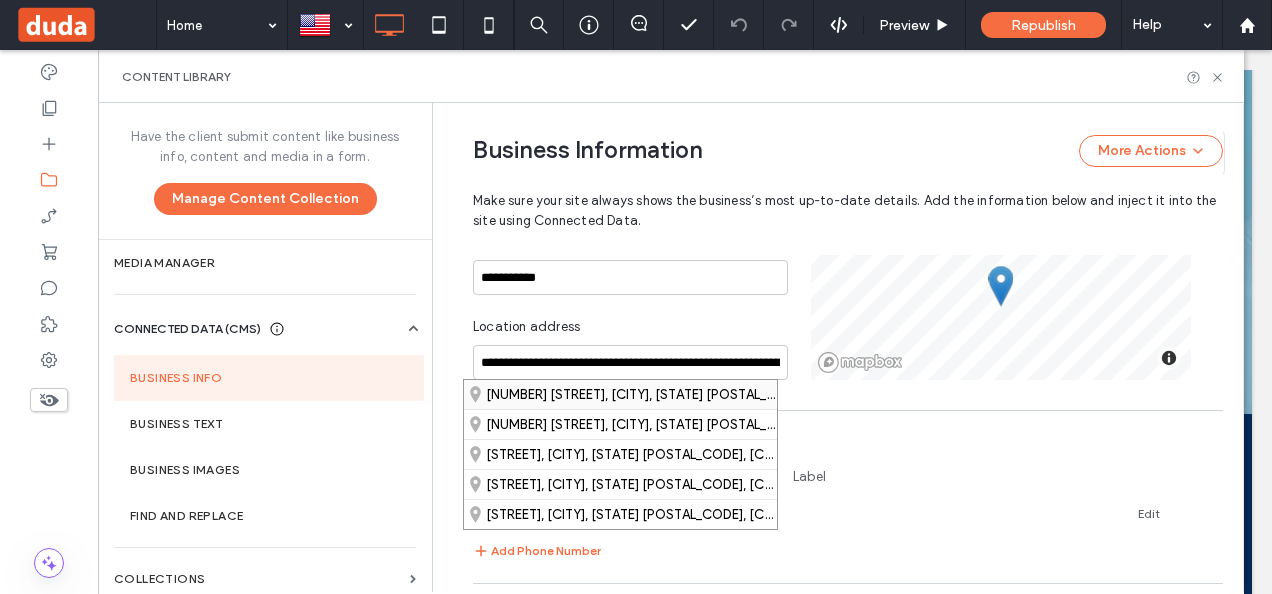 click on "65 Newmarket Road, Durham, New Hampshire 03824, United States" at bounding box center (620, 394) 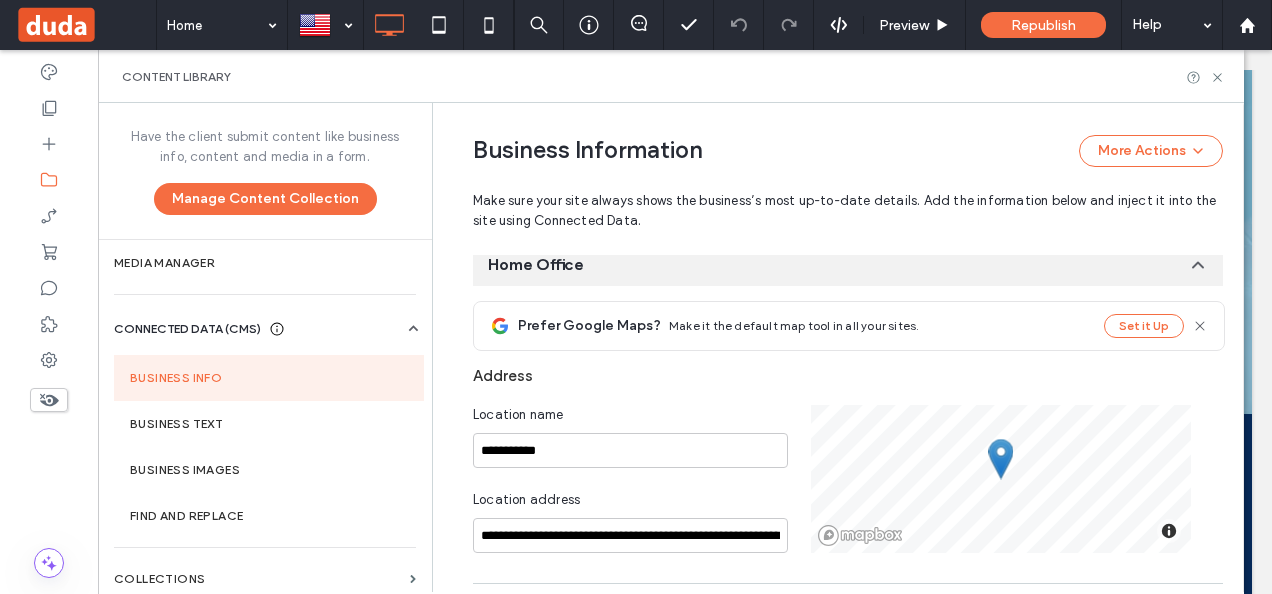 scroll, scrollTop: 449, scrollLeft: 0, axis: vertical 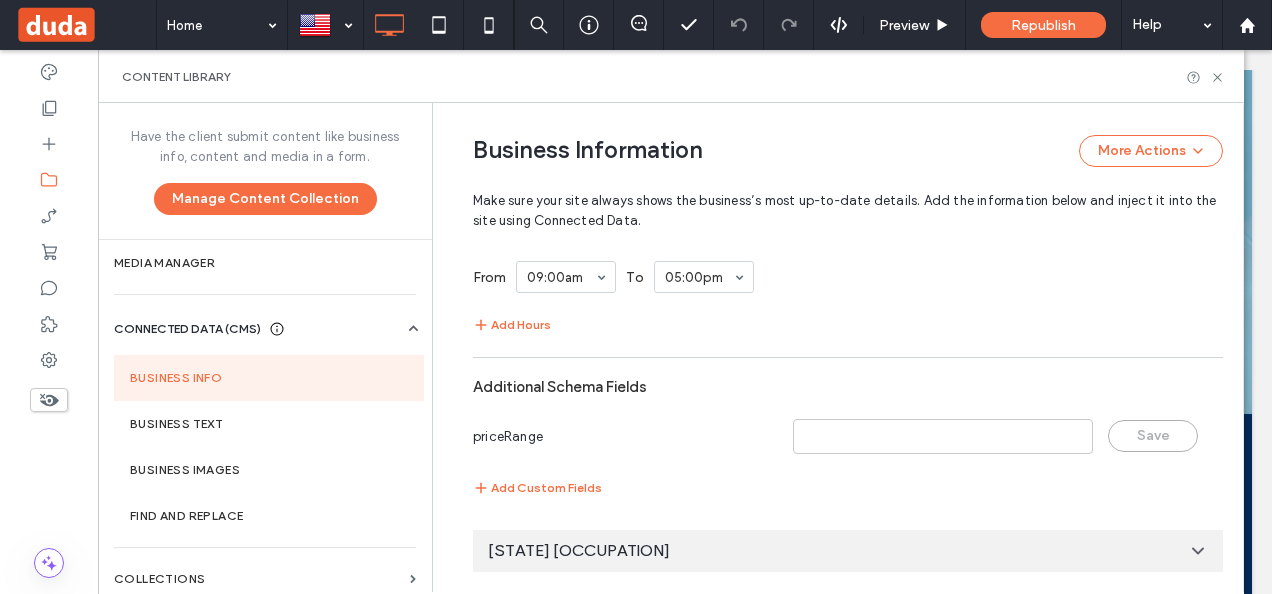 click 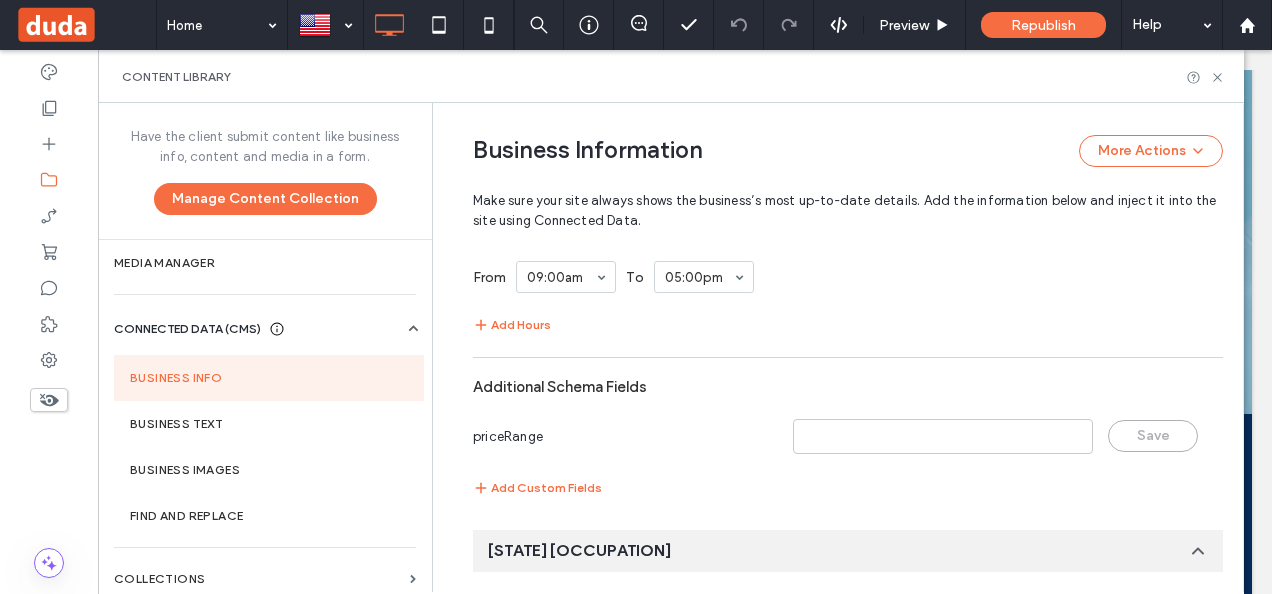 scroll, scrollTop: 0, scrollLeft: 0, axis: both 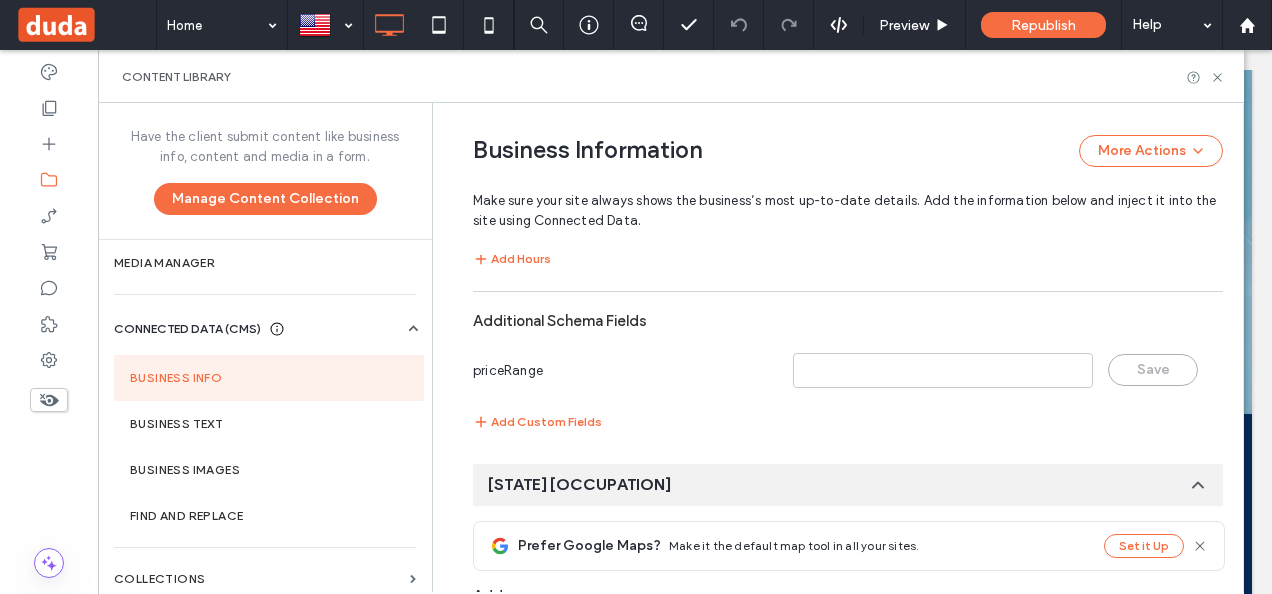 drag, startPoint x: 1242, startPoint y: 419, endPoint x: 1150, endPoint y: 382, distance: 99.16148 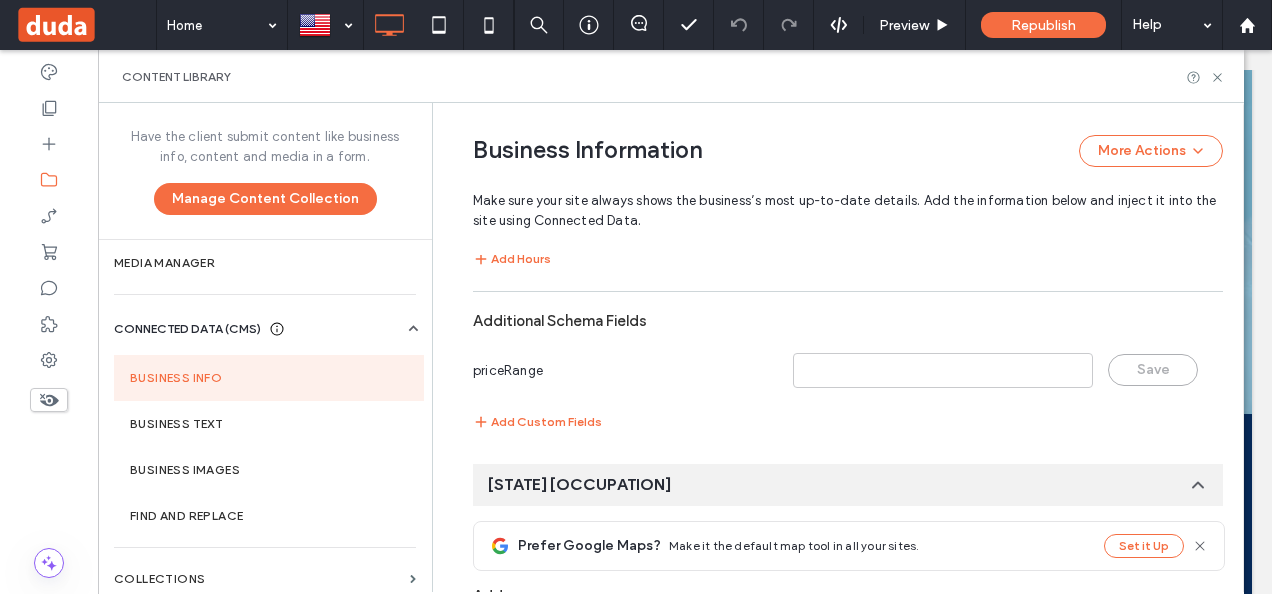 click 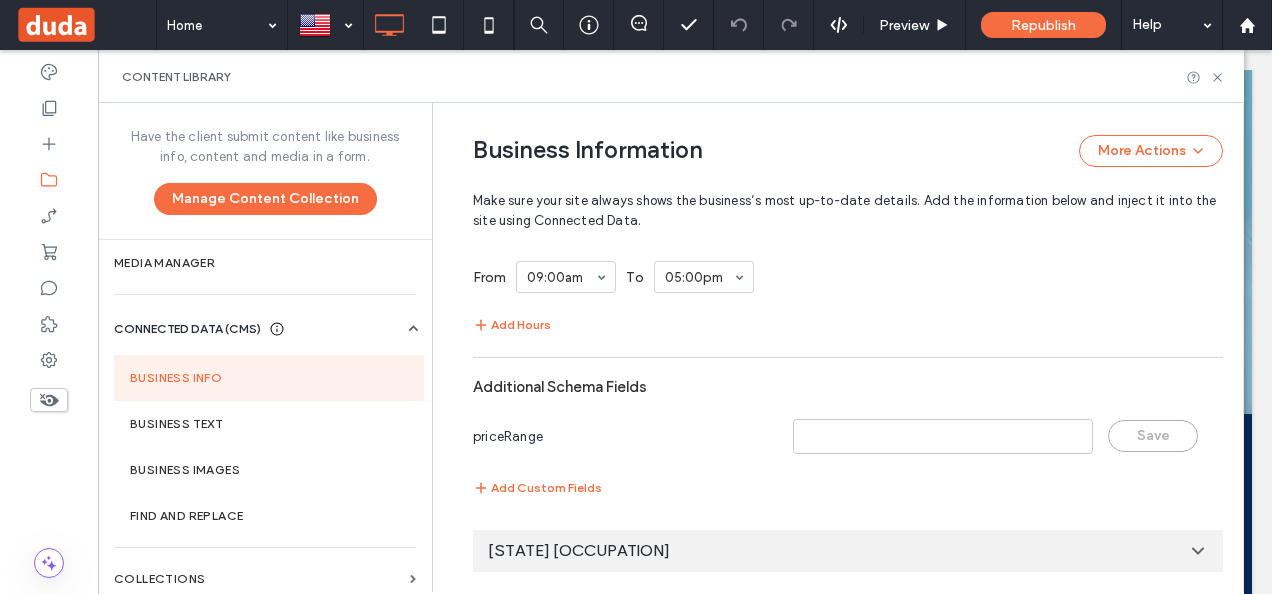 scroll, scrollTop: 1408, scrollLeft: 0, axis: vertical 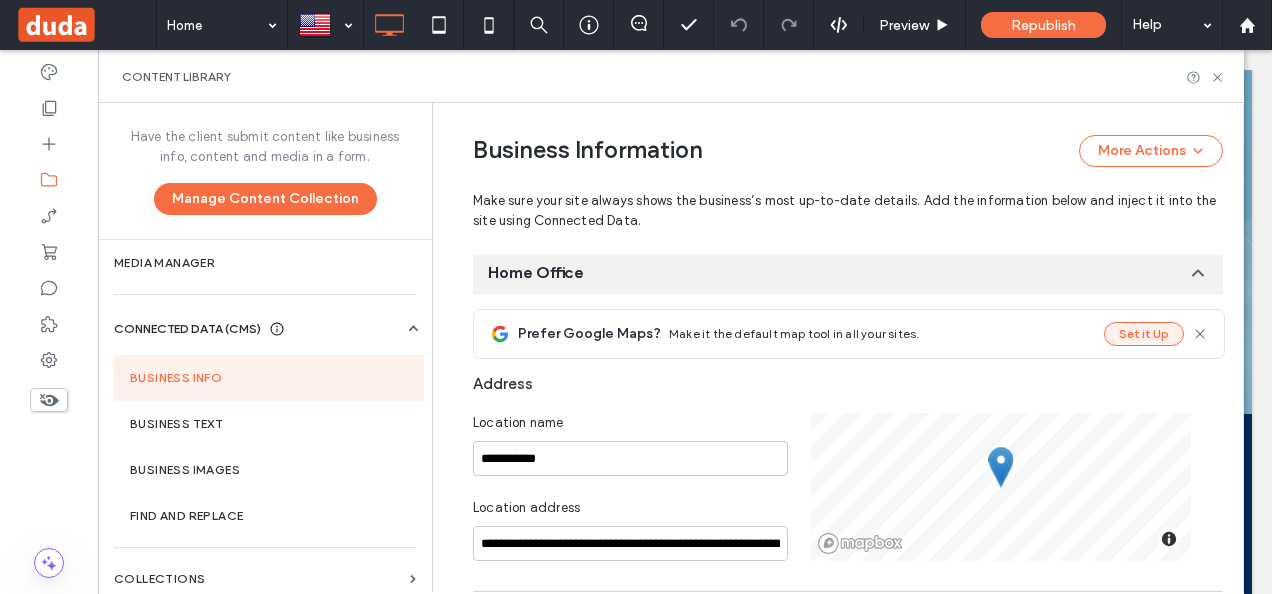 click on "Set it Up" at bounding box center (1144, 334) 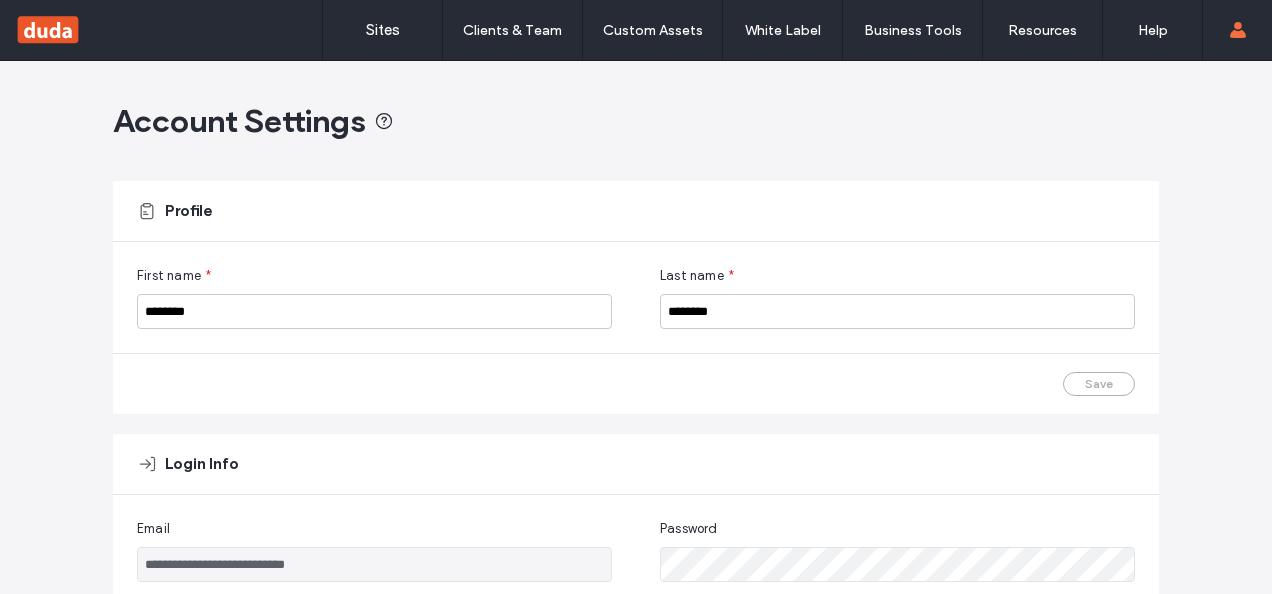 scroll, scrollTop: 0, scrollLeft: 0, axis: both 